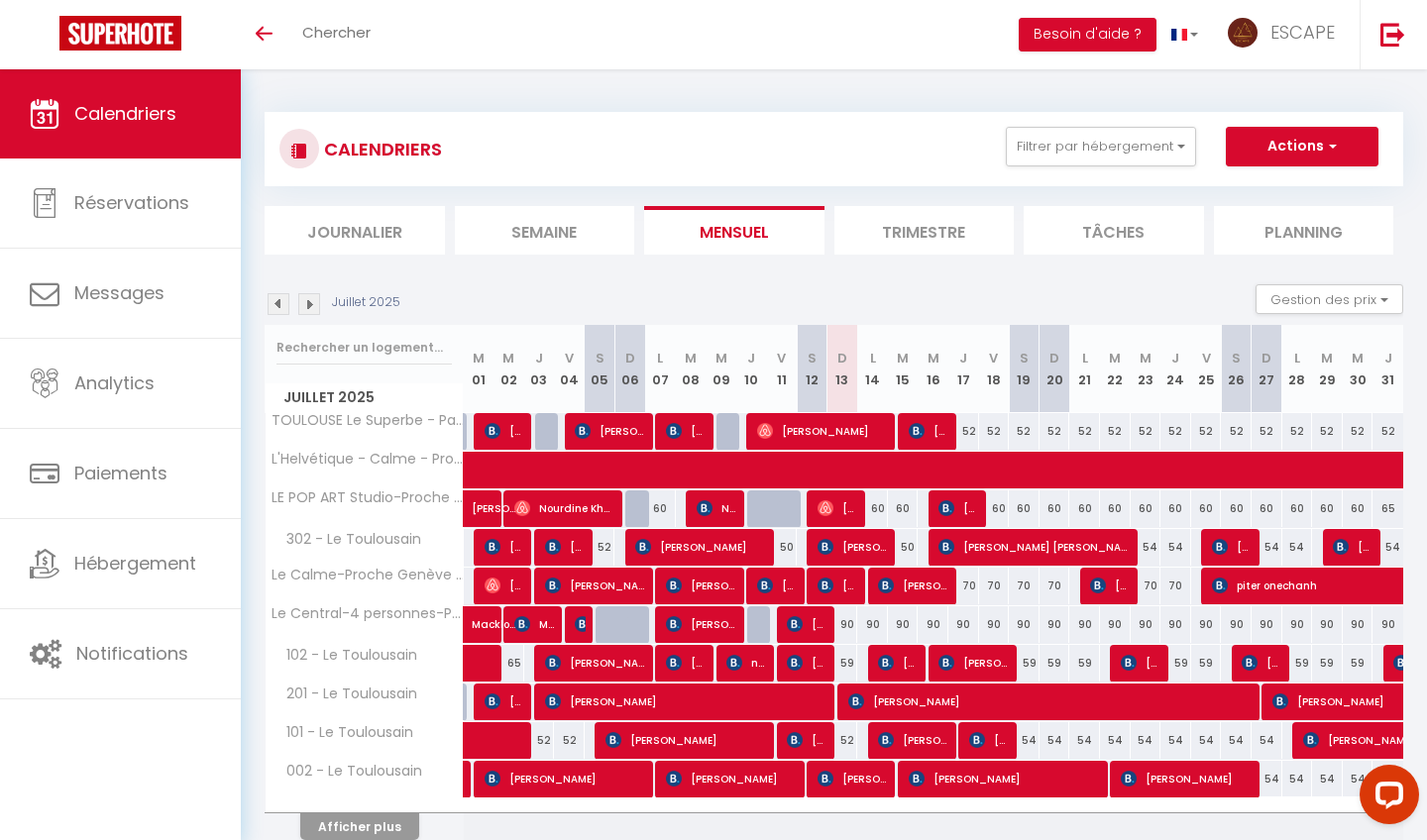 scroll, scrollTop: 0, scrollLeft: 0, axis: both 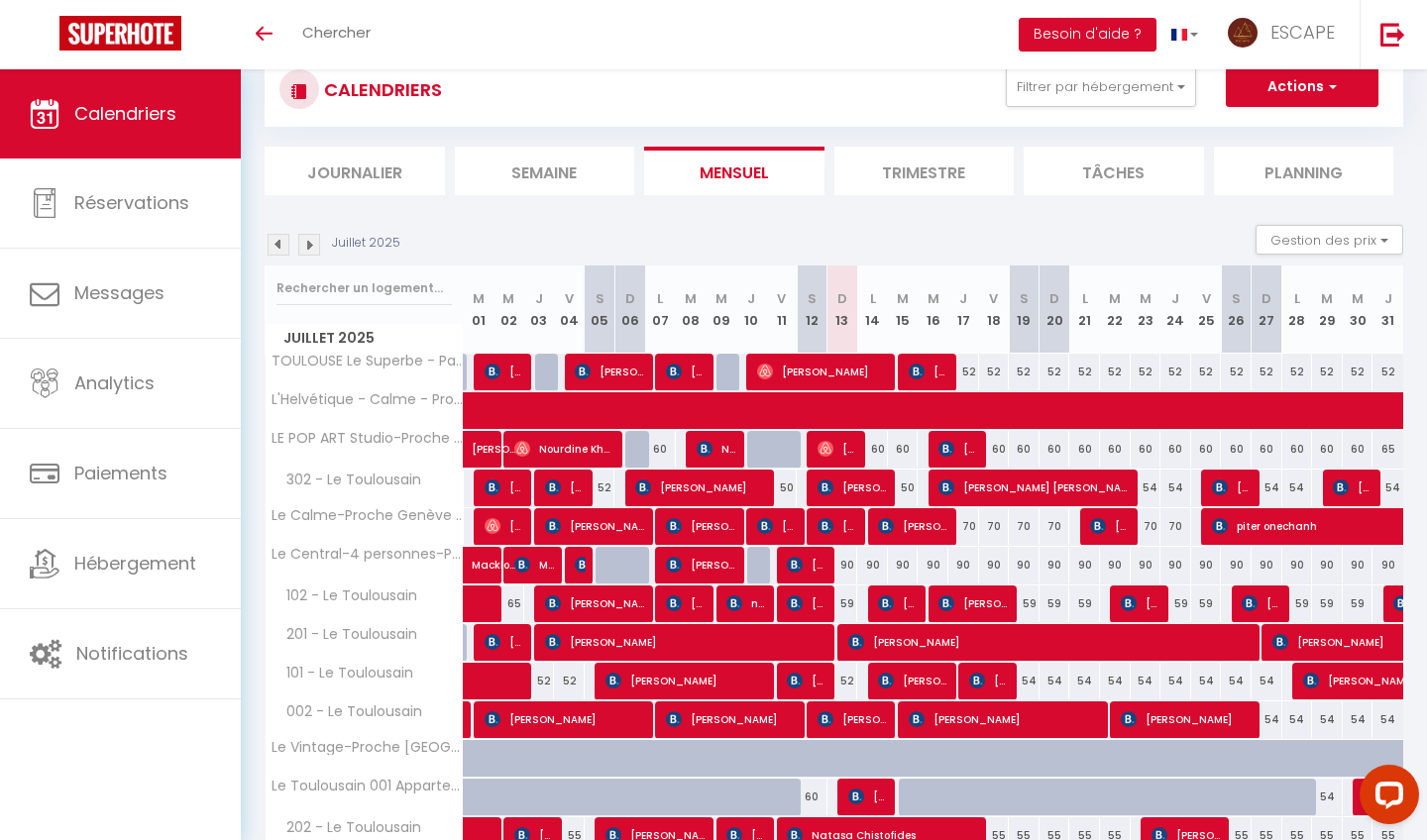 click on "59" at bounding box center (1024, 603) 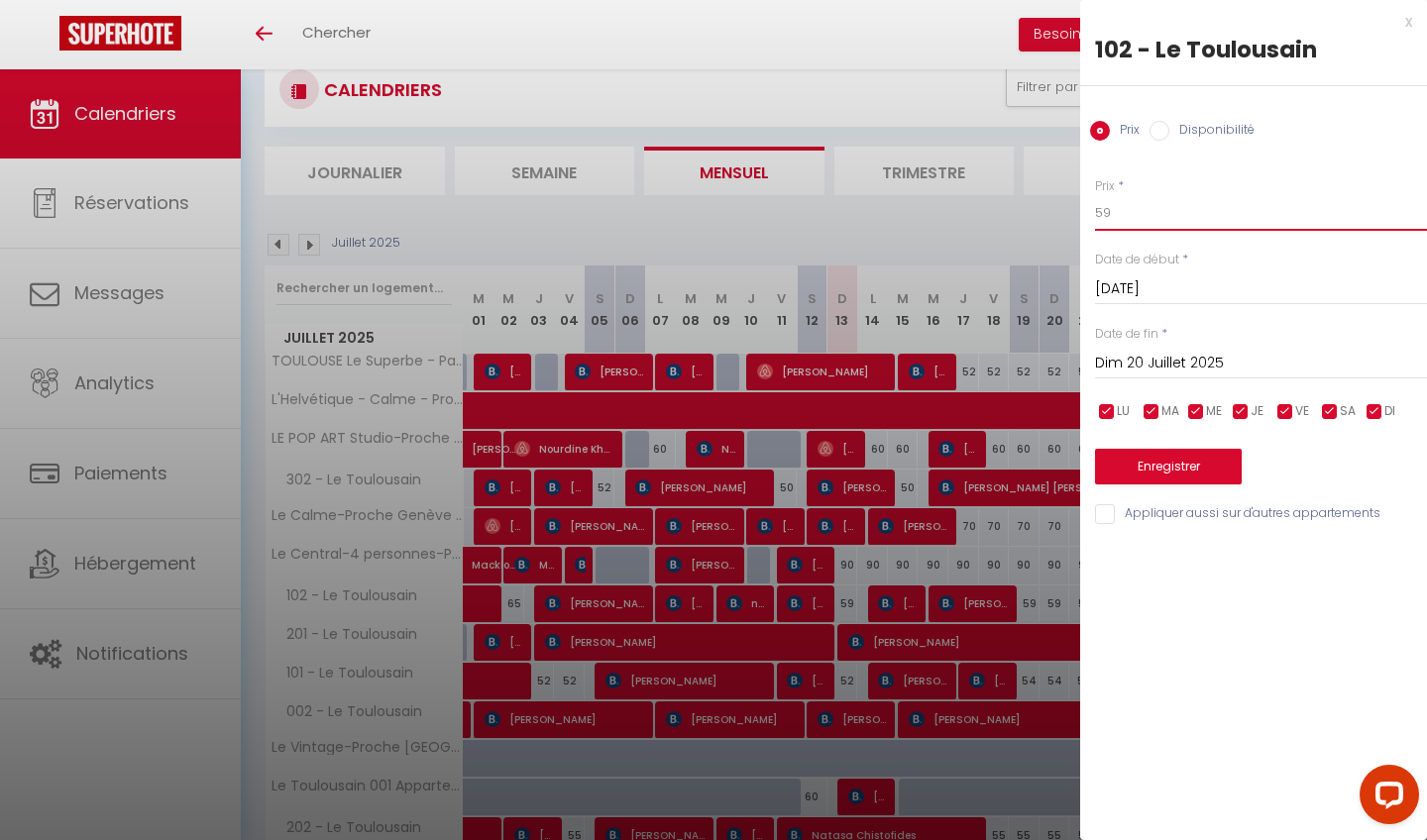 click on "59" at bounding box center [1261, 213] 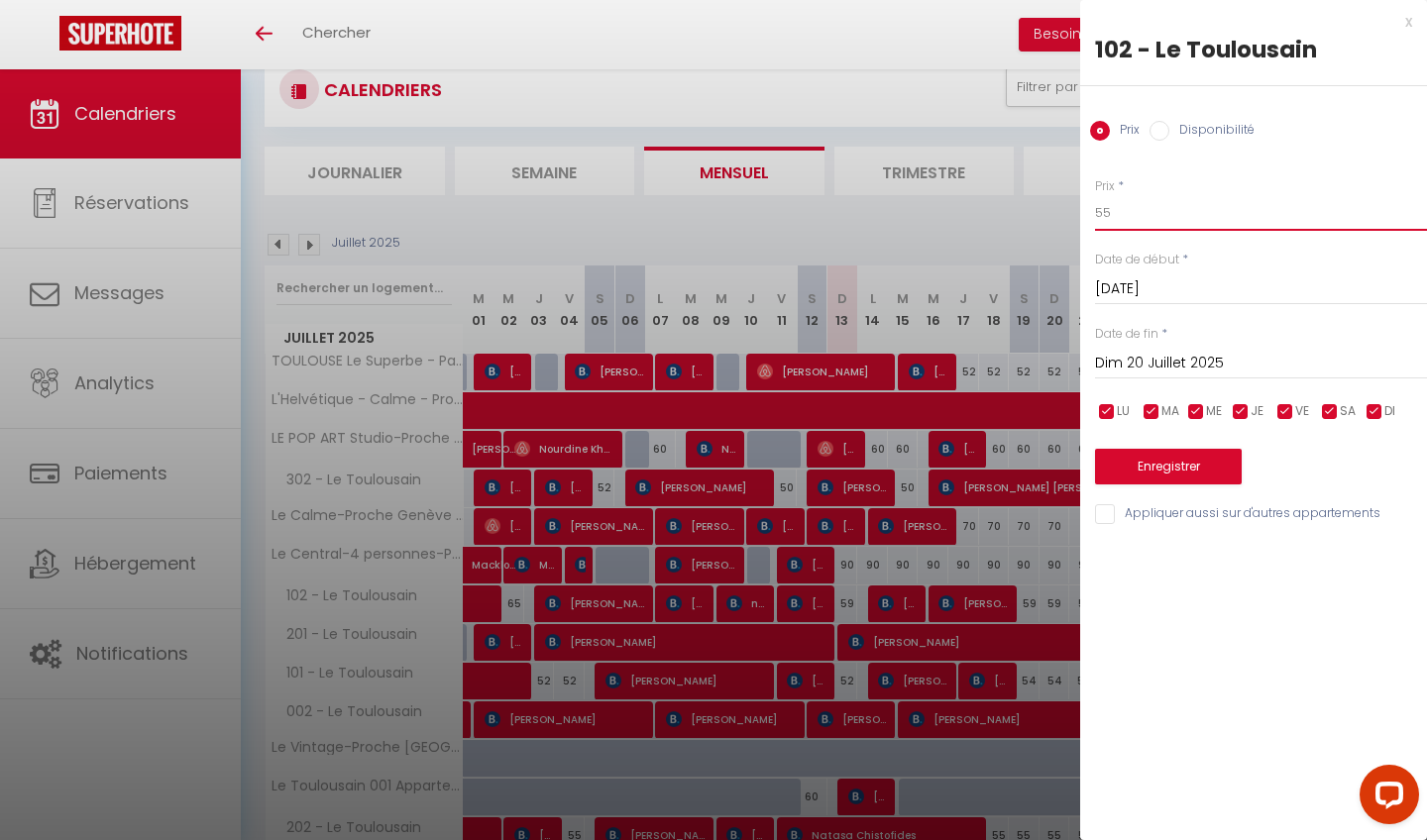 type on "55" 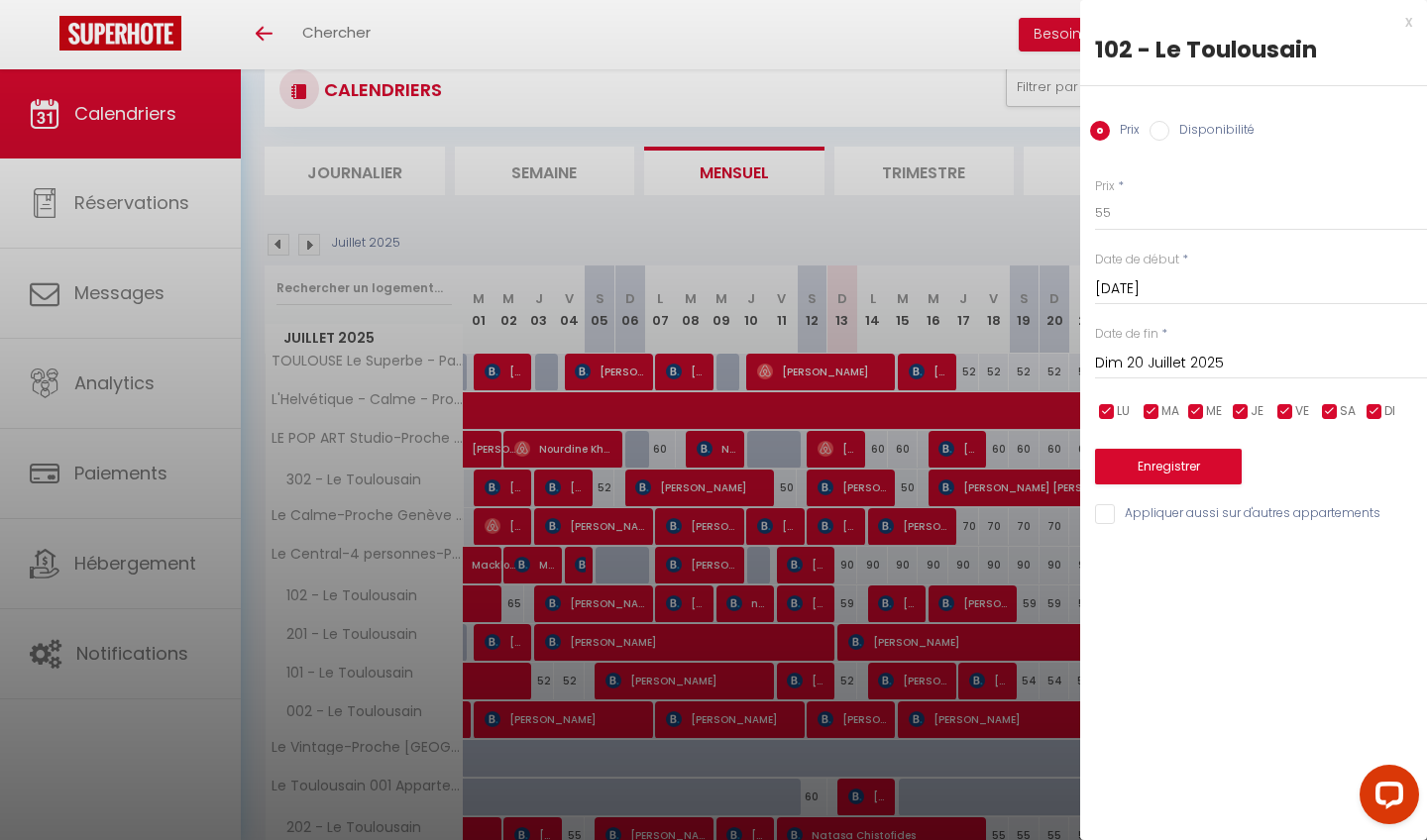 click on "Dim 20 Juillet 2025" at bounding box center (1261, 364) 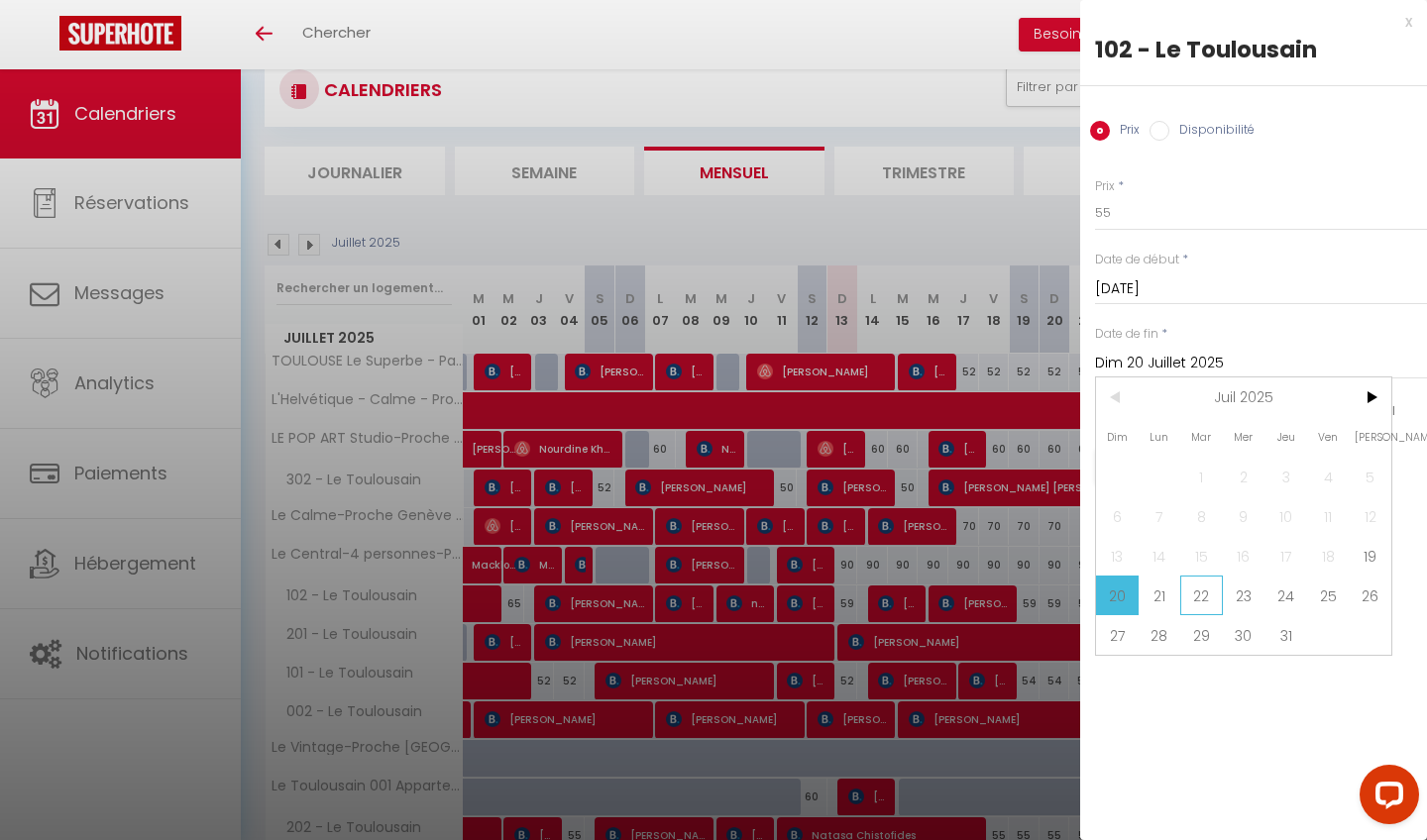 click on "22" at bounding box center (1201, 595) 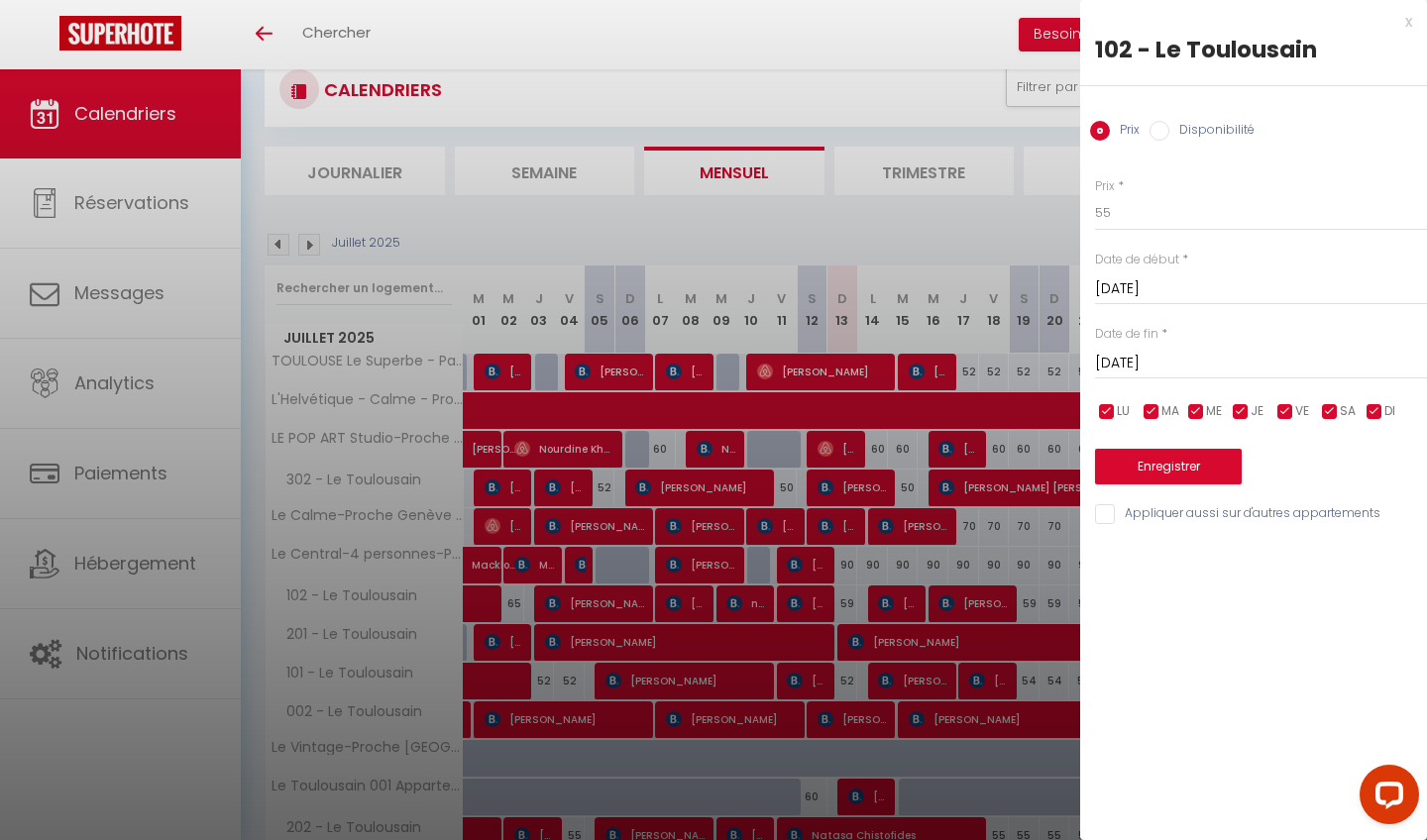 click on "Enregistrer" at bounding box center [1168, 467] 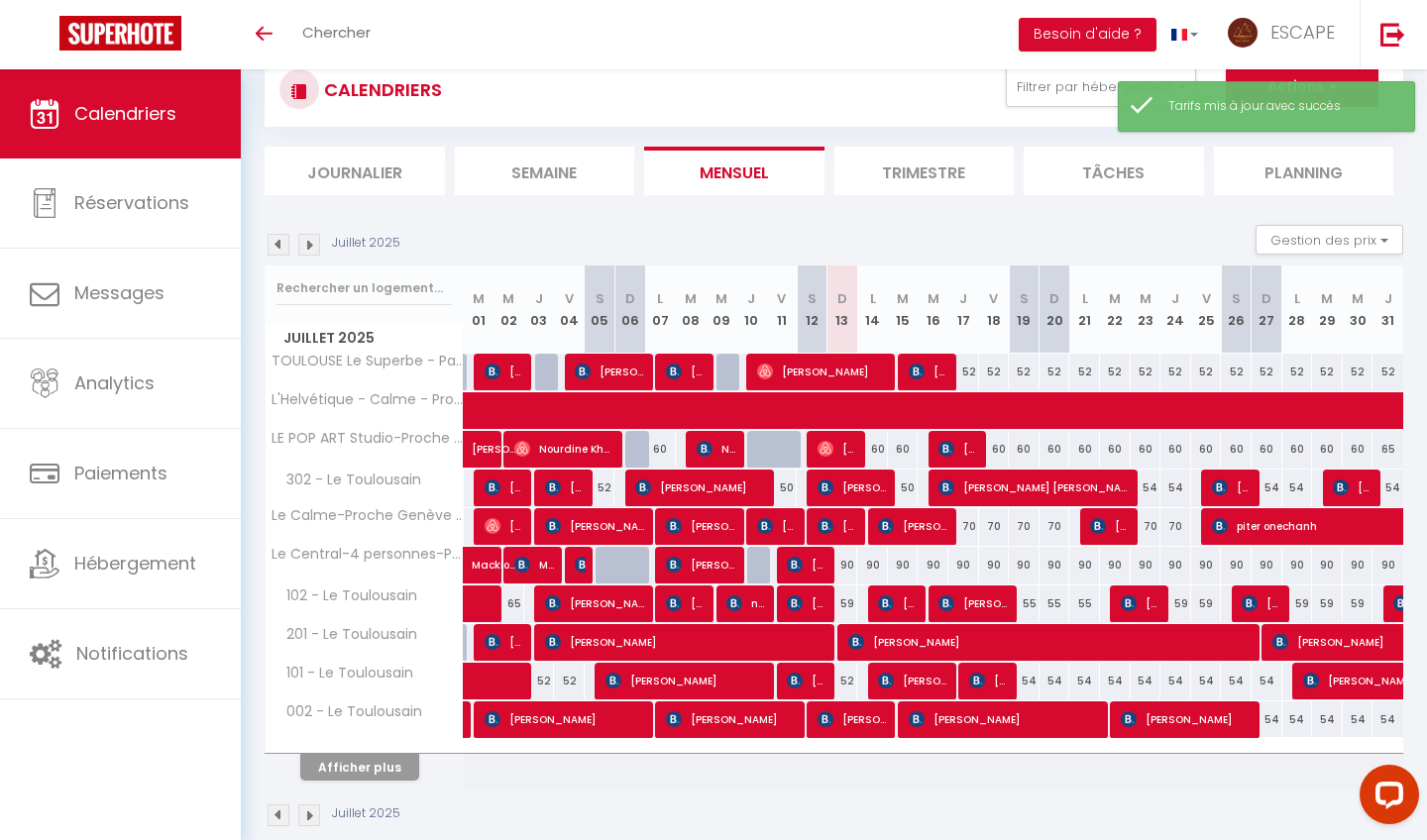 click on "59" at bounding box center [1175, 603] 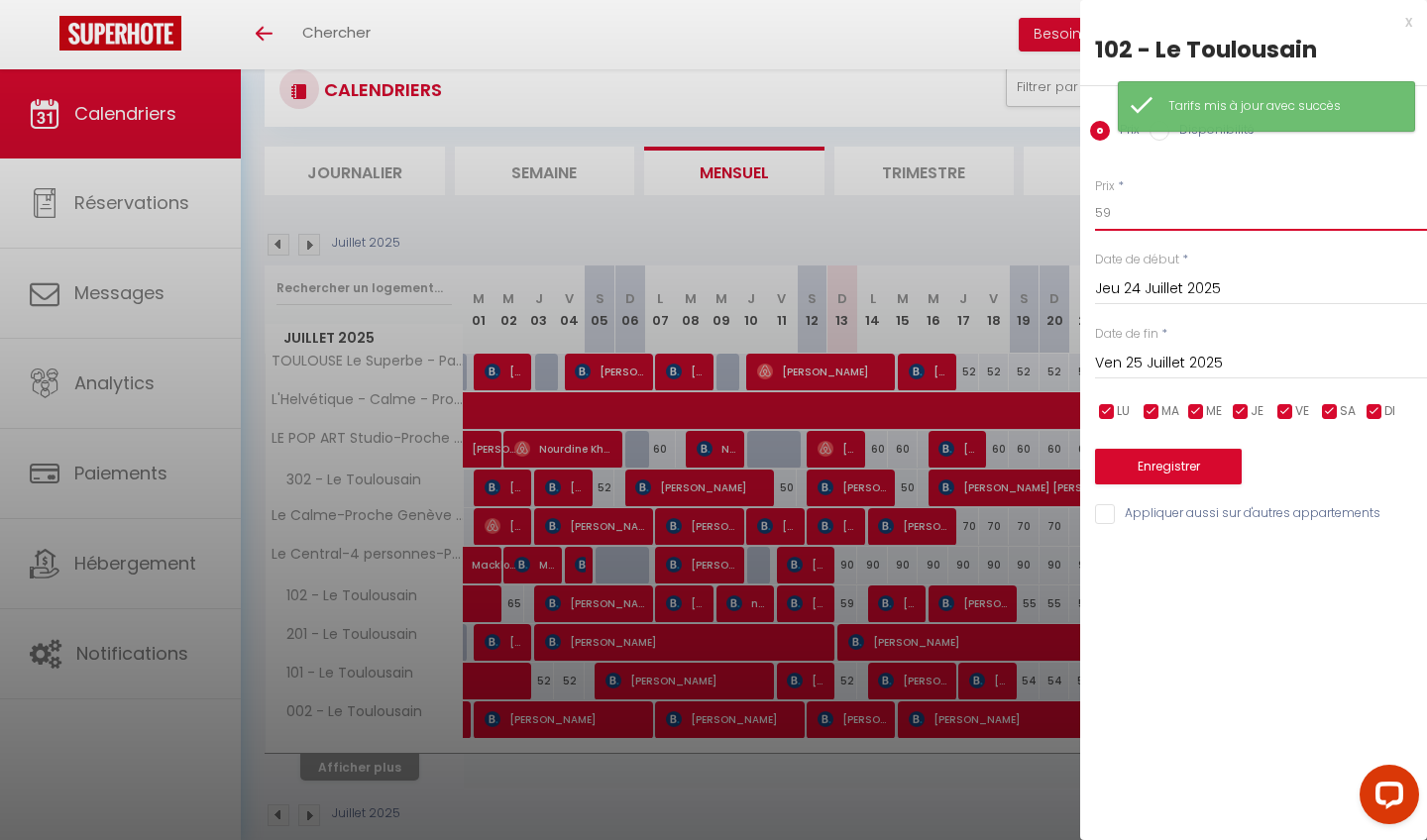 click on "59" at bounding box center [1261, 213] 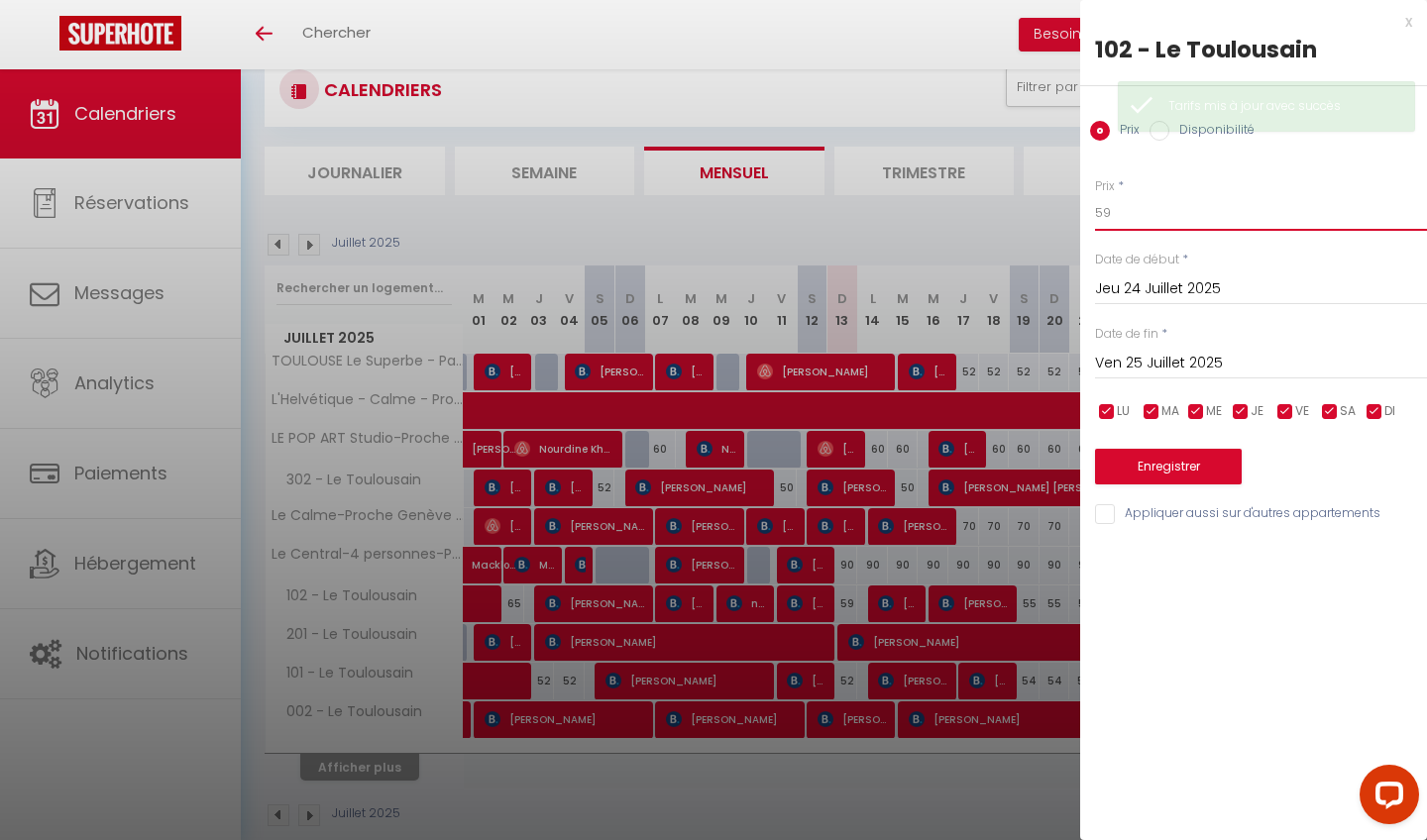 click on "59" at bounding box center (1261, 213) 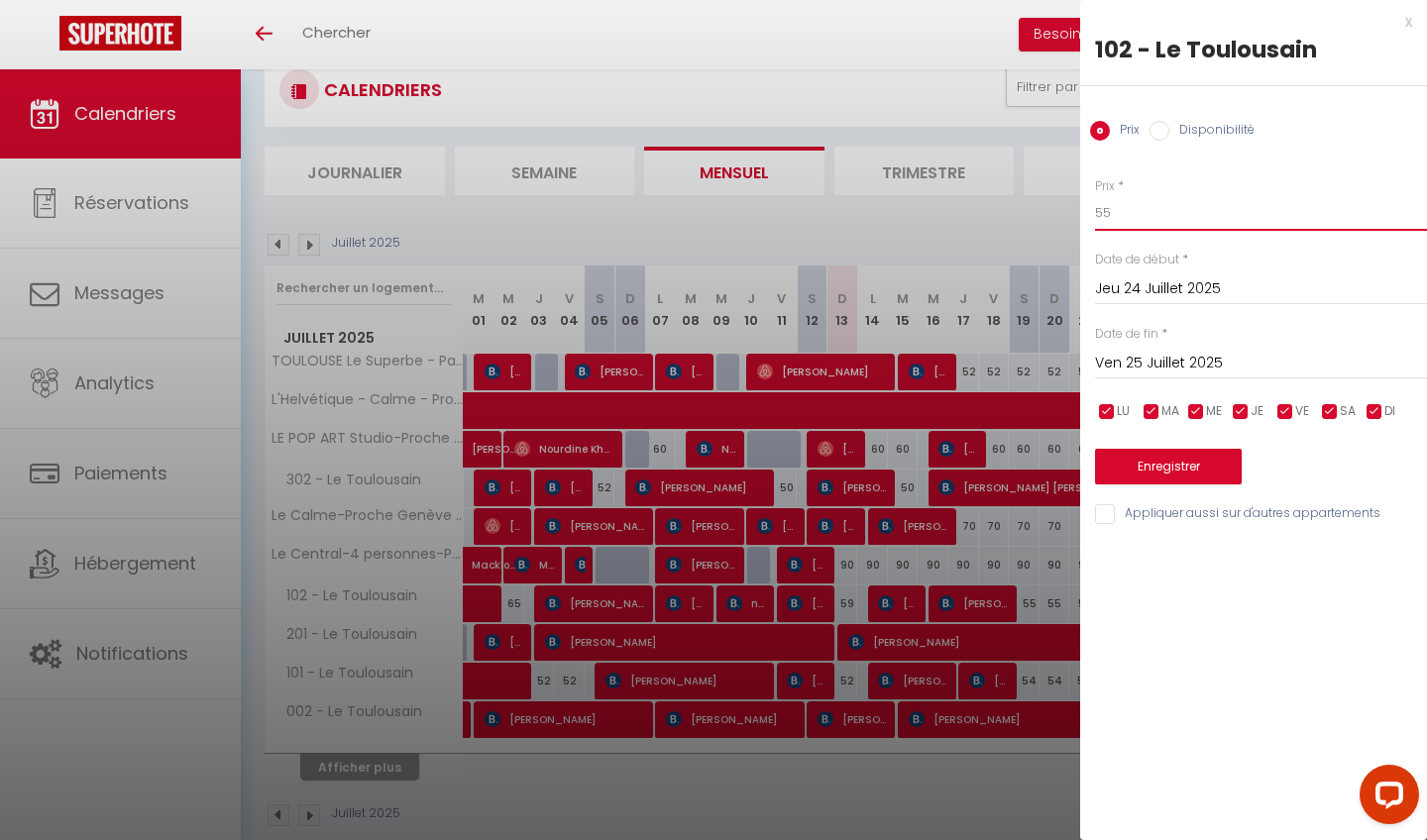 type on "55" 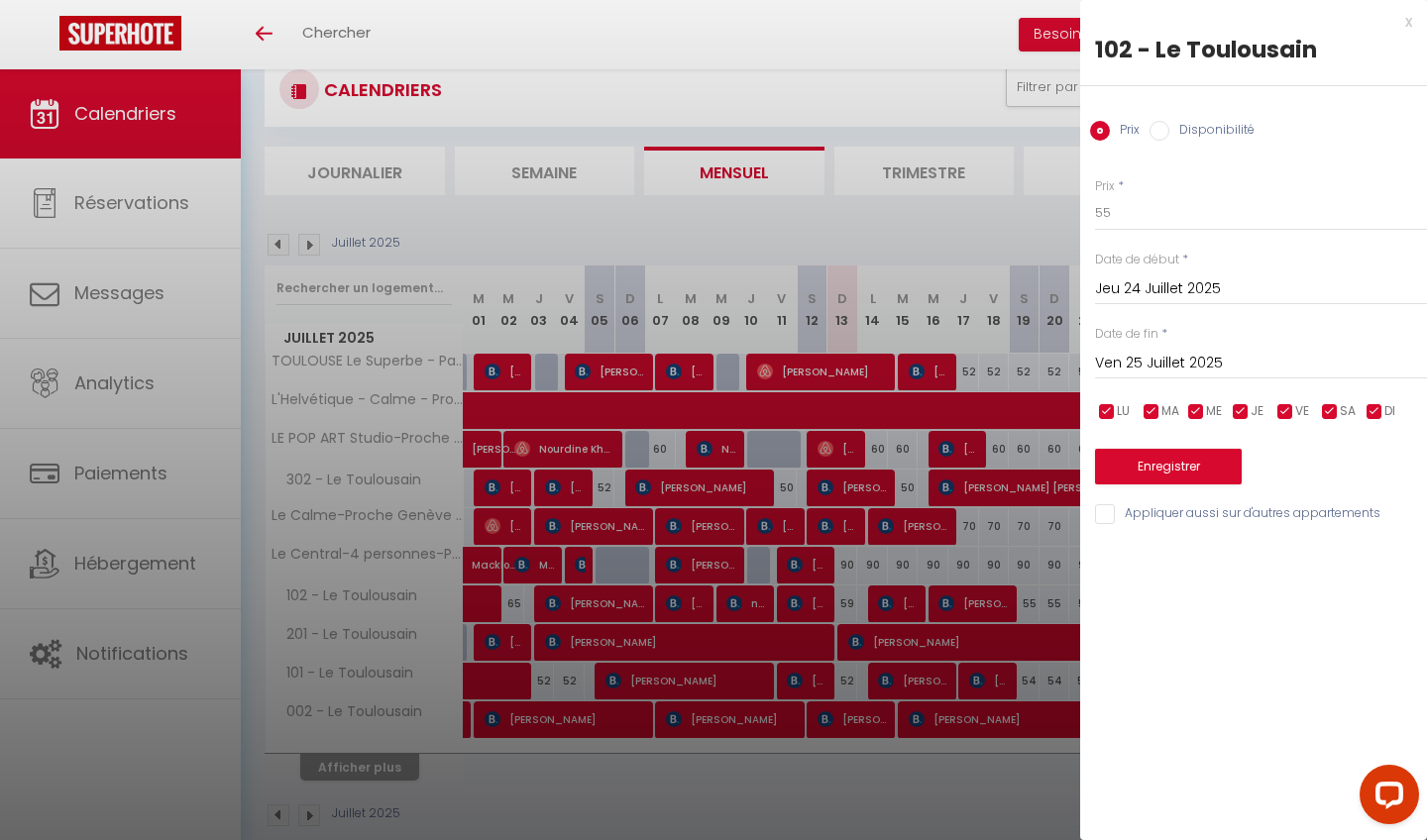 click on "Ven 25 Juillet 2025" at bounding box center (1261, 364) 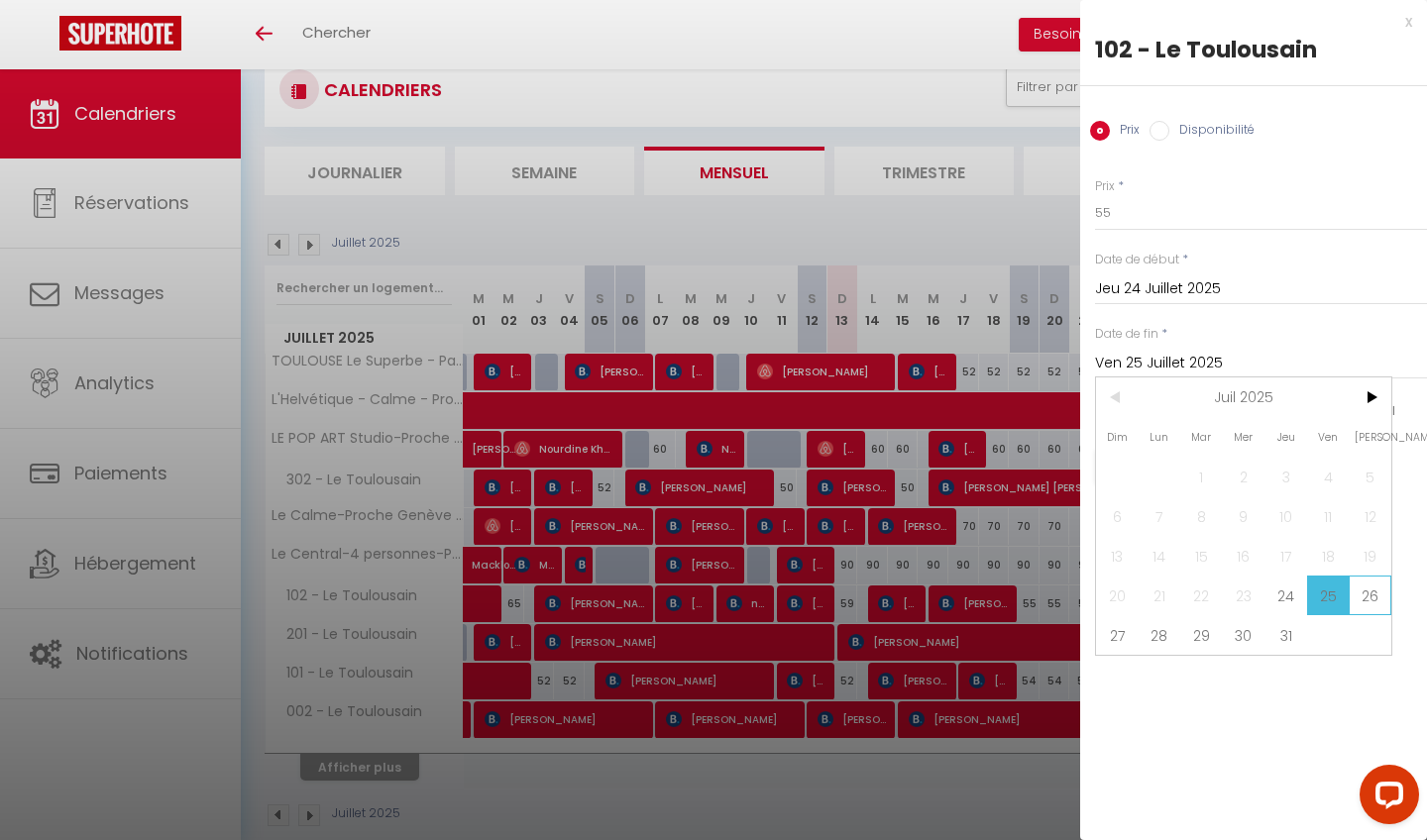click on "26" at bounding box center (1370, 595) 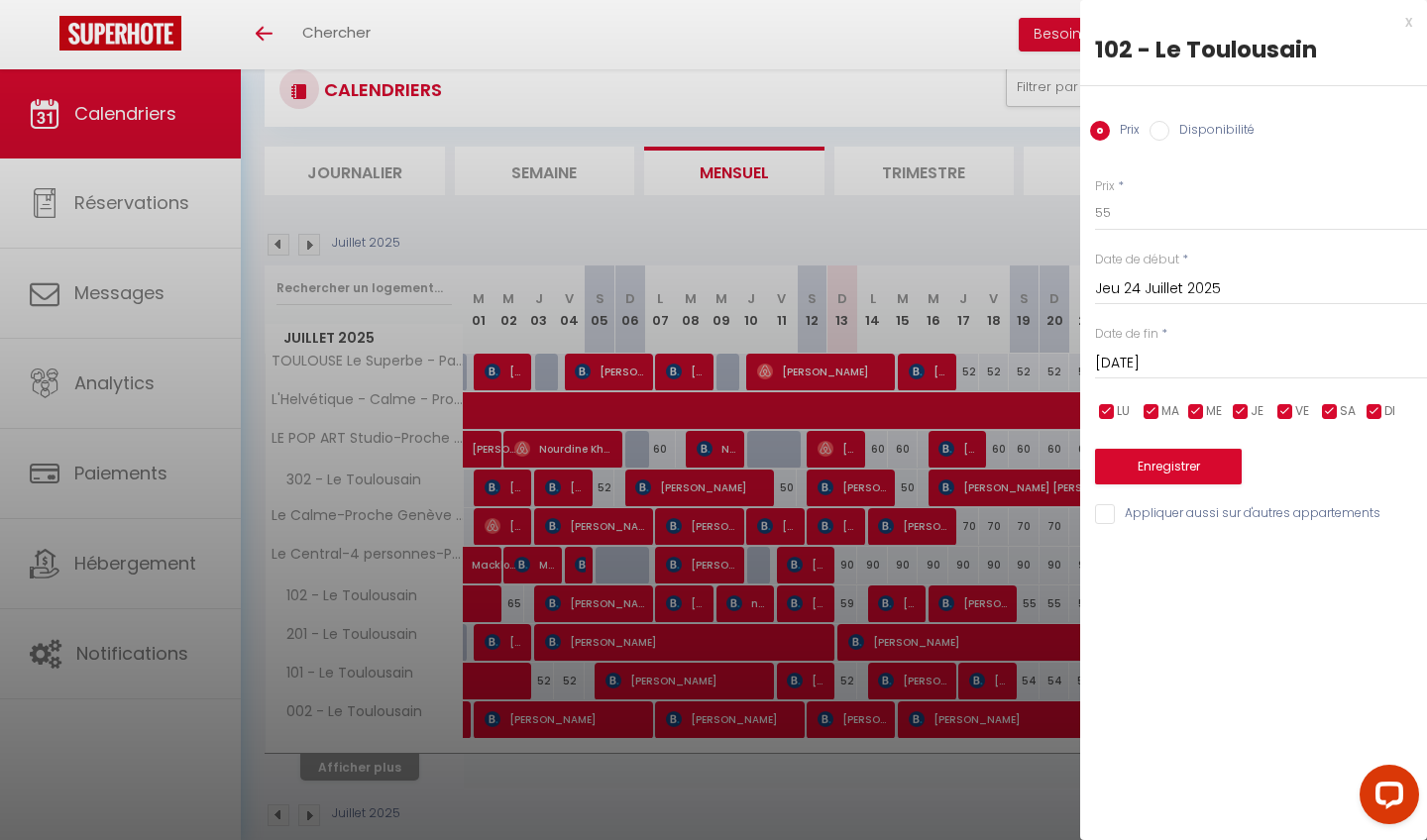 click on "Enregistrer" at bounding box center (1168, 467) 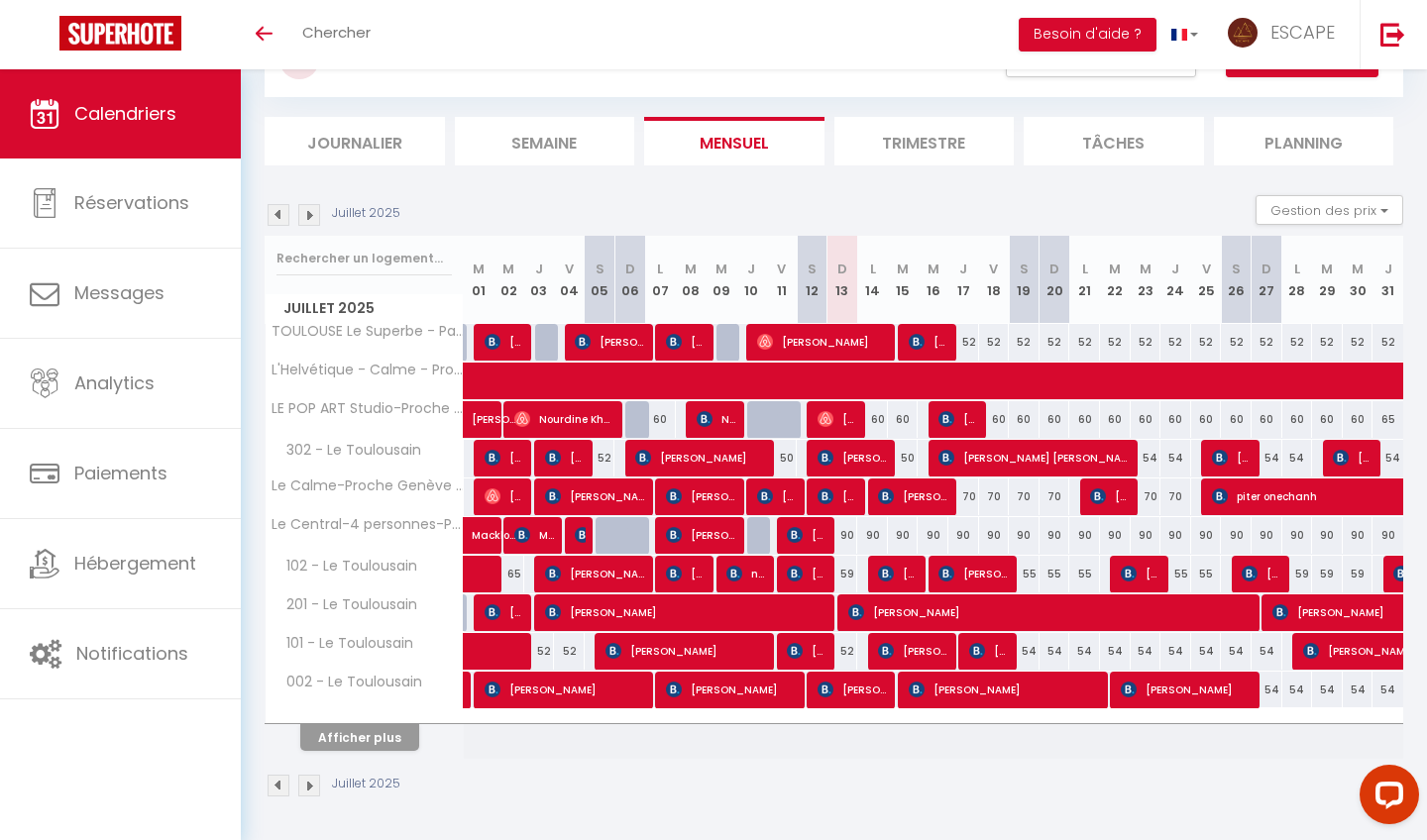scroll, scrollTop: 88, scrollLeft: 0, axis: vertical 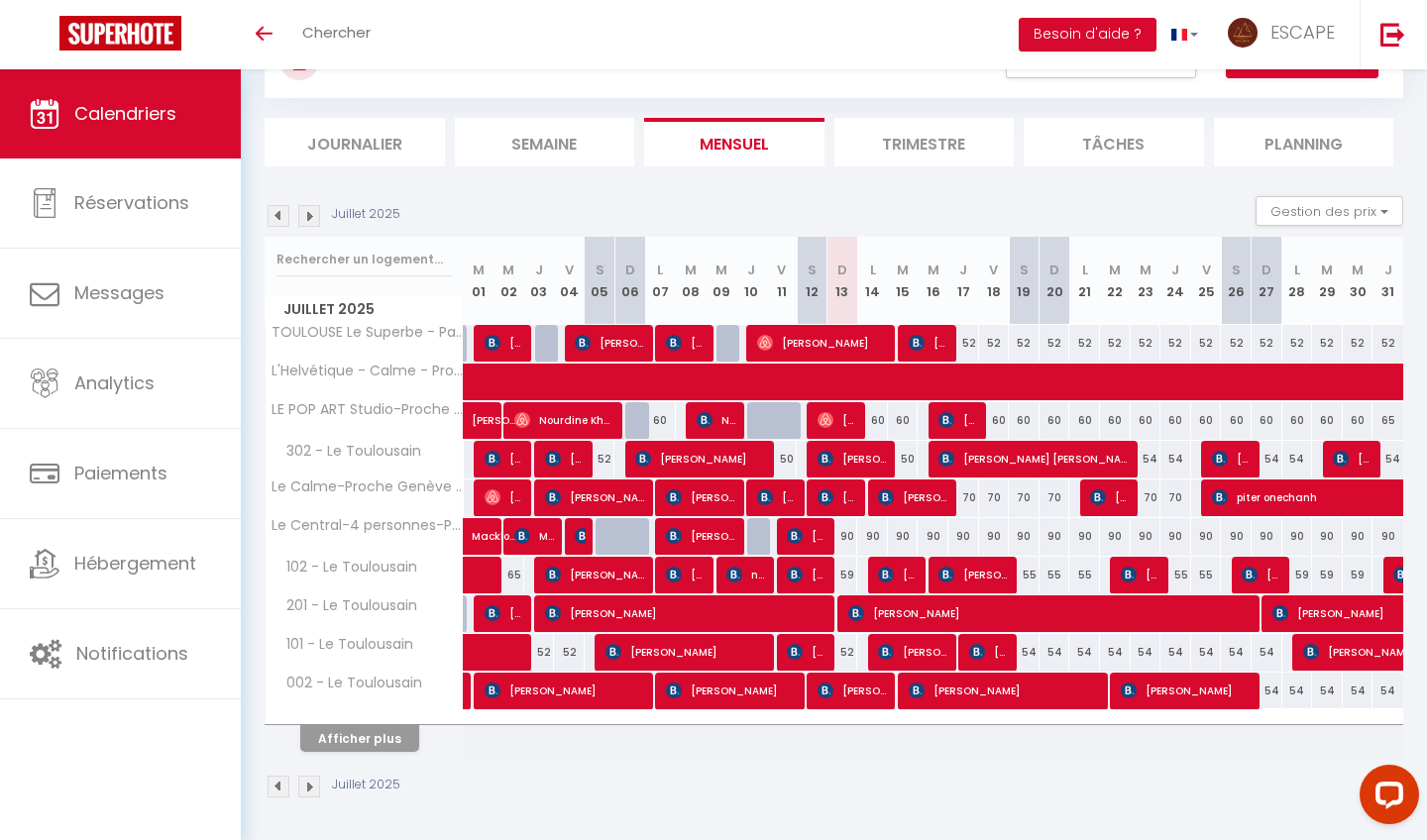 click on "Afficher plus" at bounding box center [360, 738] 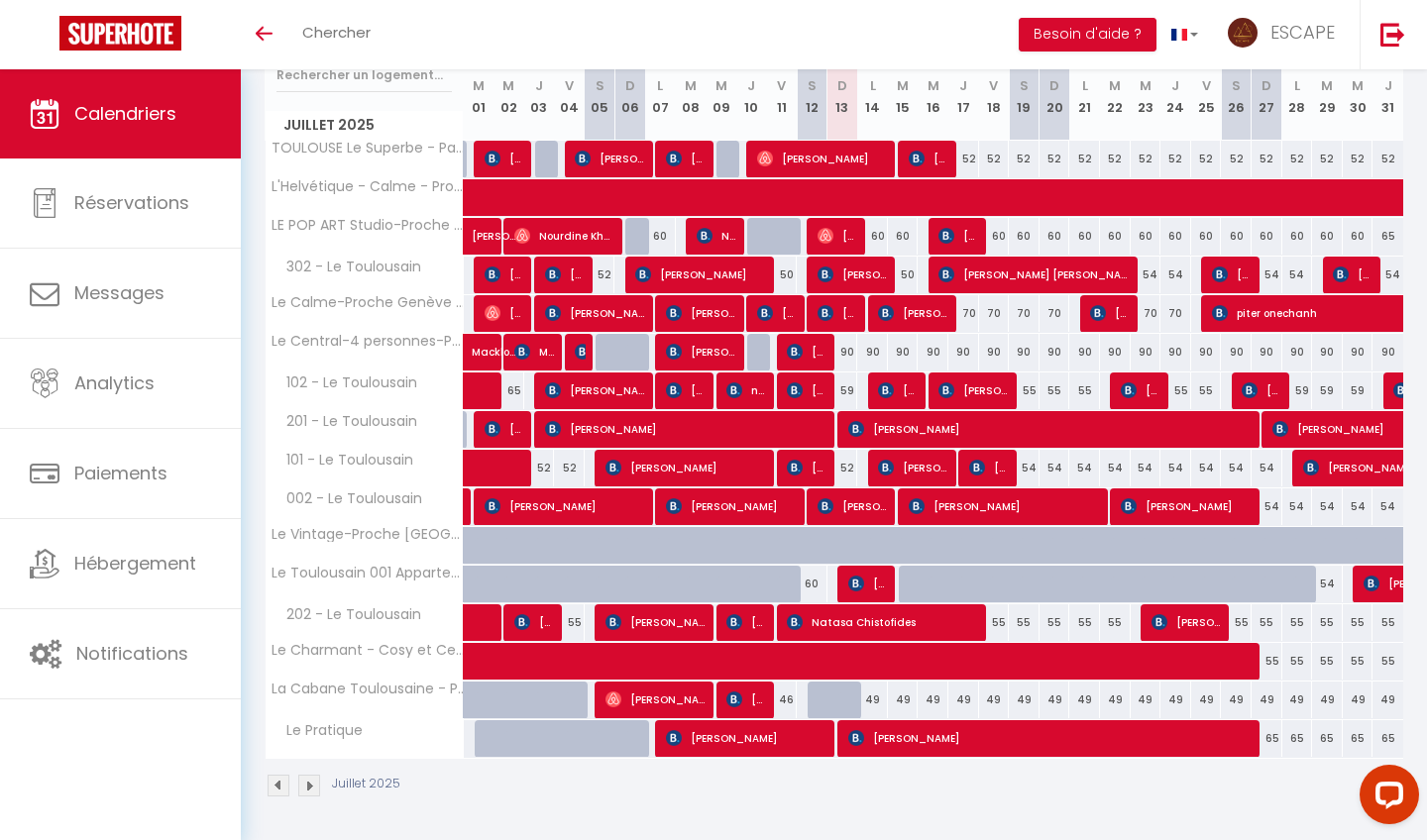 scroll, scrollTop: 271, scrollLeft: 0, axis: vertical 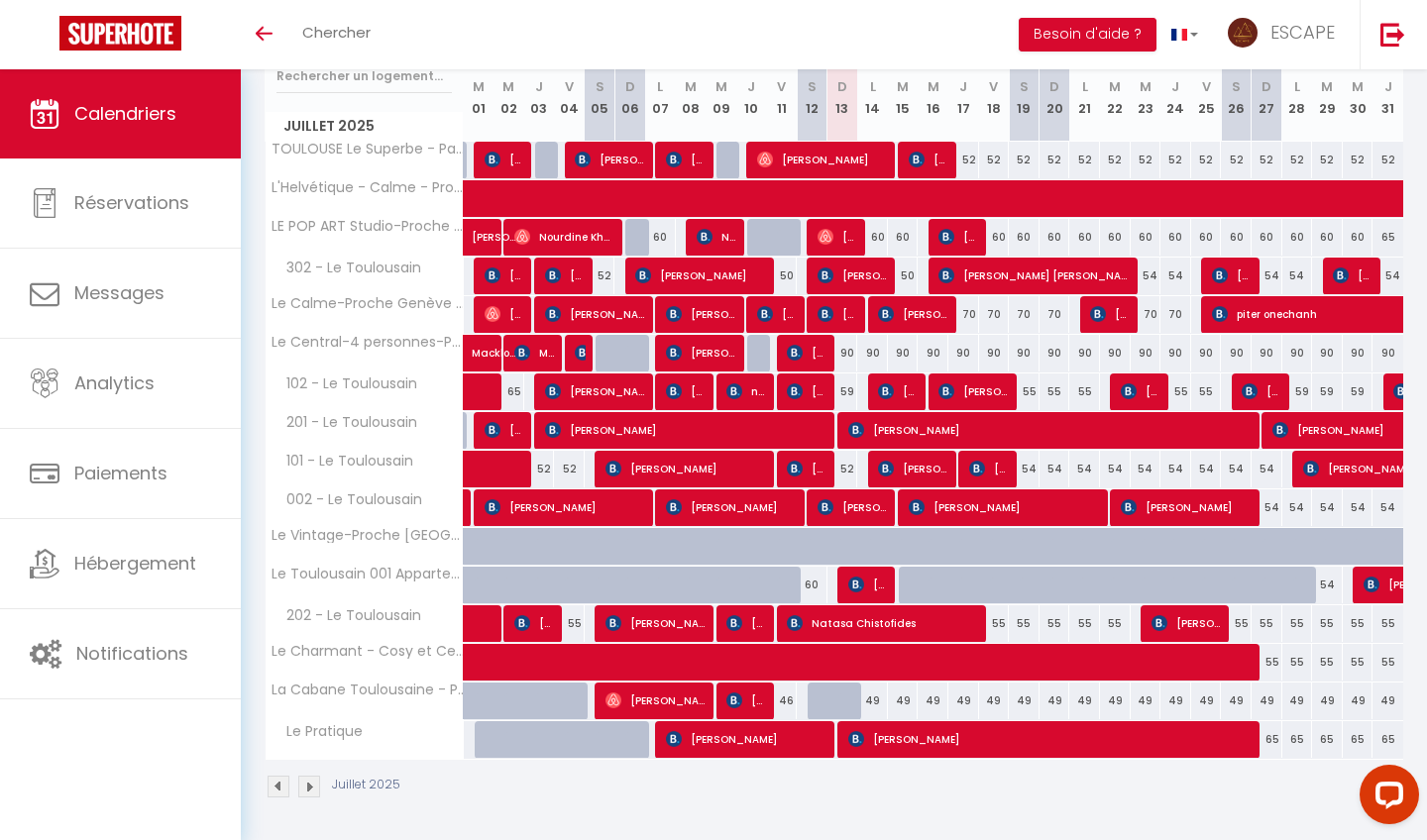 click on "49" at bounding box center (872, 700) 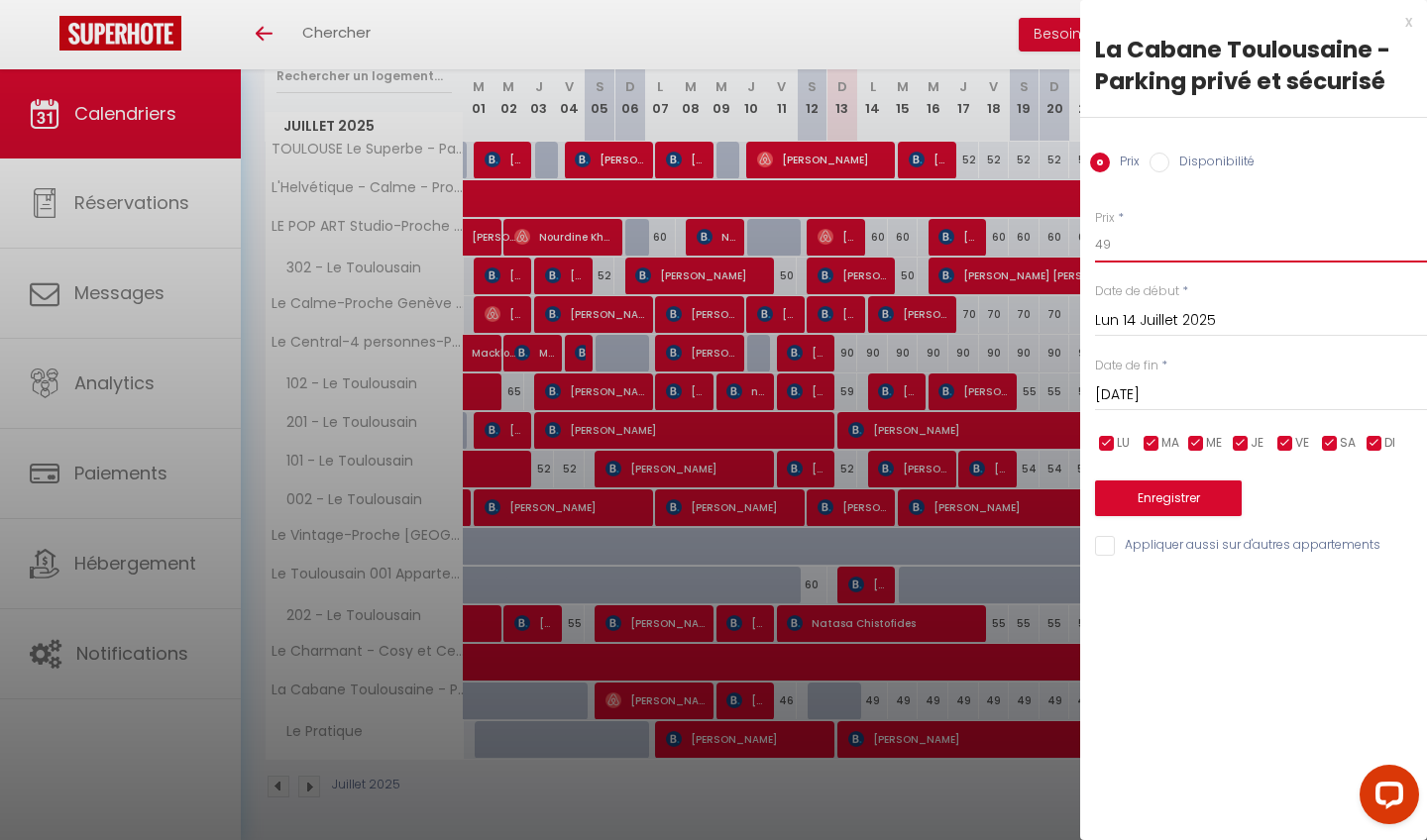 click on "49" at bounding box center (1261, 245) 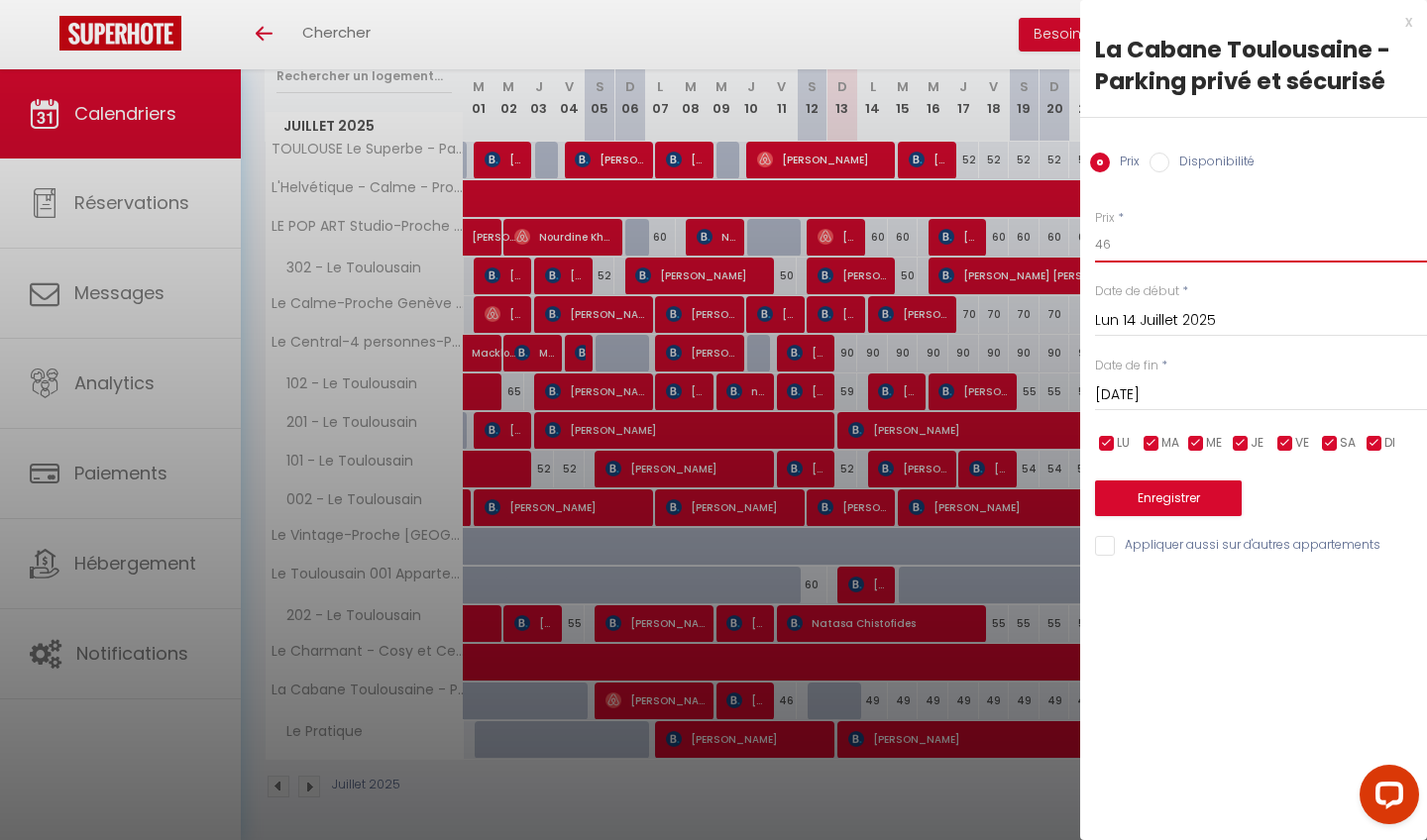 type on "46" 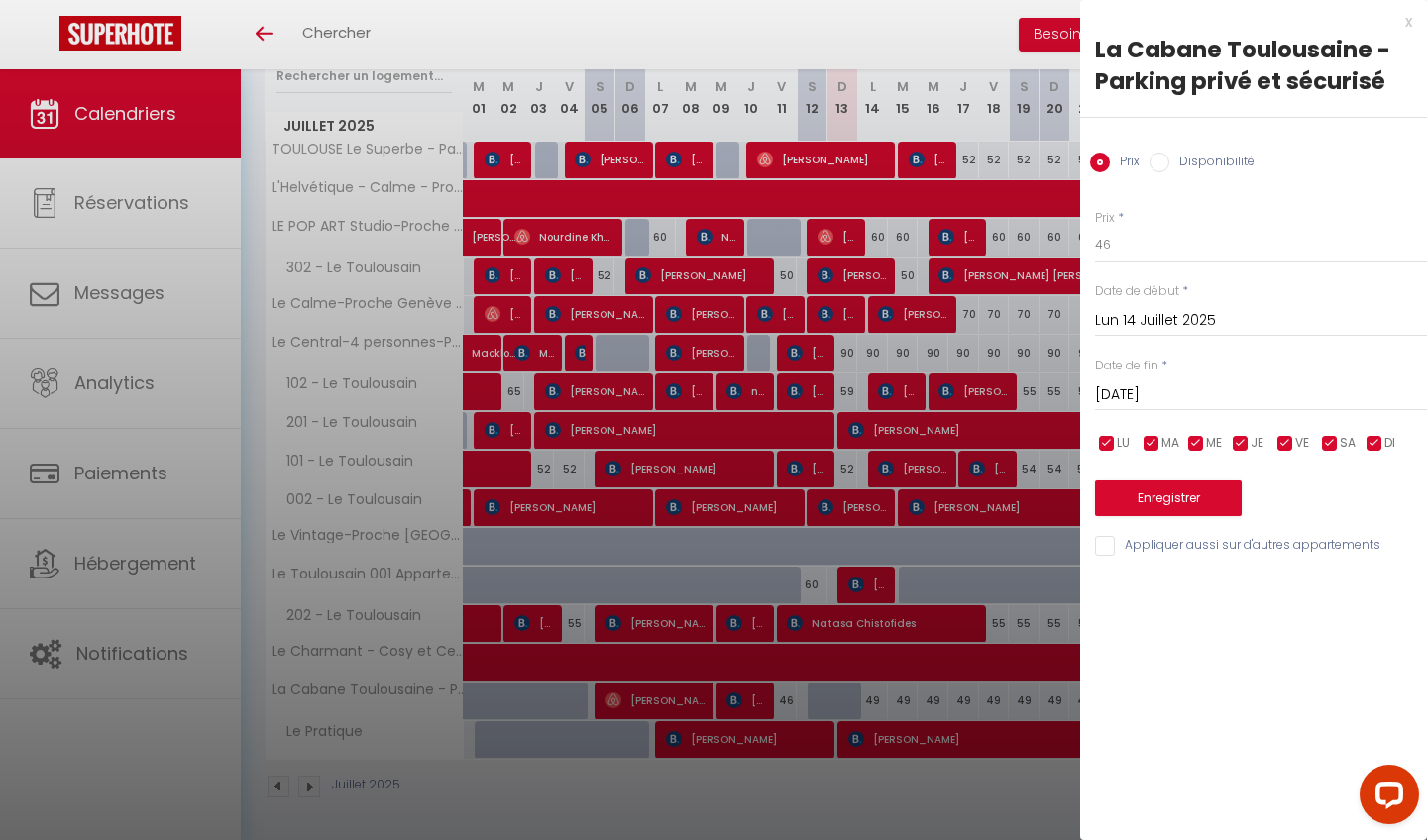 click on "[DATE]" at bounding box center (1261, 395) 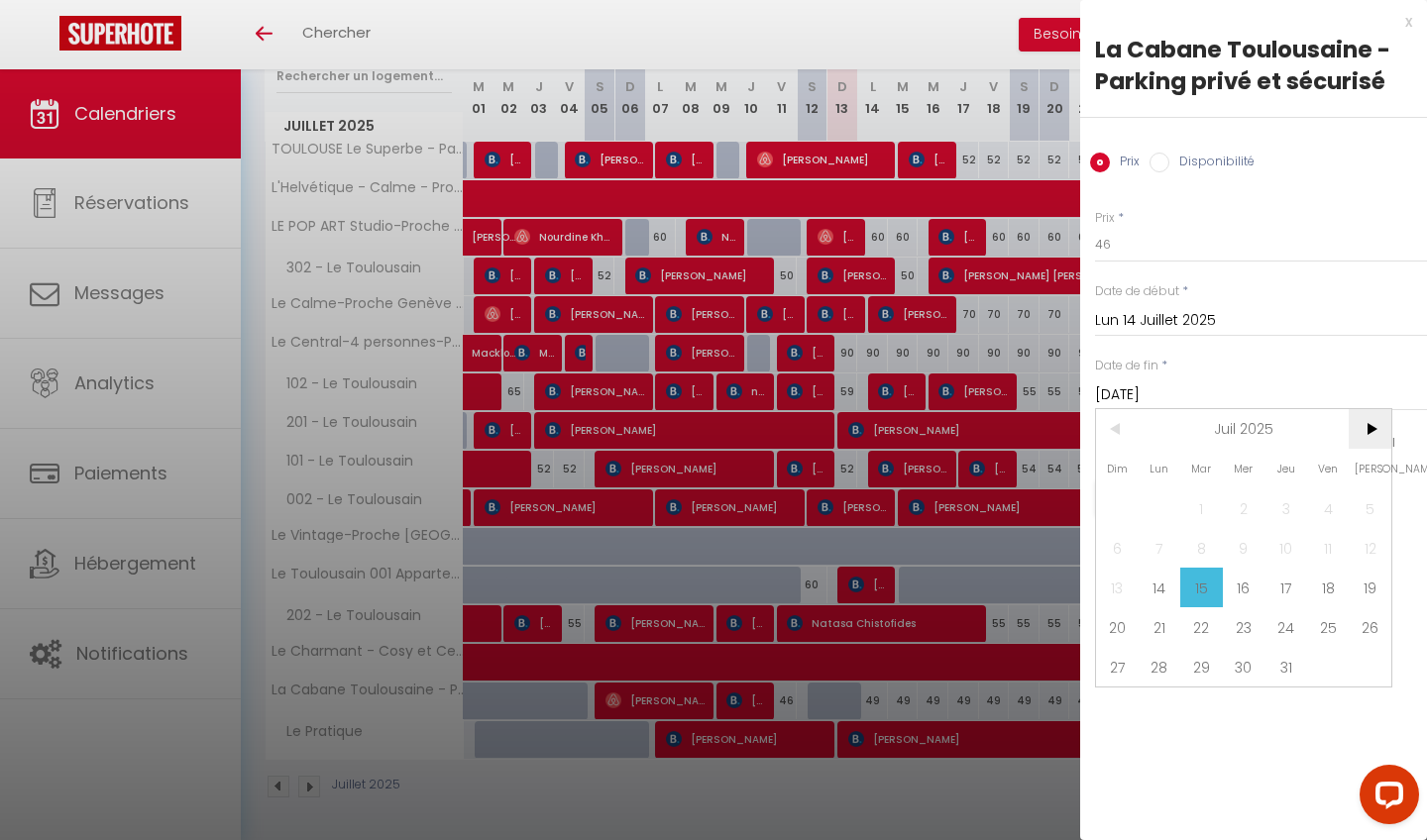 click on ">" at bounding box center [1370, 429] 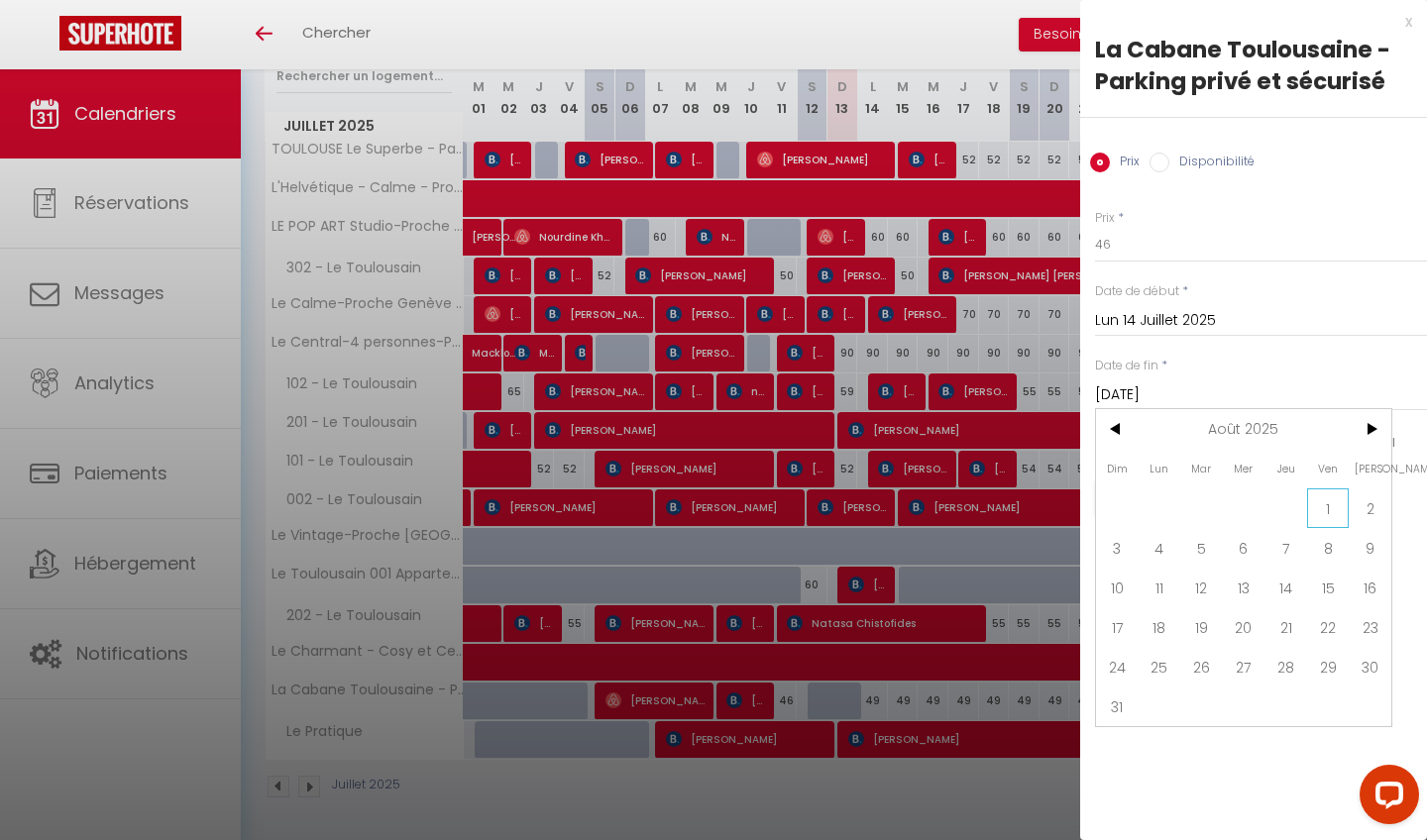 click on "1" at bounding box center [1328, 508] 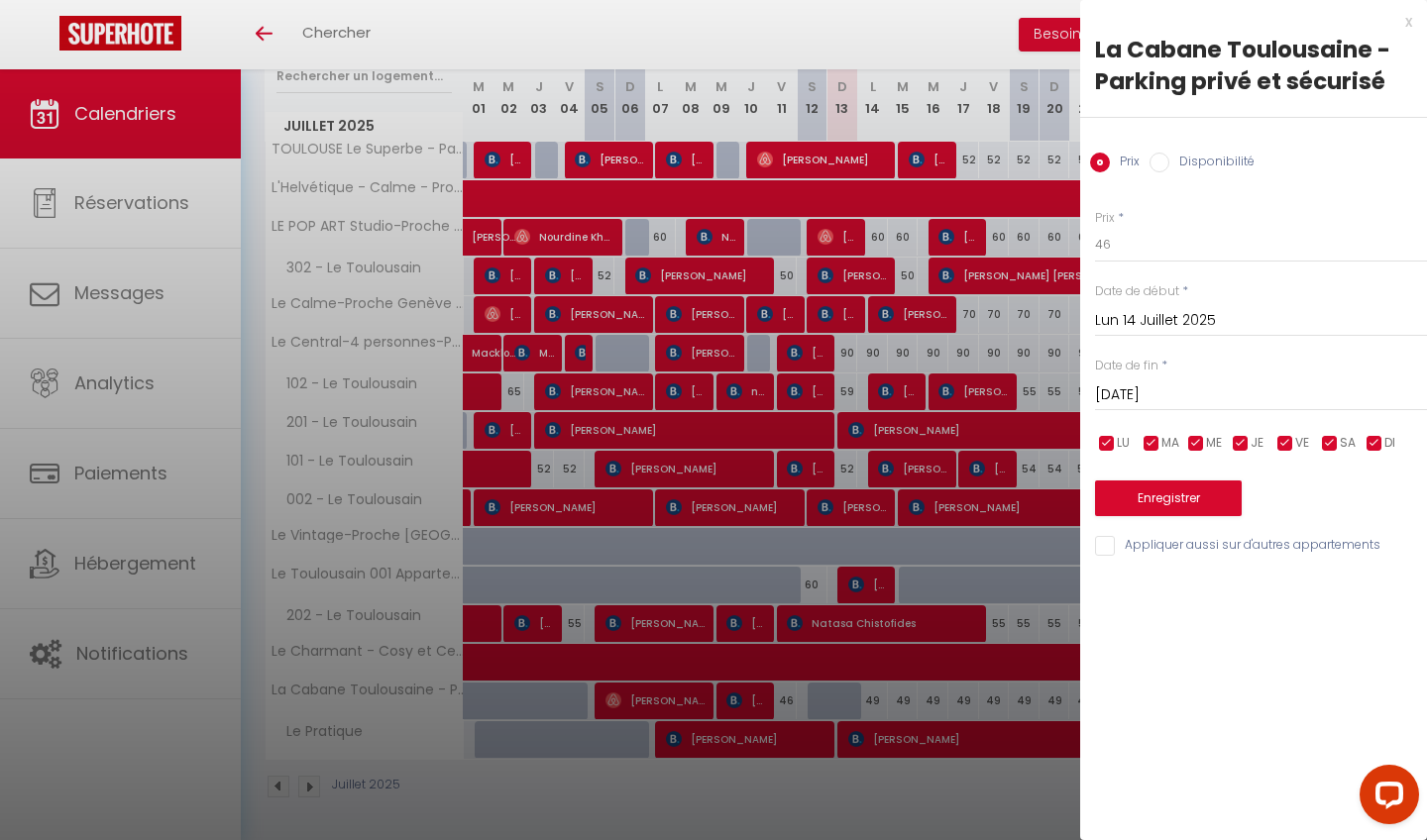 type on "Ven 01 Août 2025" 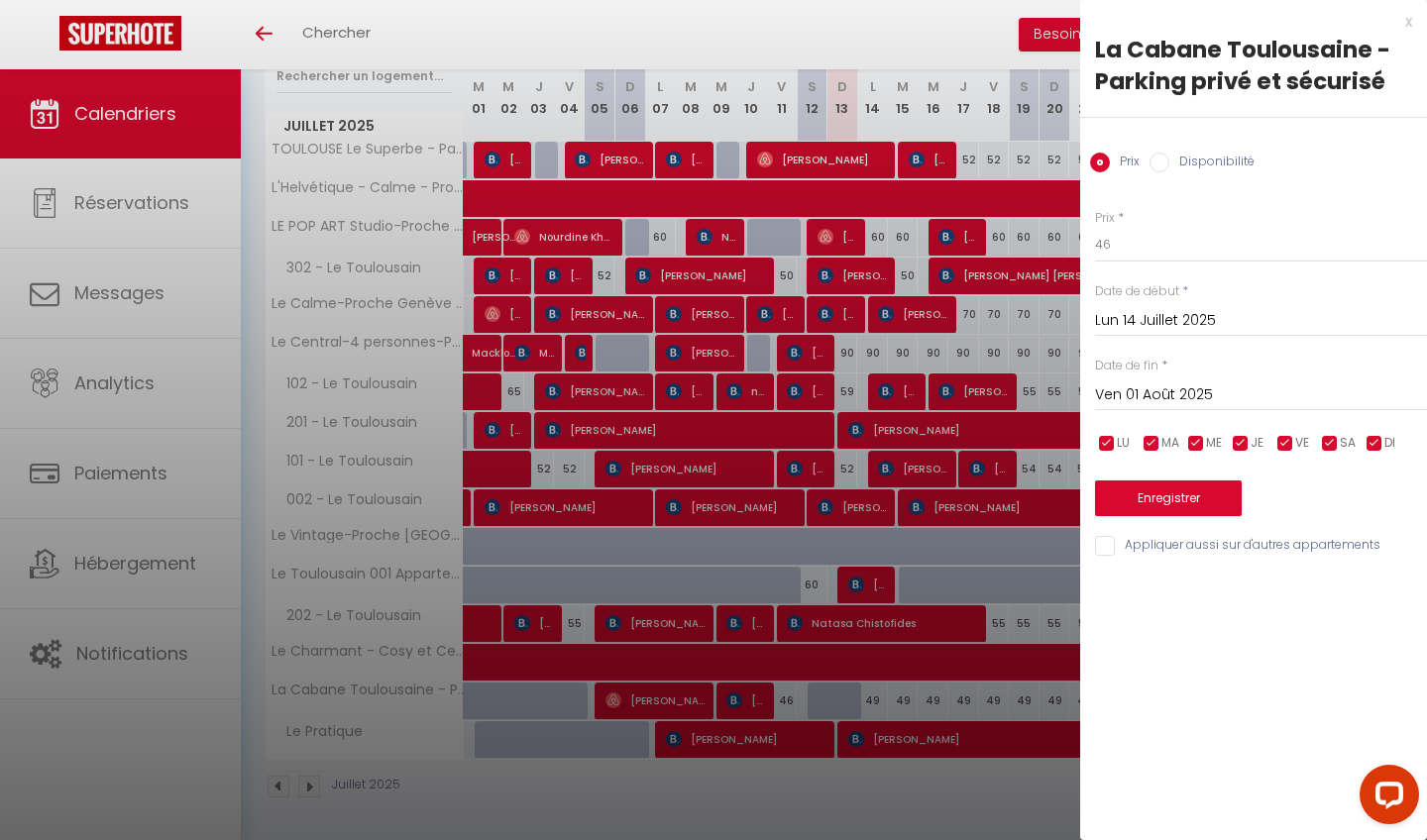 click on "Enregistrer" at bounding box center [1168, 498] 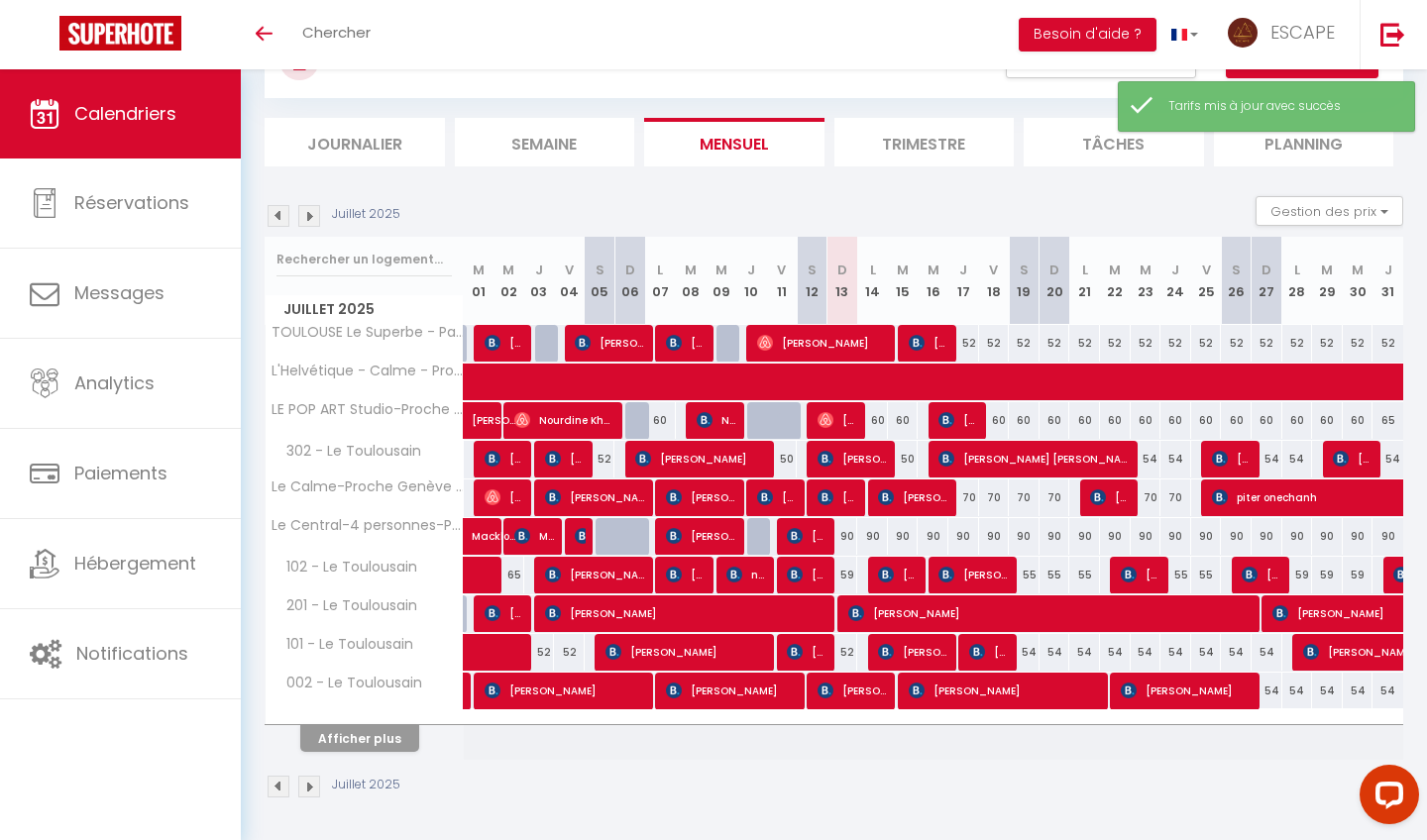 click on "Afficher plus" at bounding box center (360, 738) 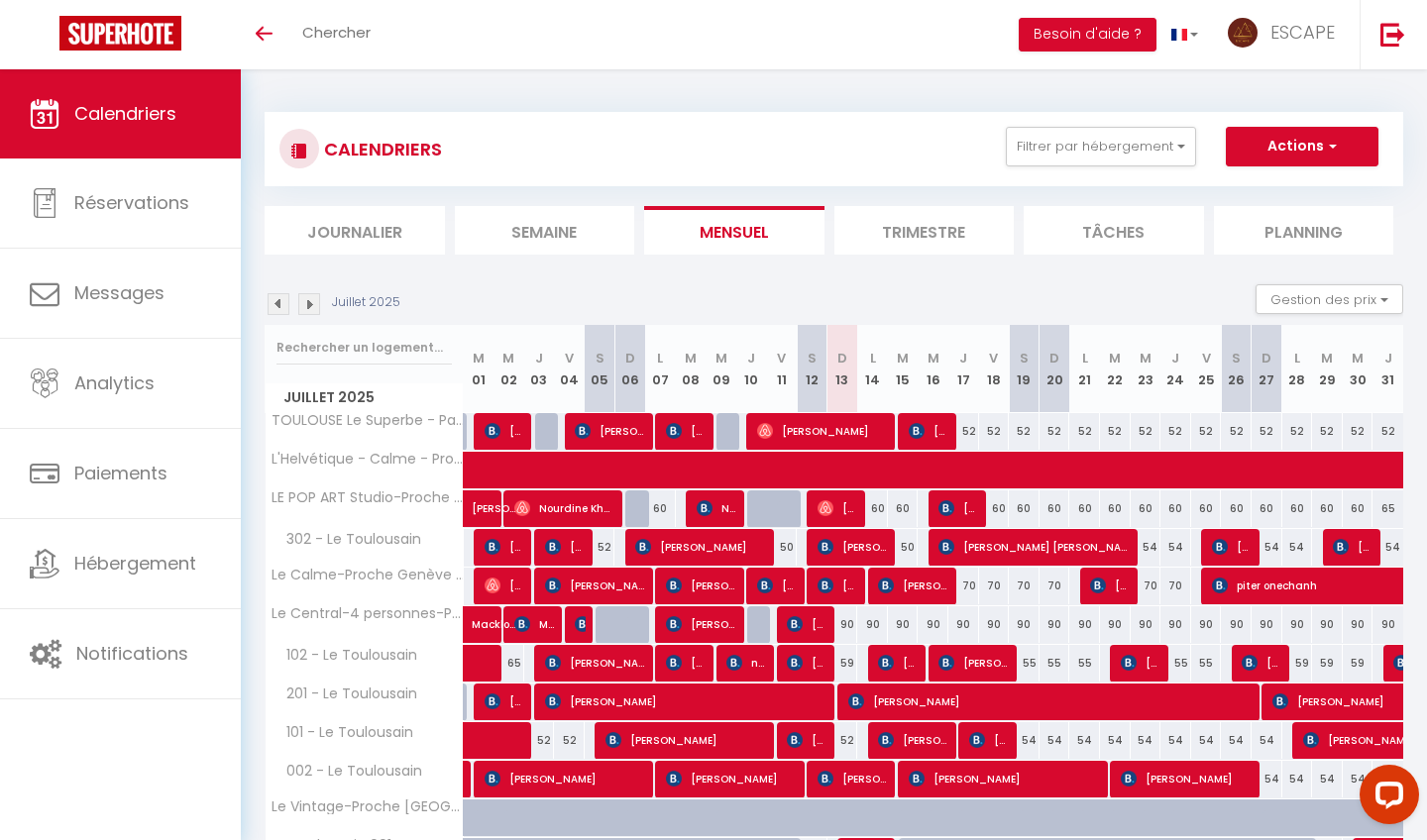 scroll, scrollTop: 0, scrollLeft: 0, axis: both 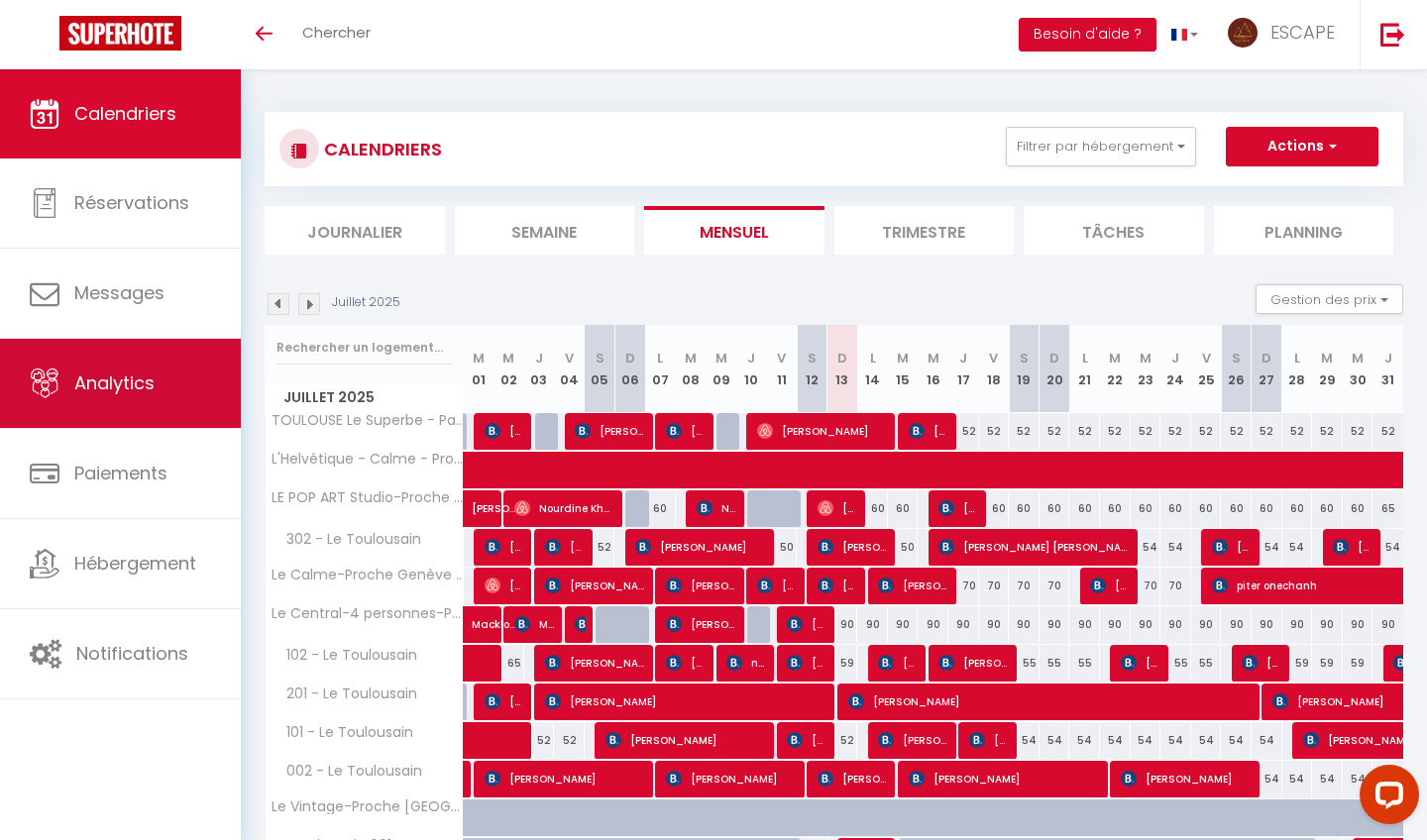 click on "Analytics" at bounding box center [114, 382] 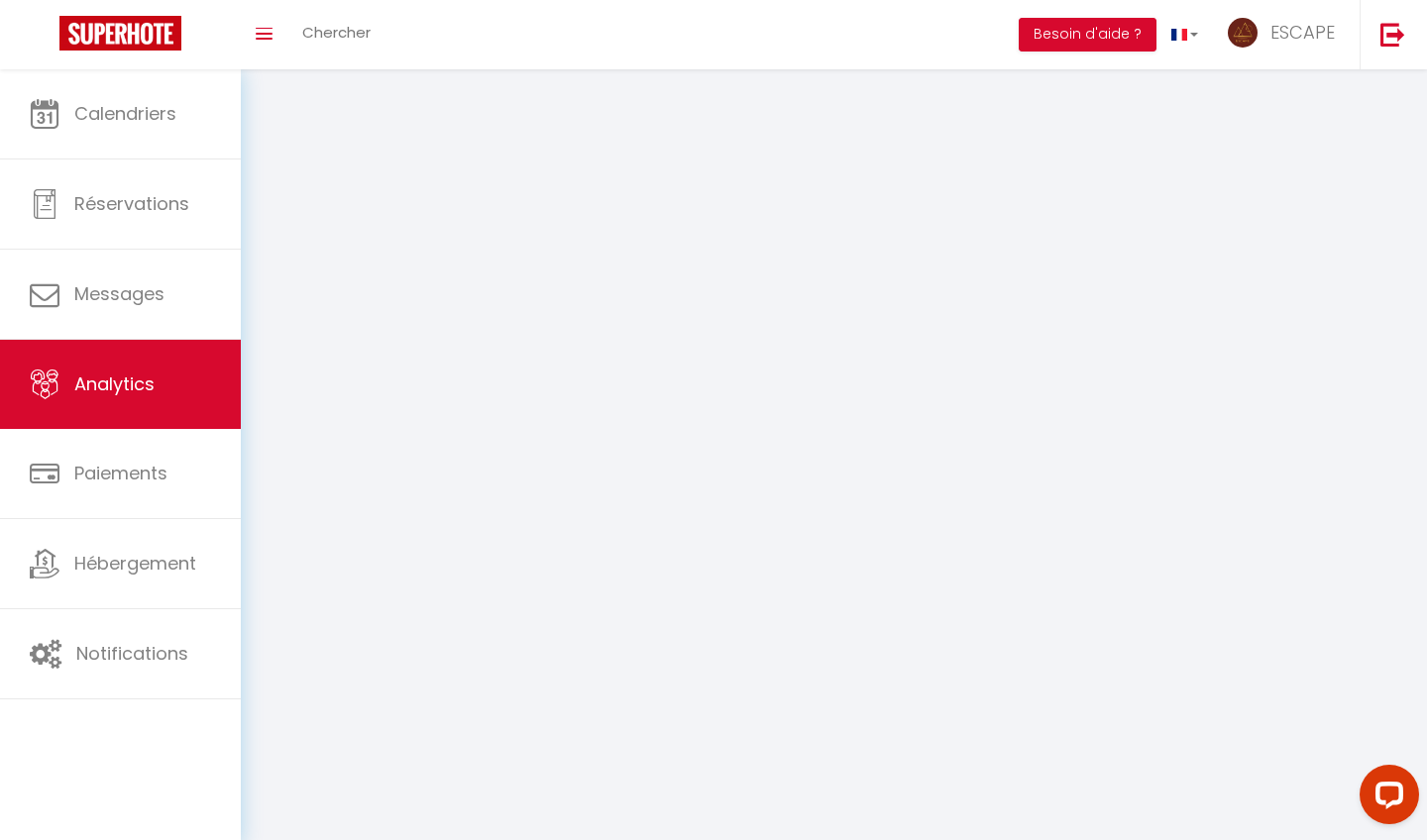 select on "2025" 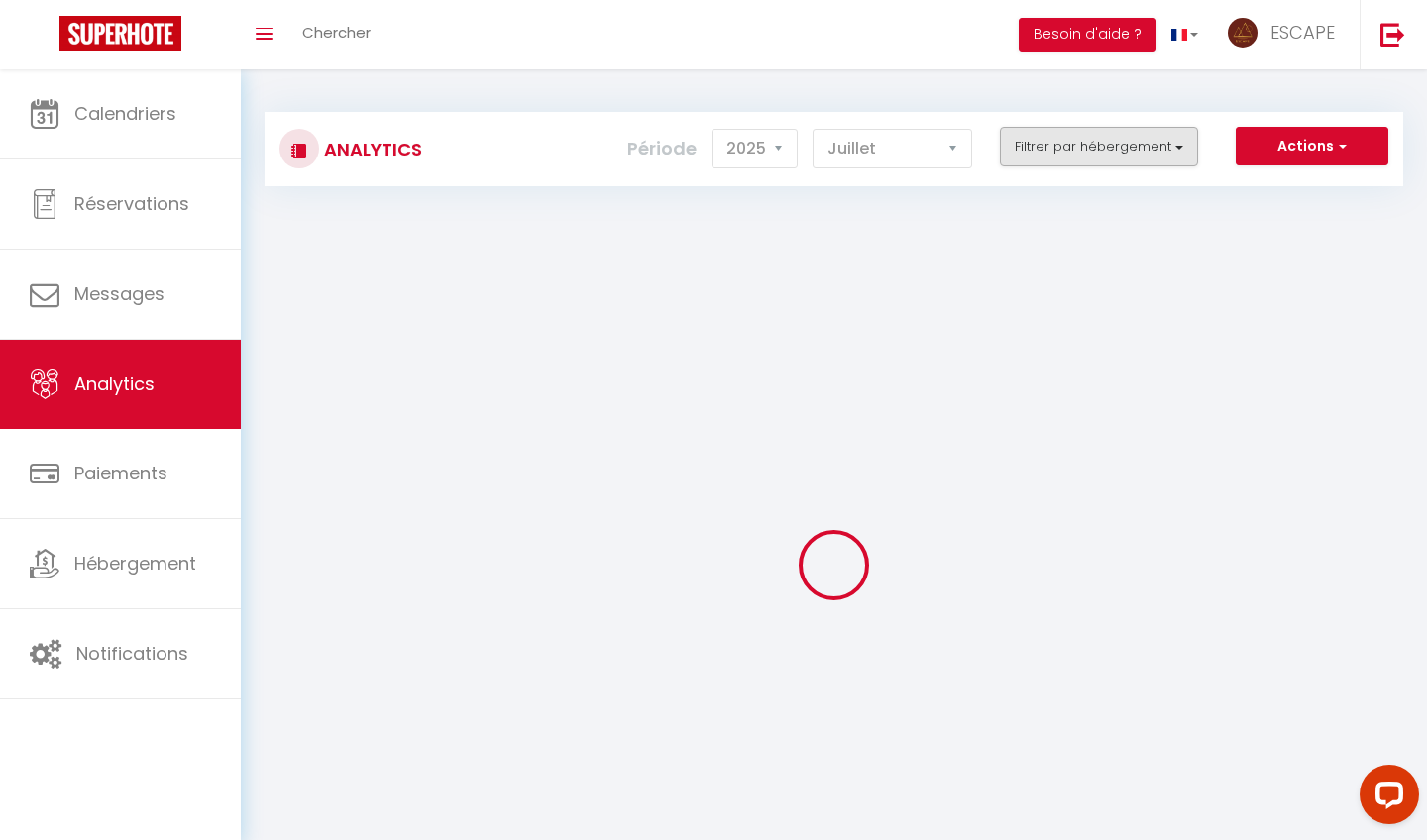 click on "Filtrer par hébergement" at bounding box center (1099, 147) 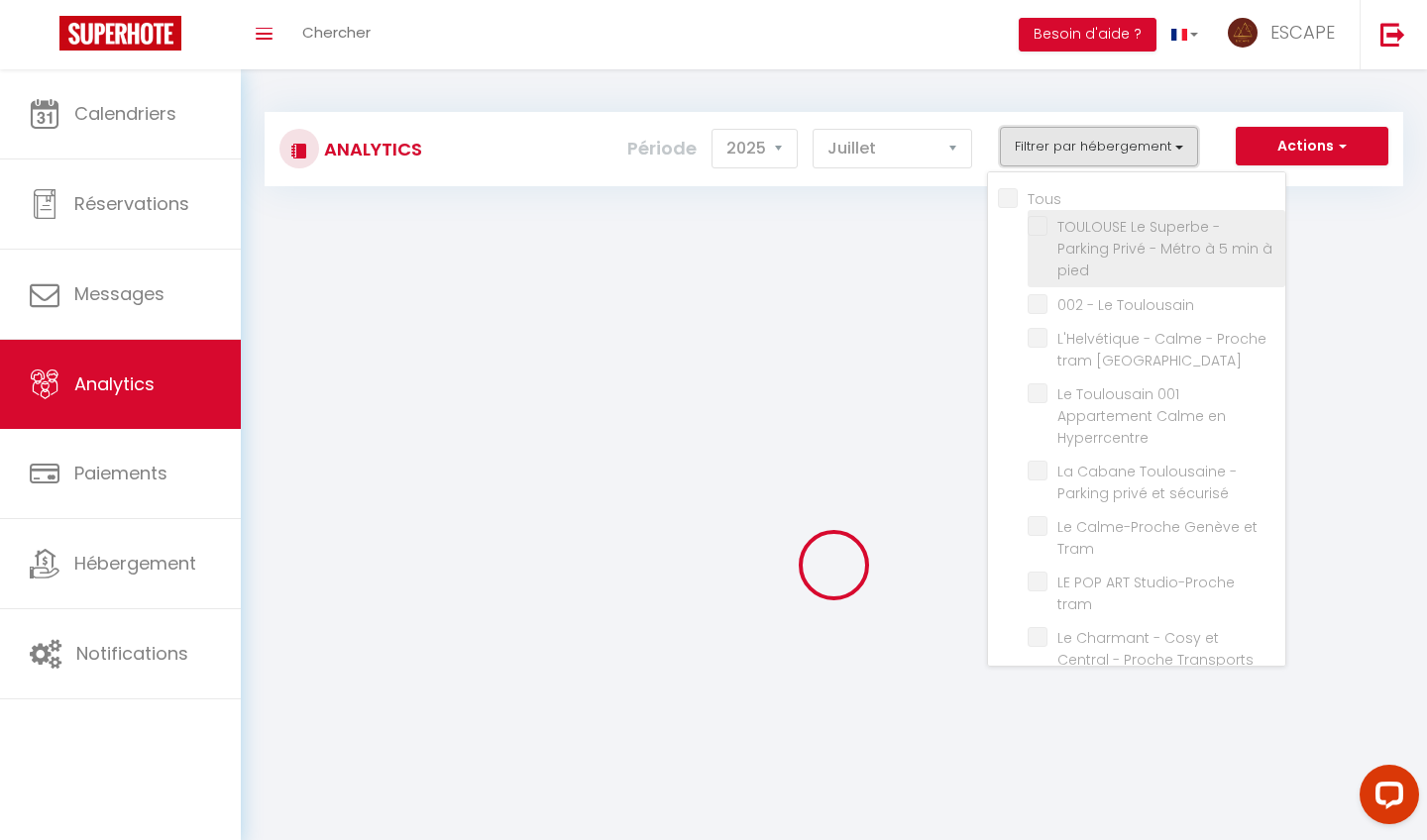 checkbox on "false" 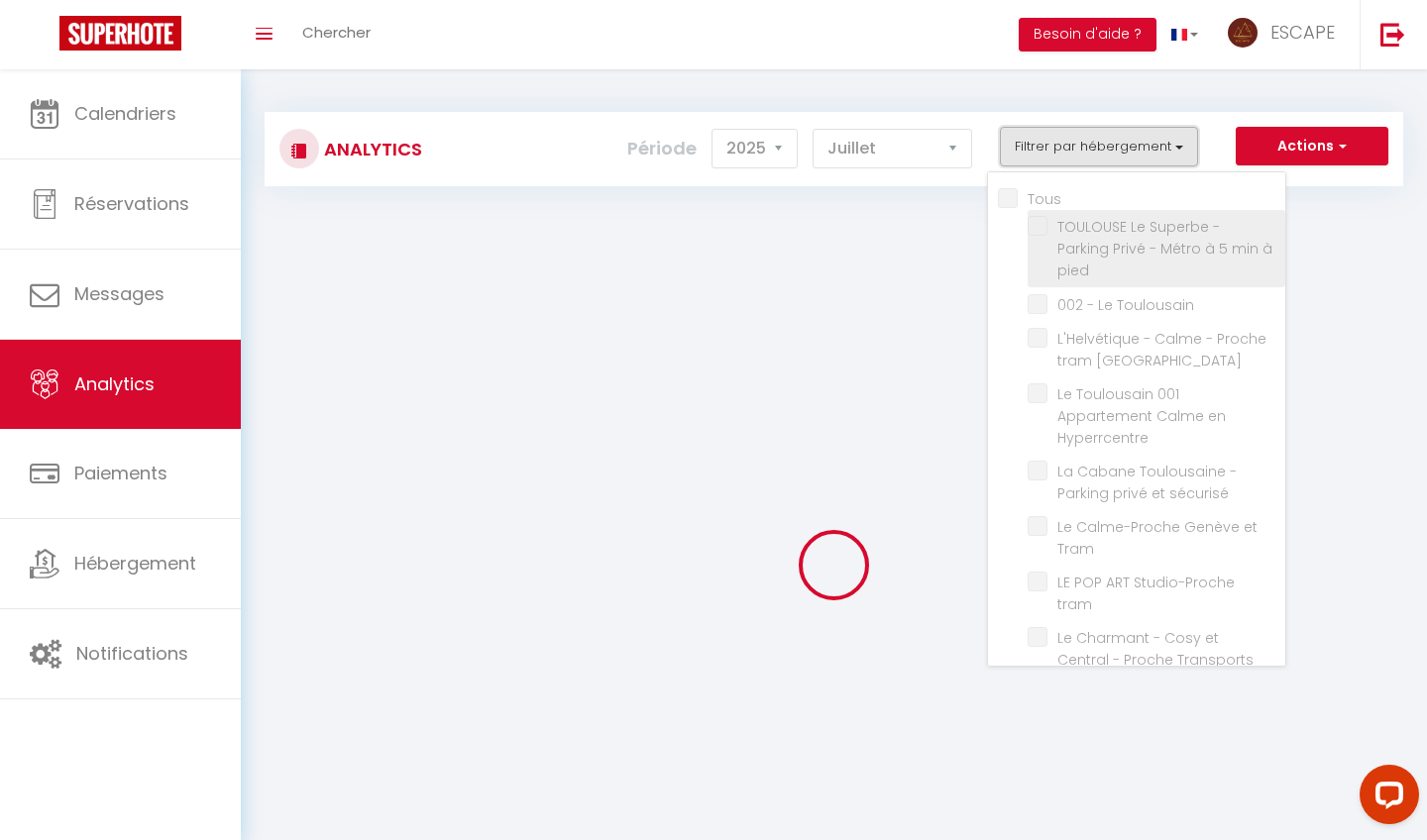 checkbox on "false" 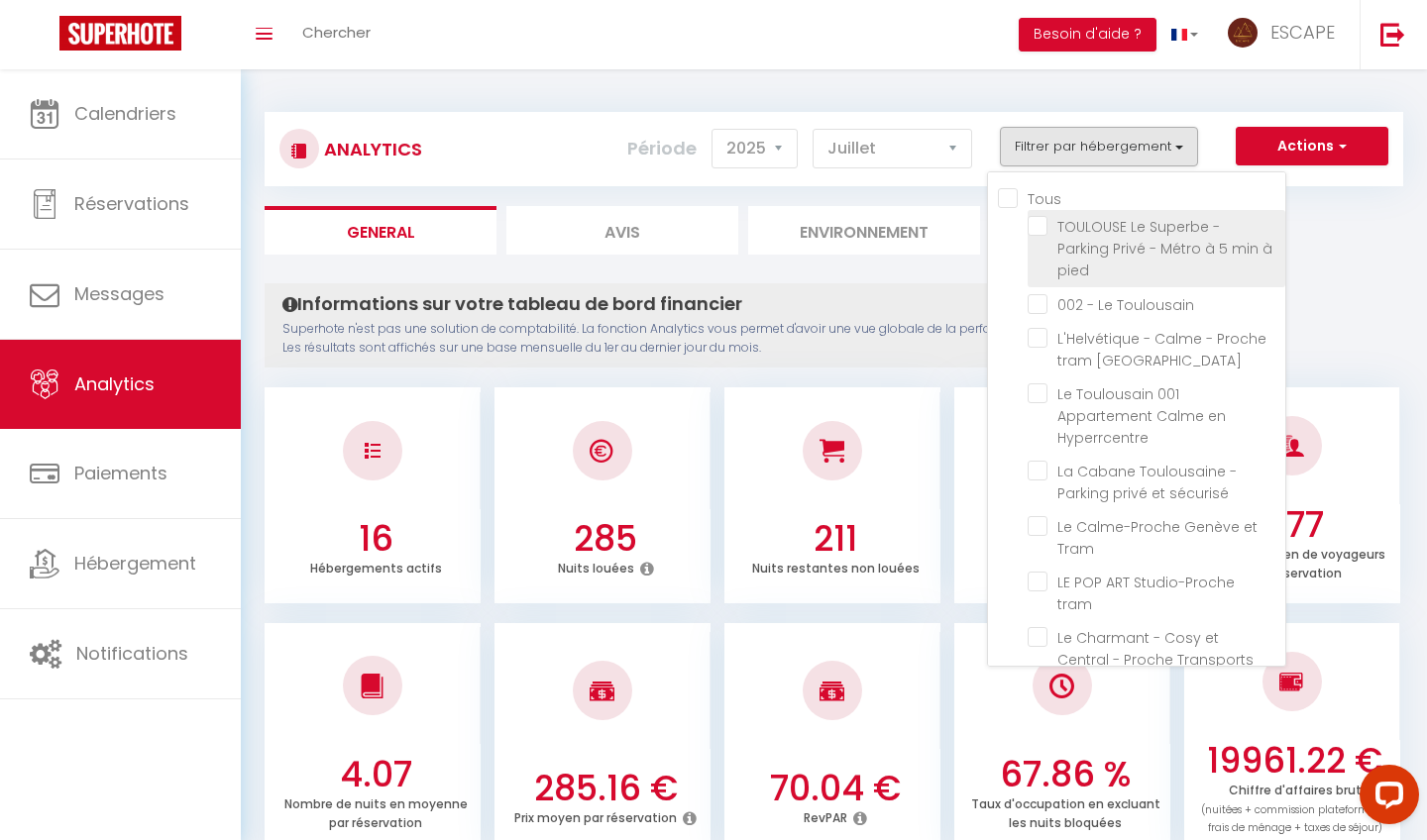 click at bounding box center (1156, 226) 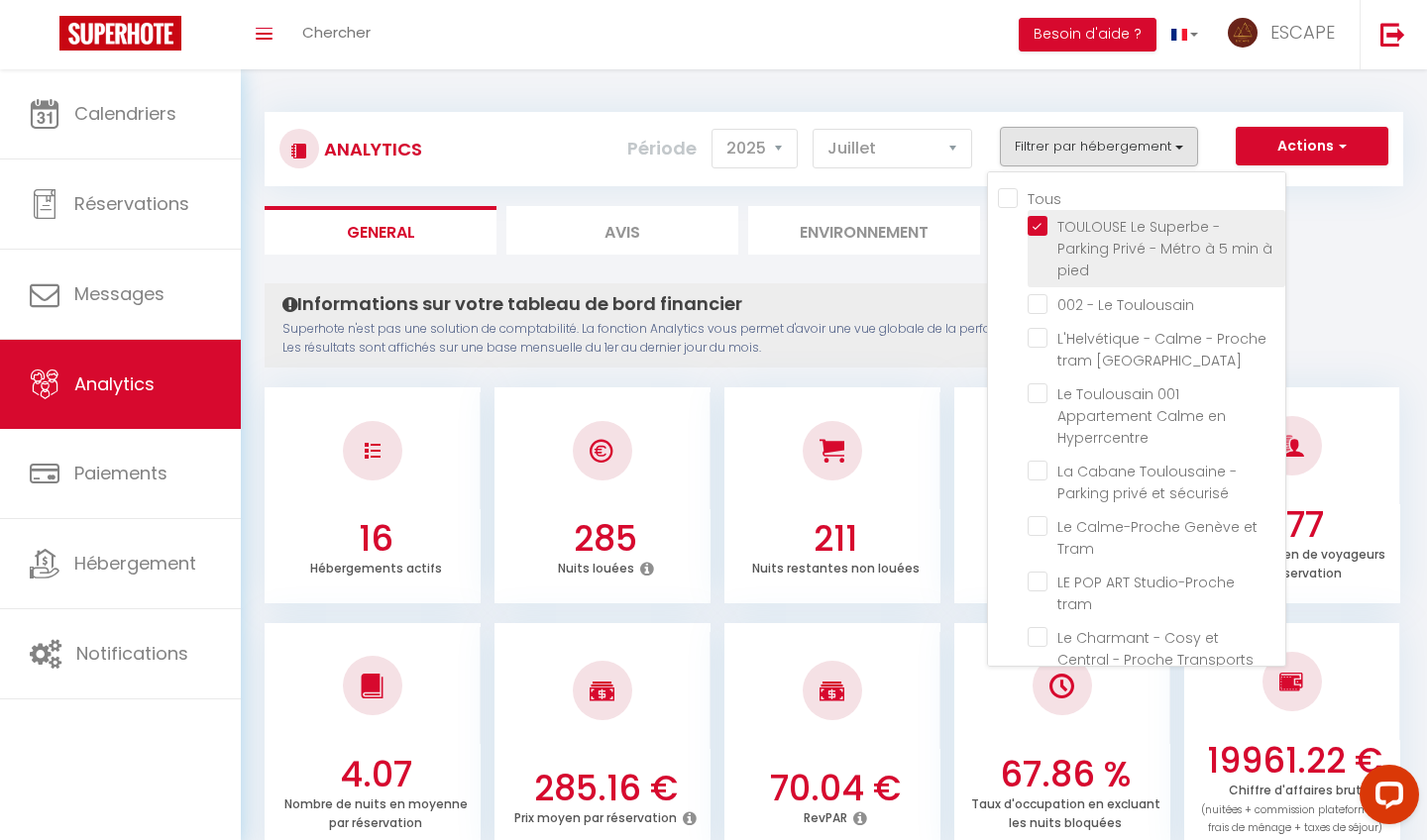 checkbox on "false" 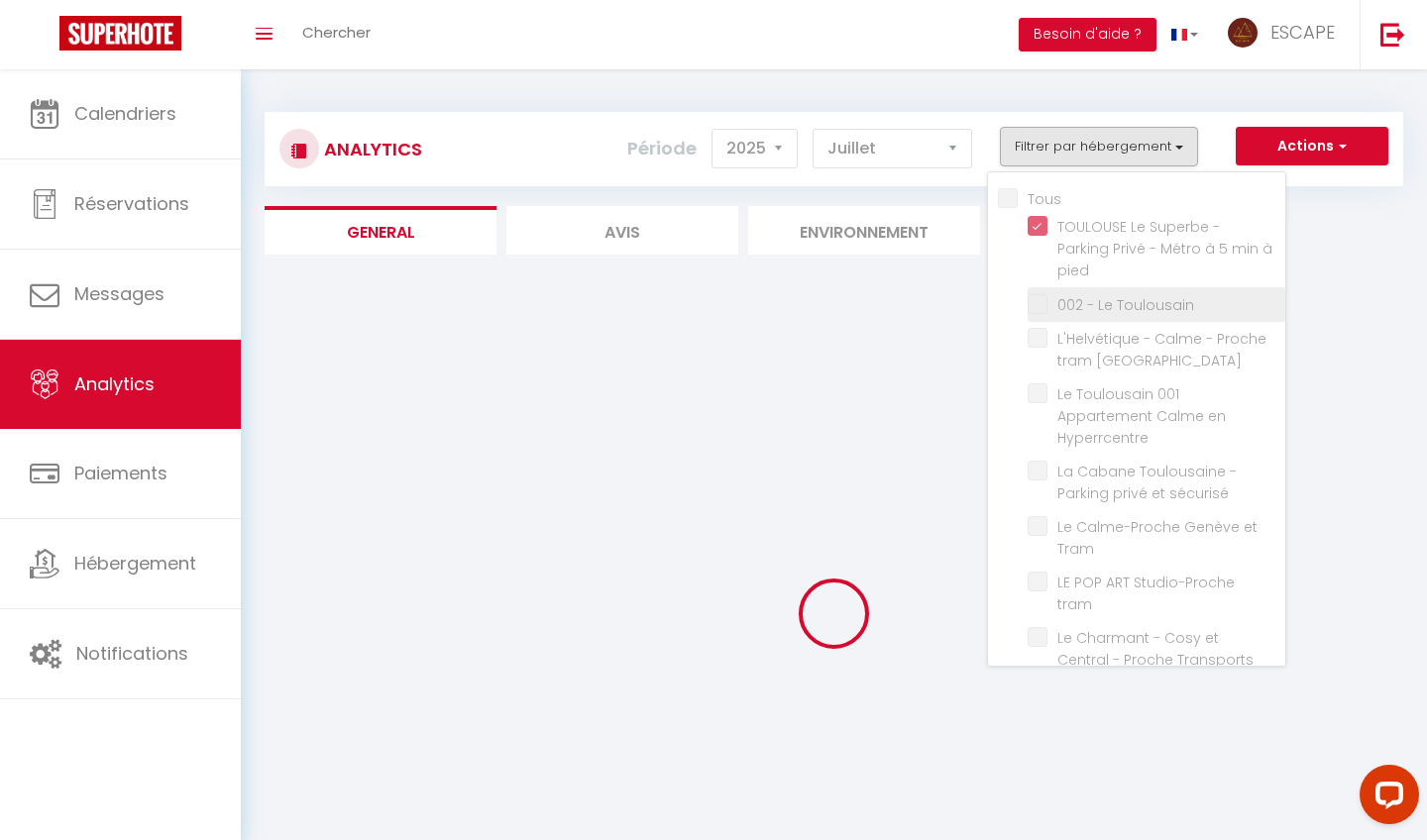 checkbox on "false" 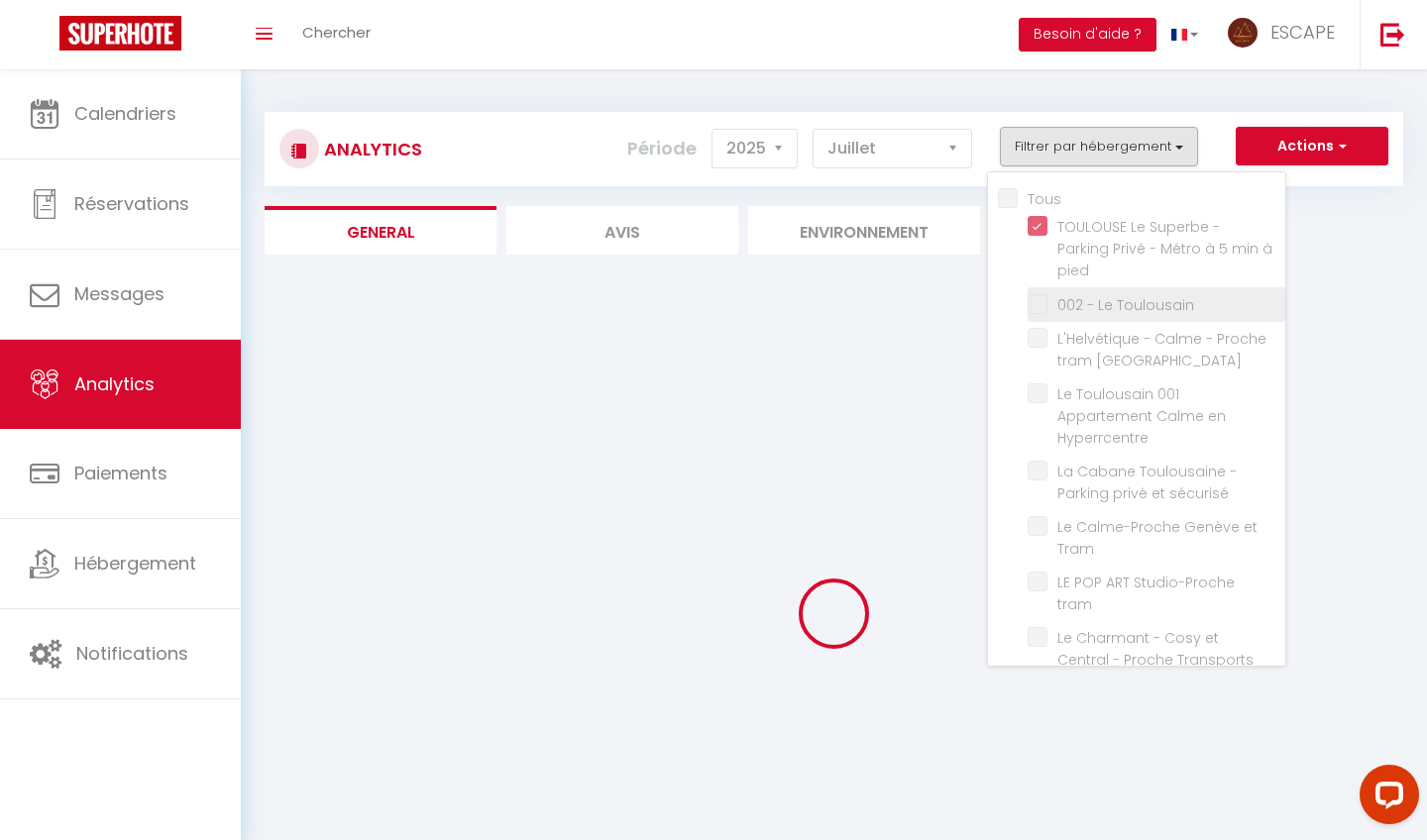 checkbox on "false" 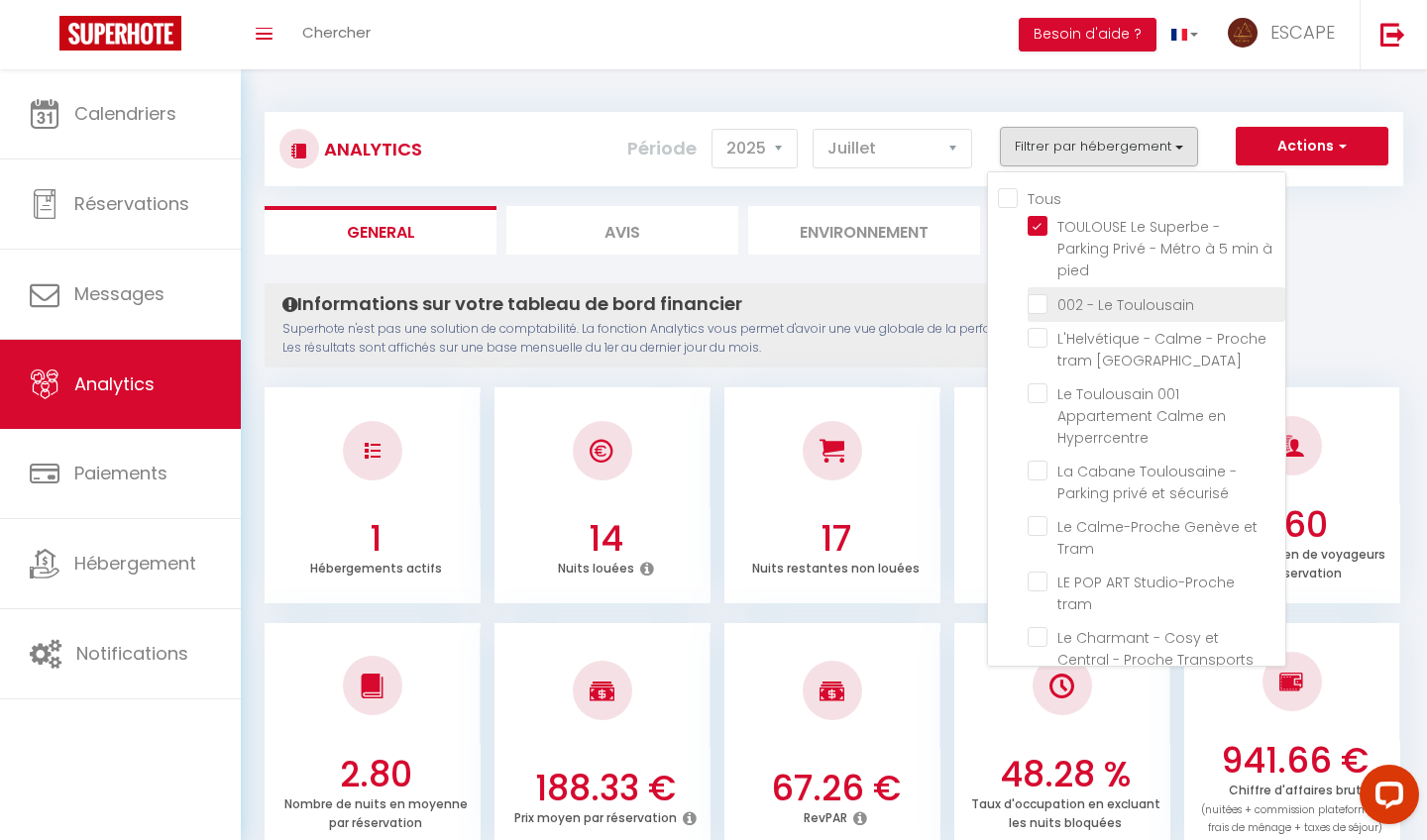 click at bounding box center [1156, 303] 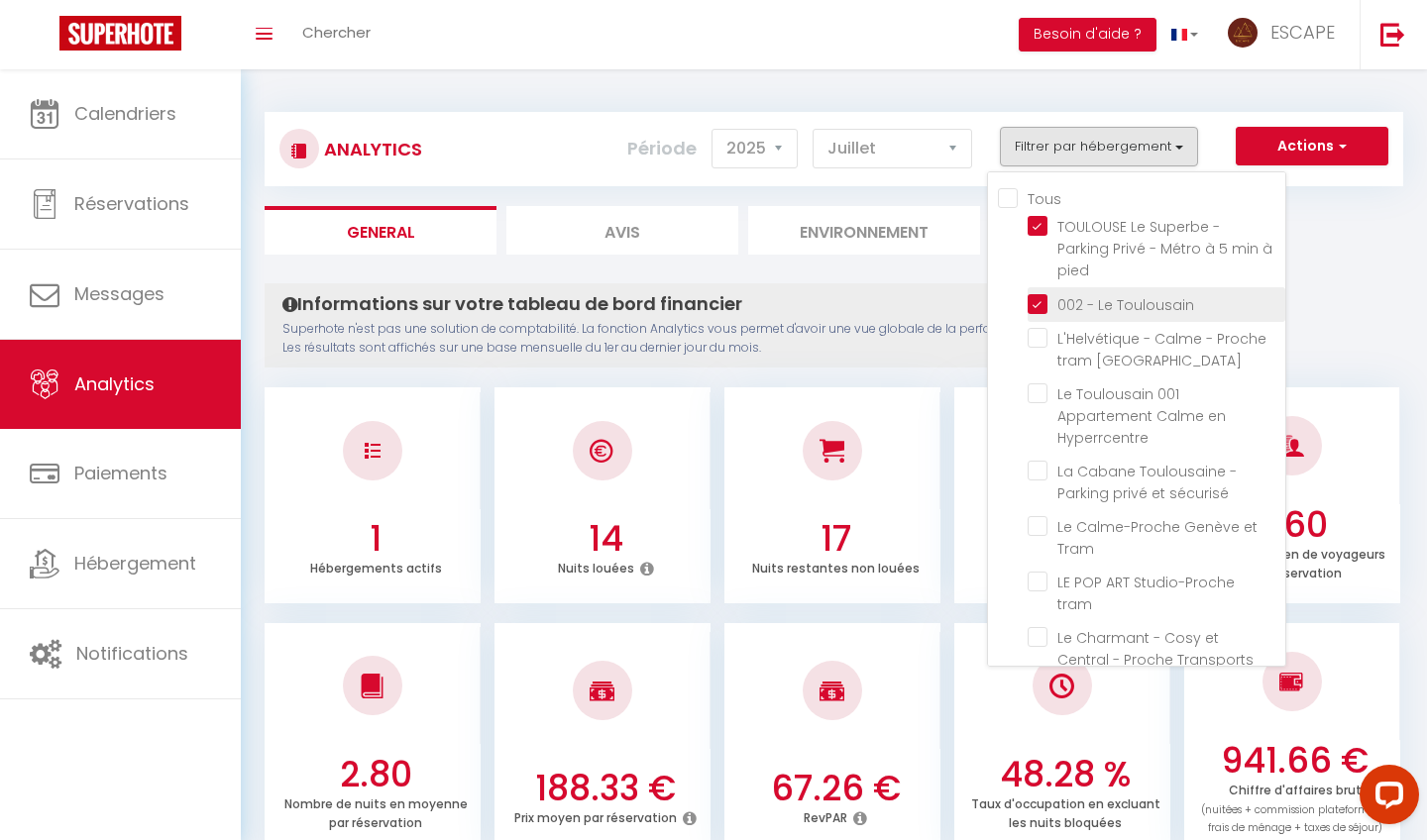 checkbox on "false" 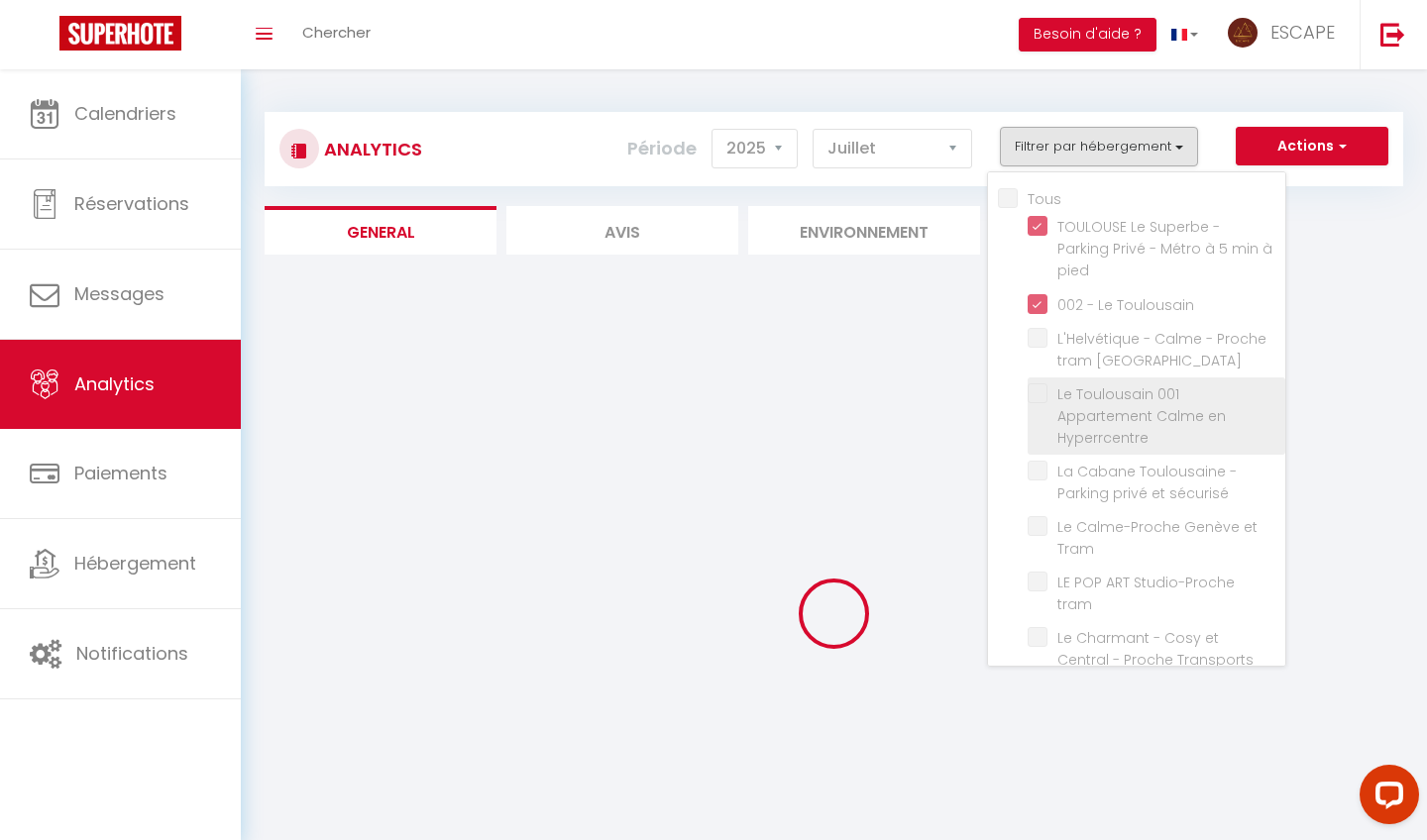 checkbox on "false" 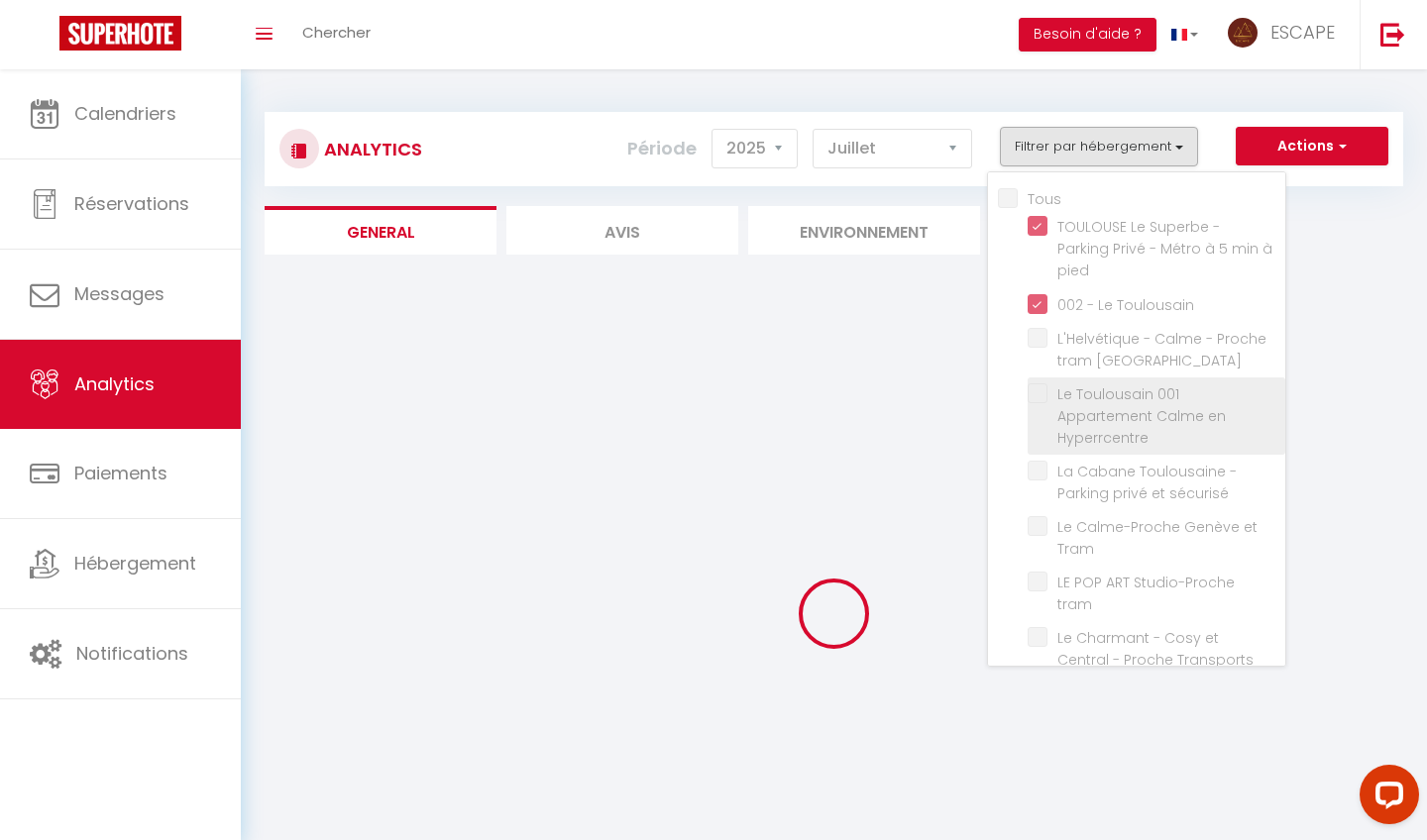 checkbox on "false" 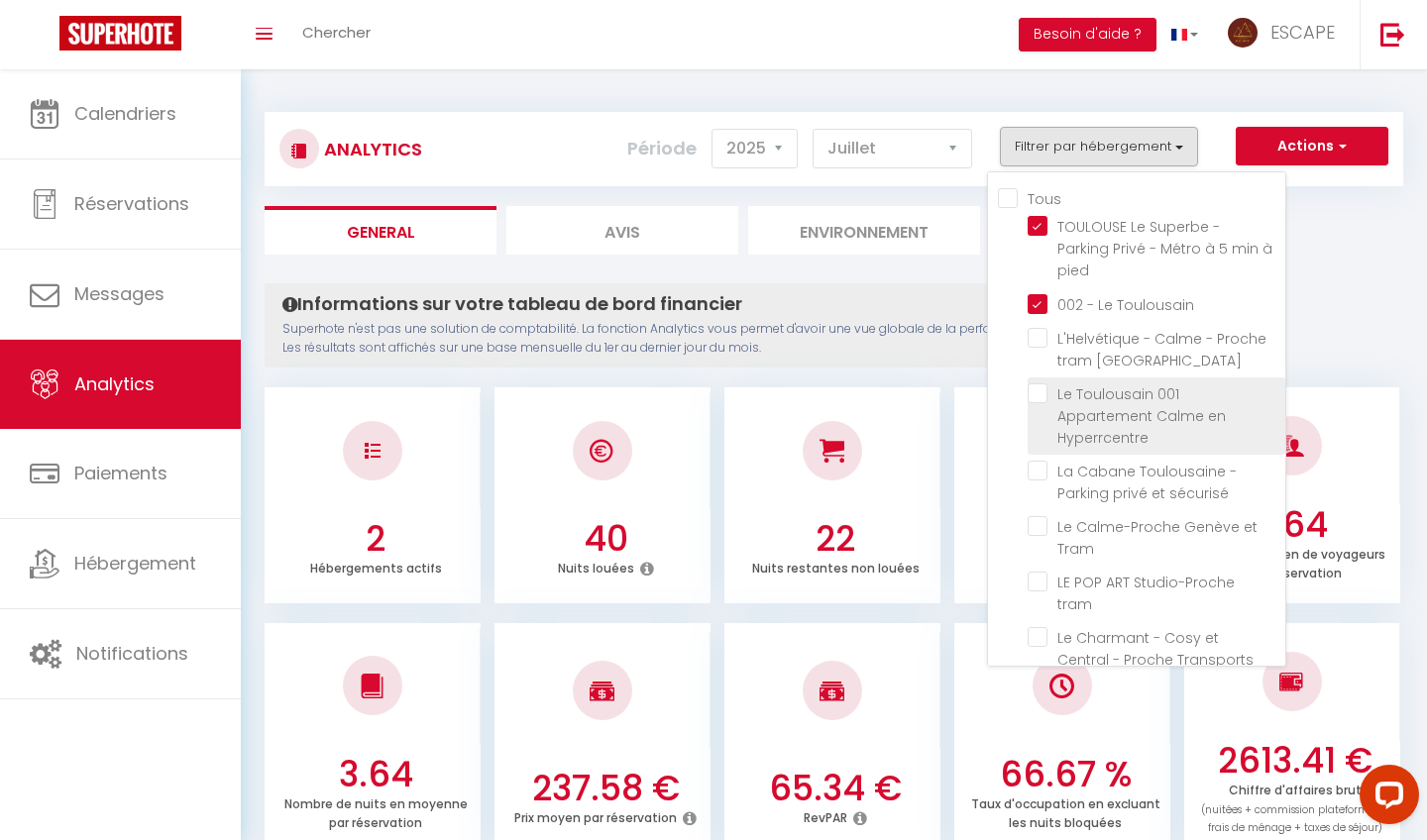 click at bounding box center (1156, 393) 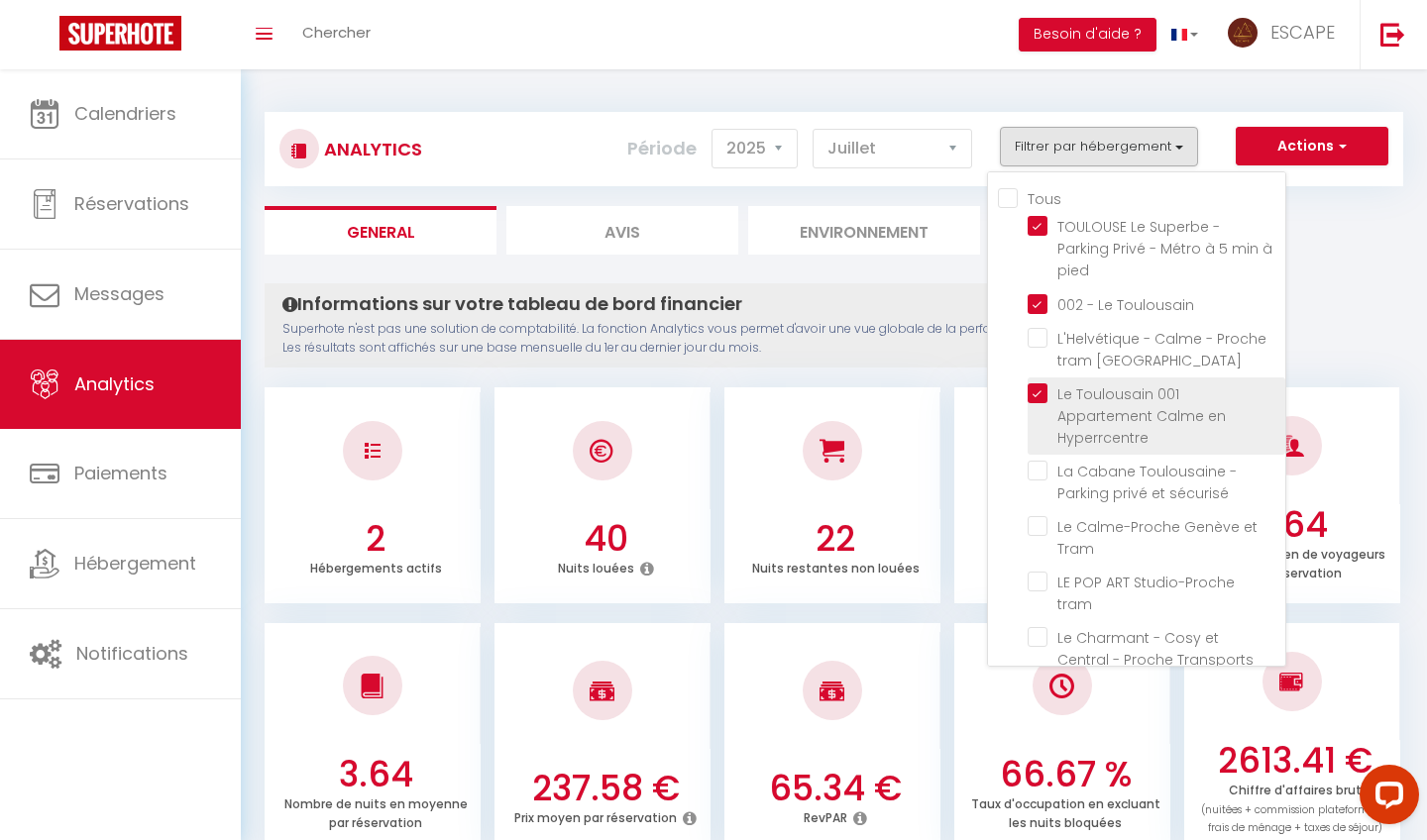 checkbox on "false" 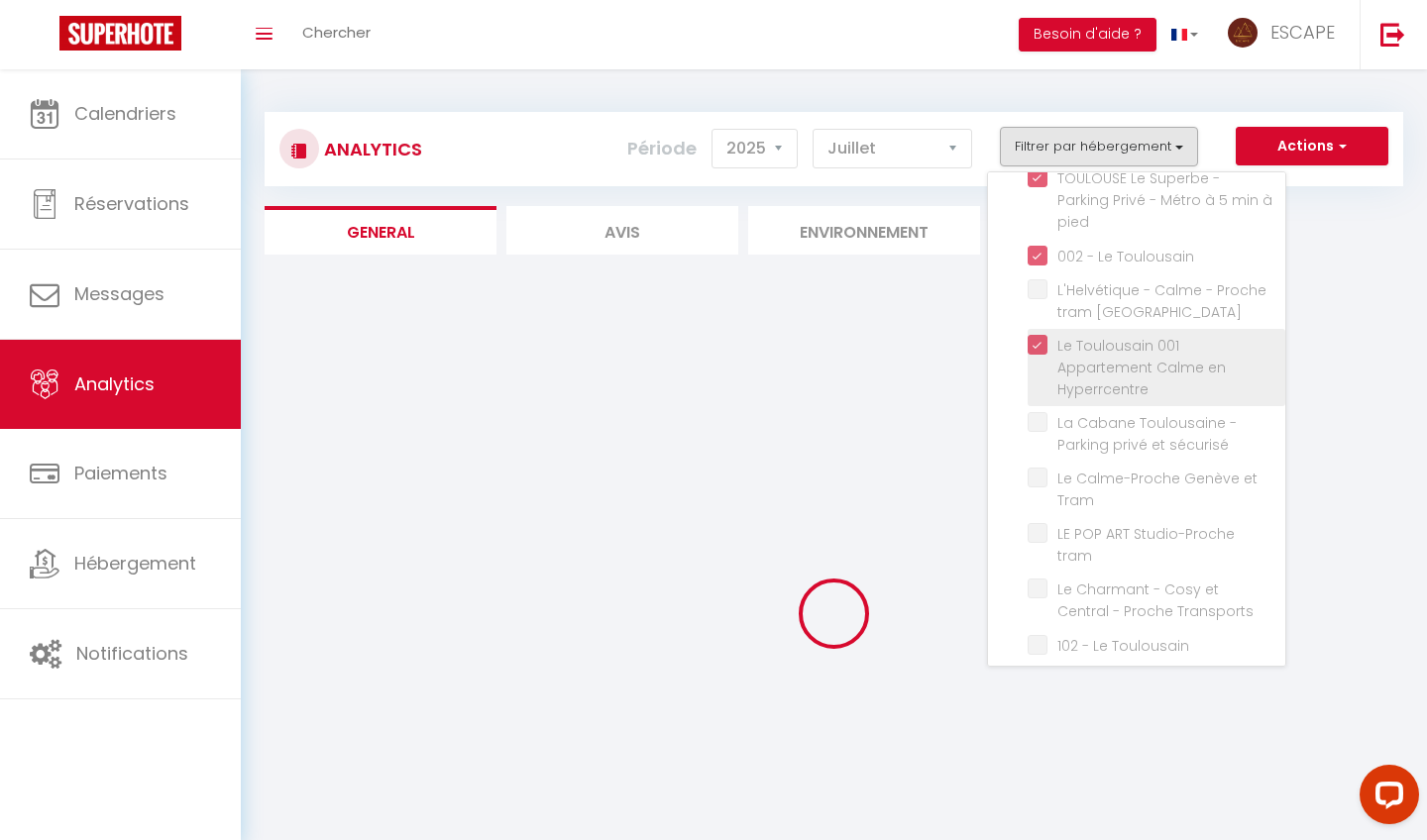 scroll, scrollTop: 70, scrollLeft: 0, axis: vertical 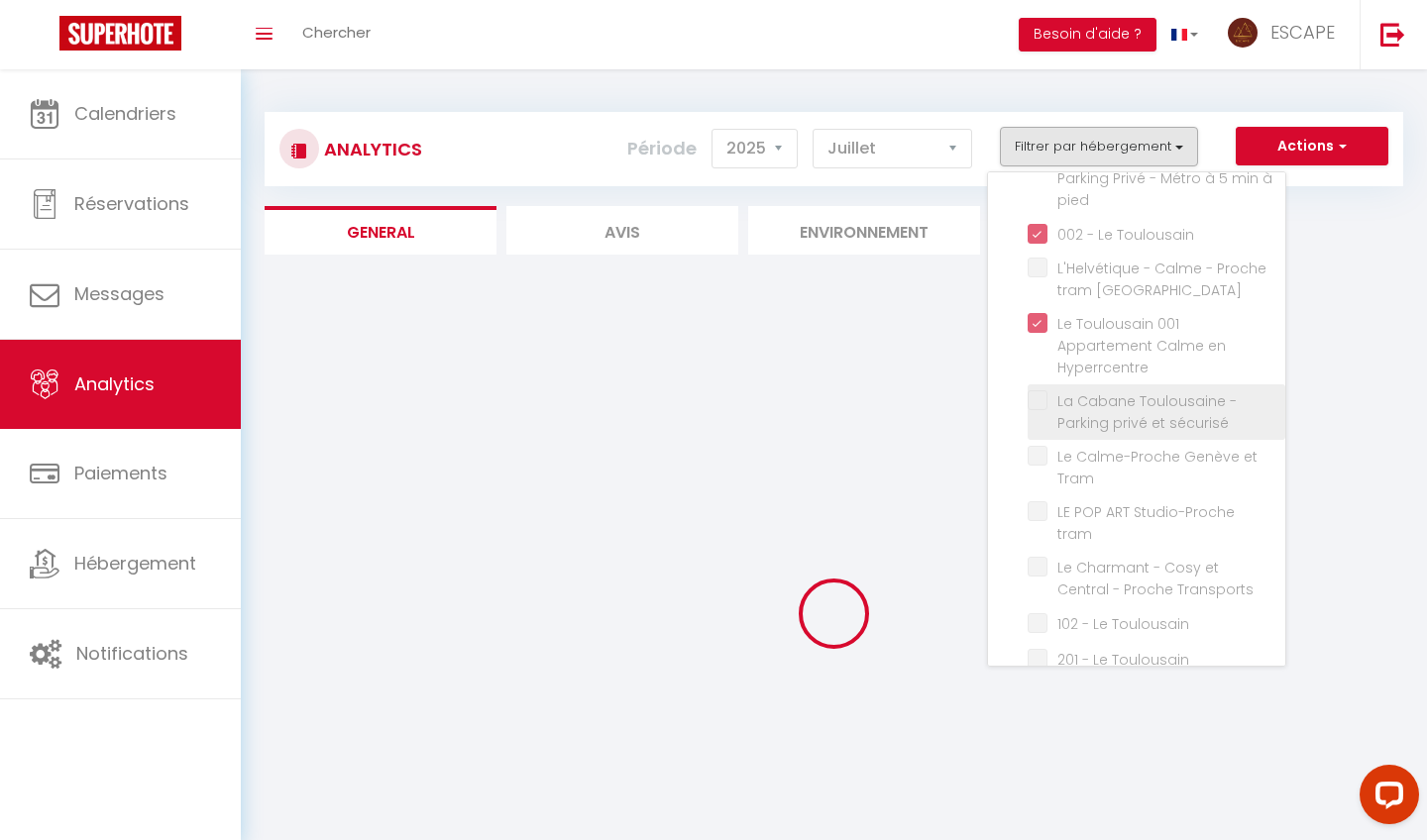 checkbox on "false" 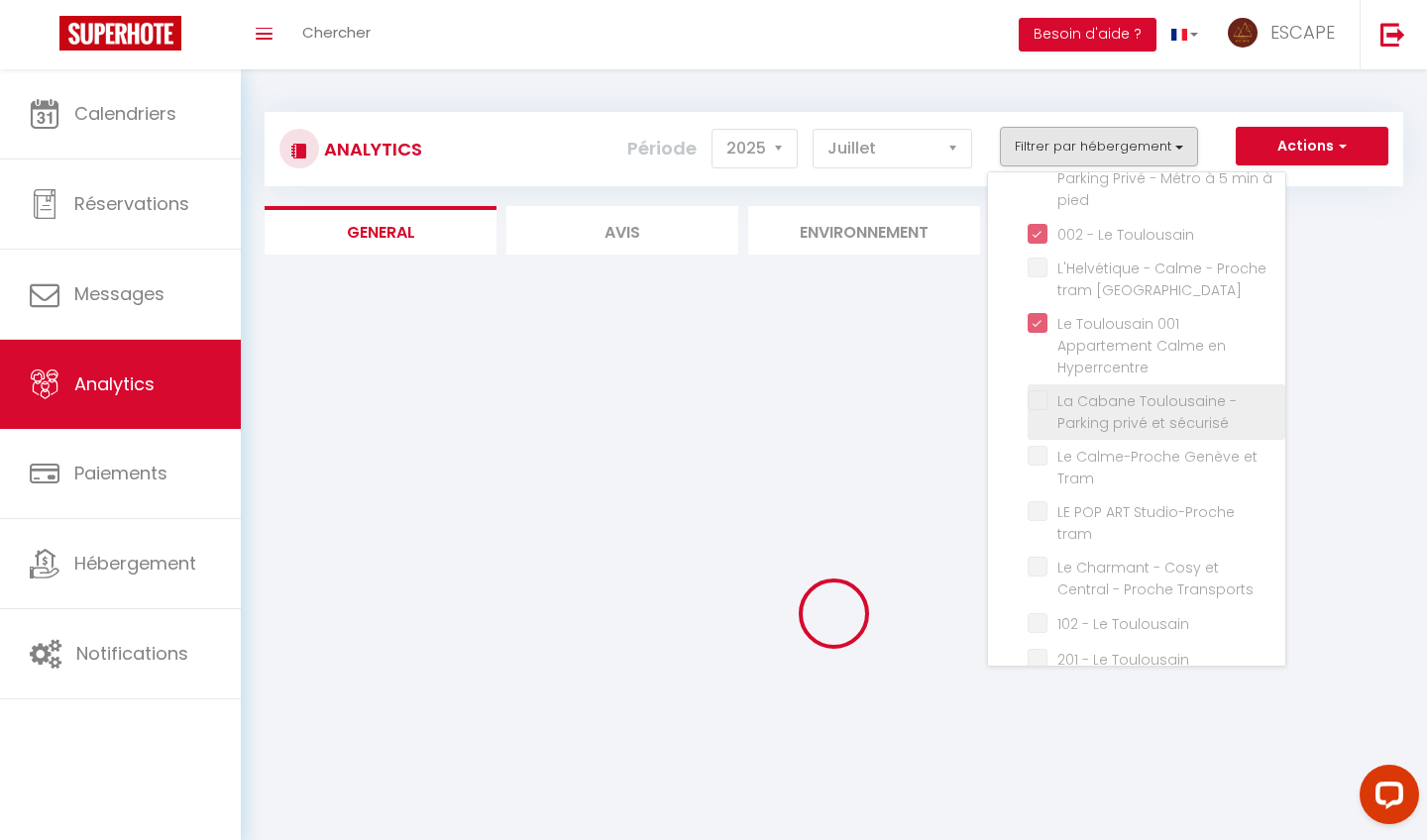 checkbox on "false" 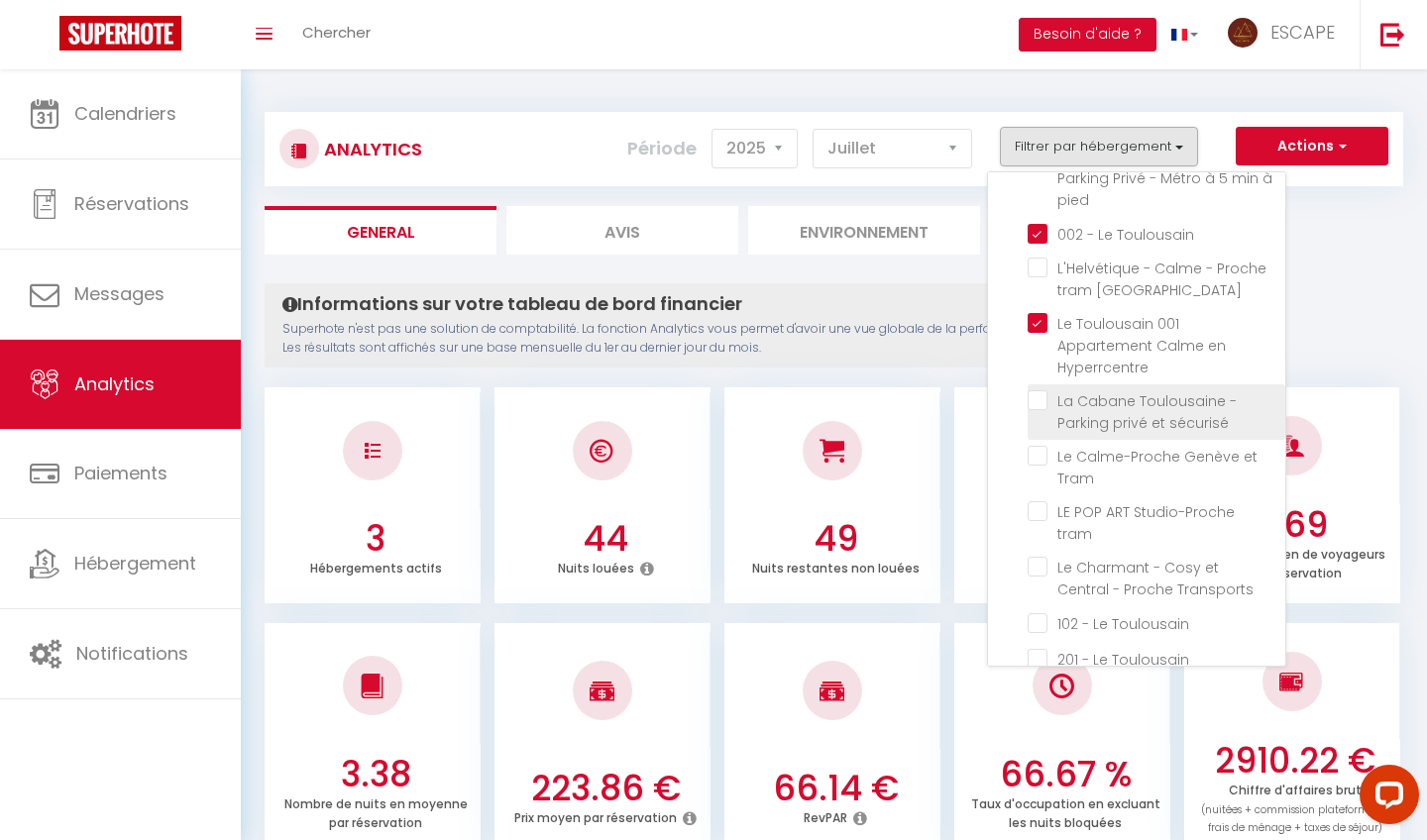 click at bounding box center [1156, 400] 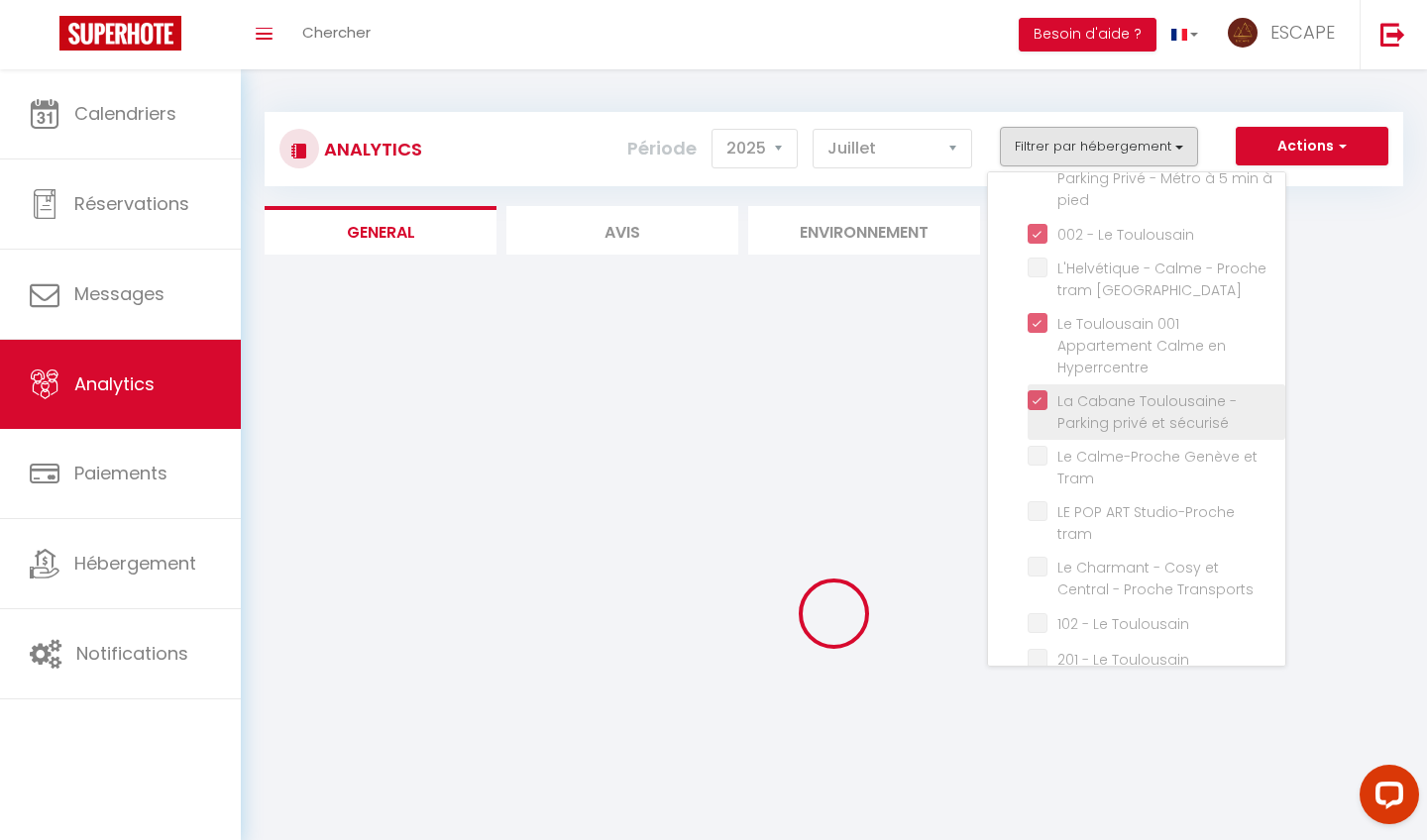 checkbox on "false" 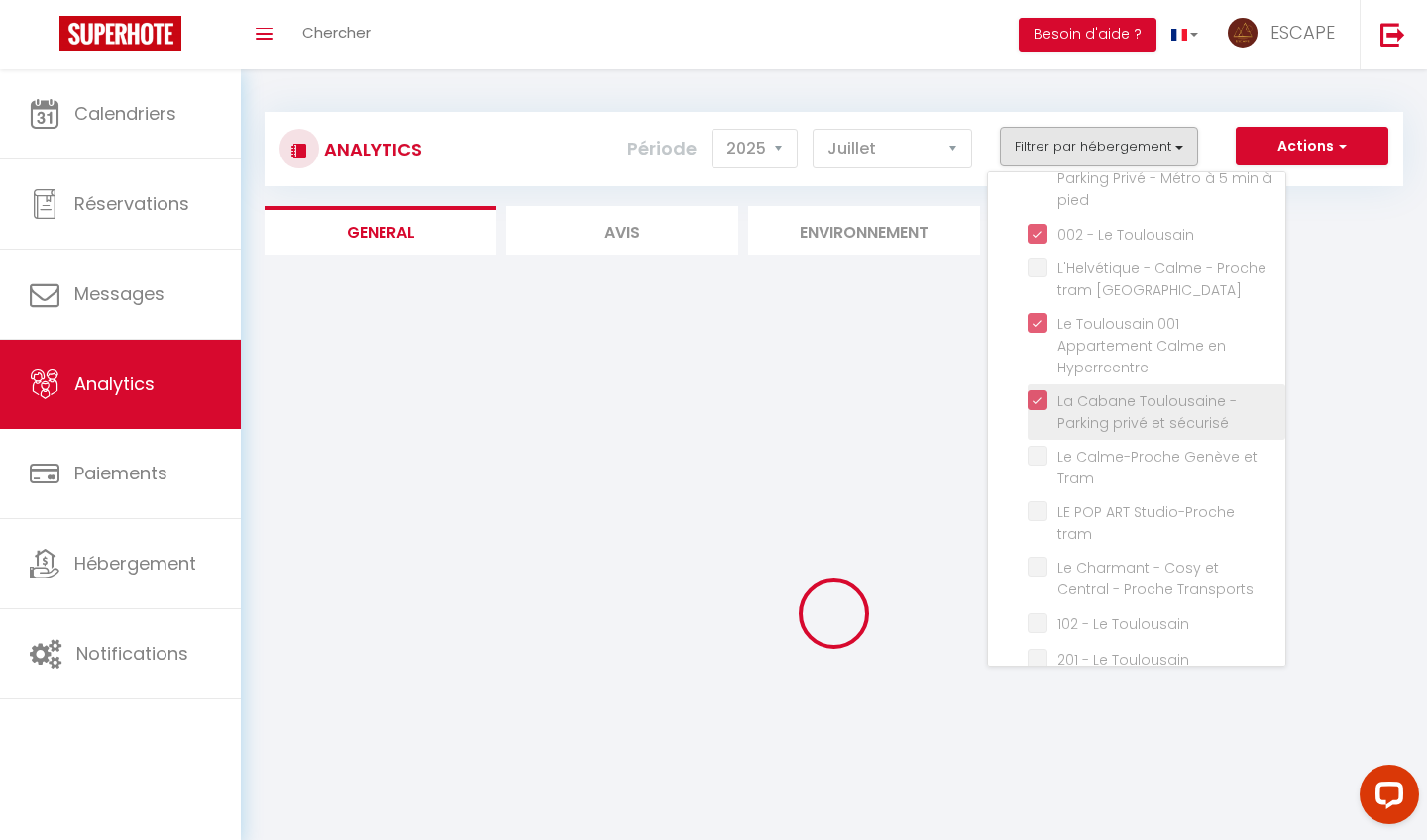 checkbox on "false" 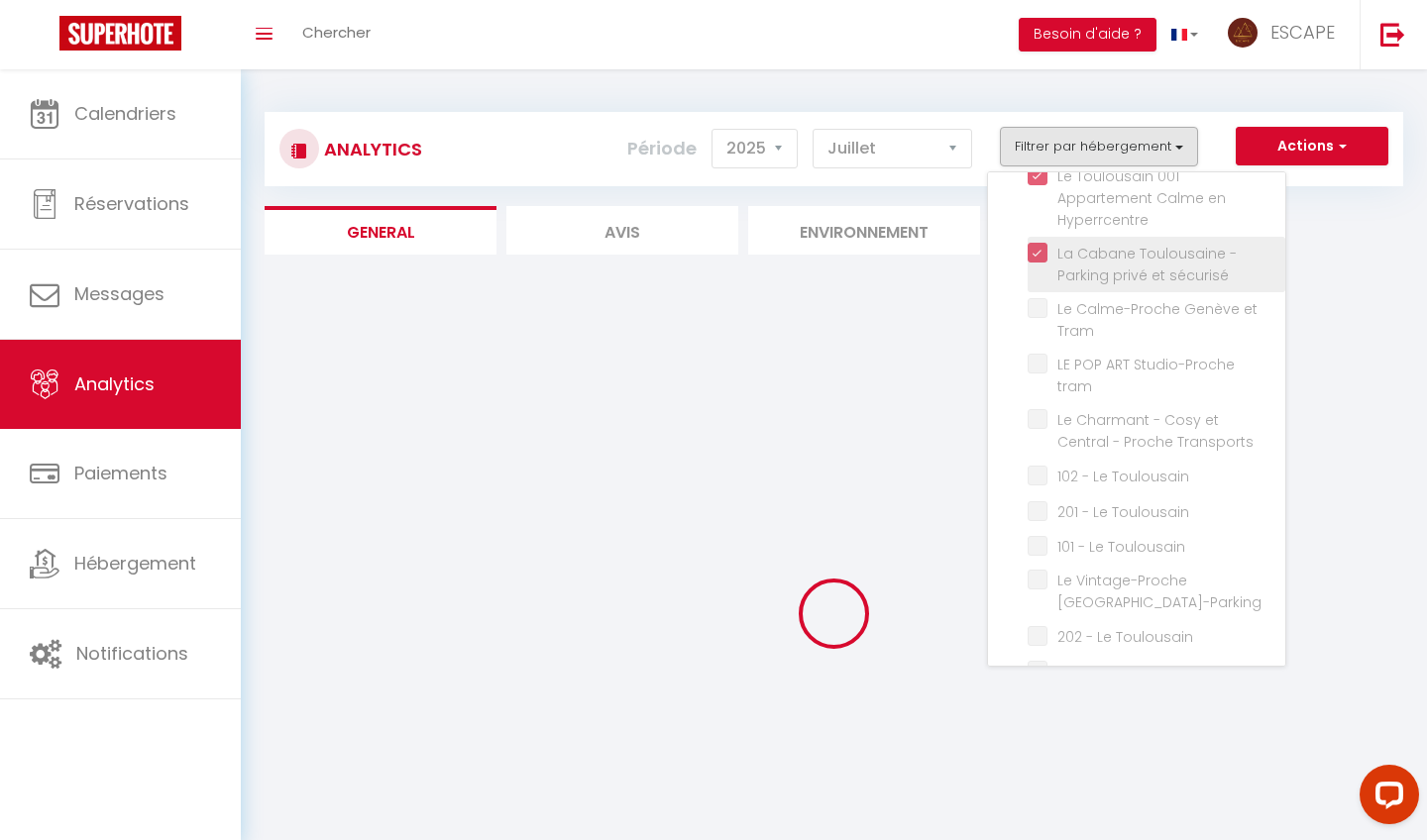 scroll, scrollTop: 221, scrollLeft: 0, axis: vertical 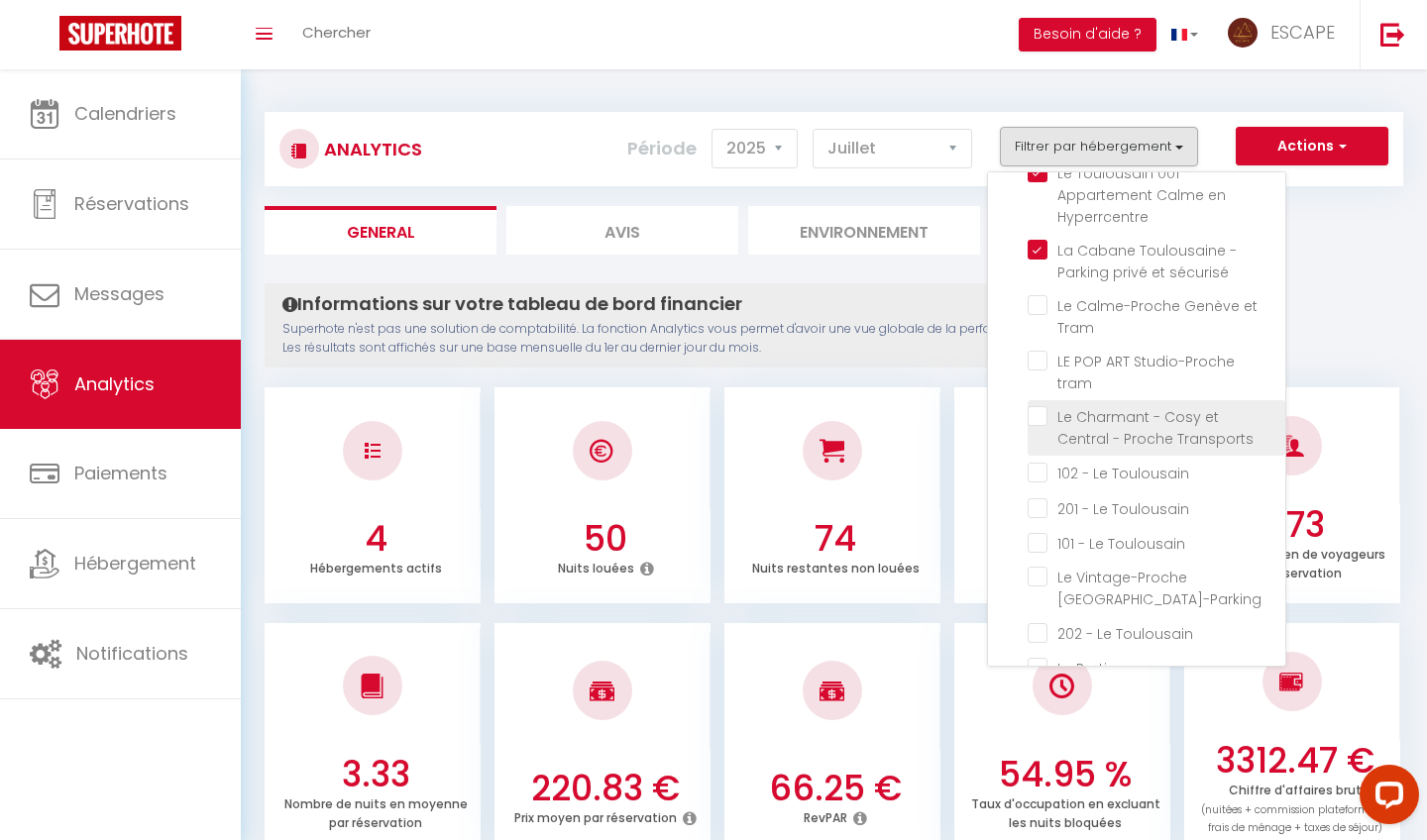 checkbox on "false" 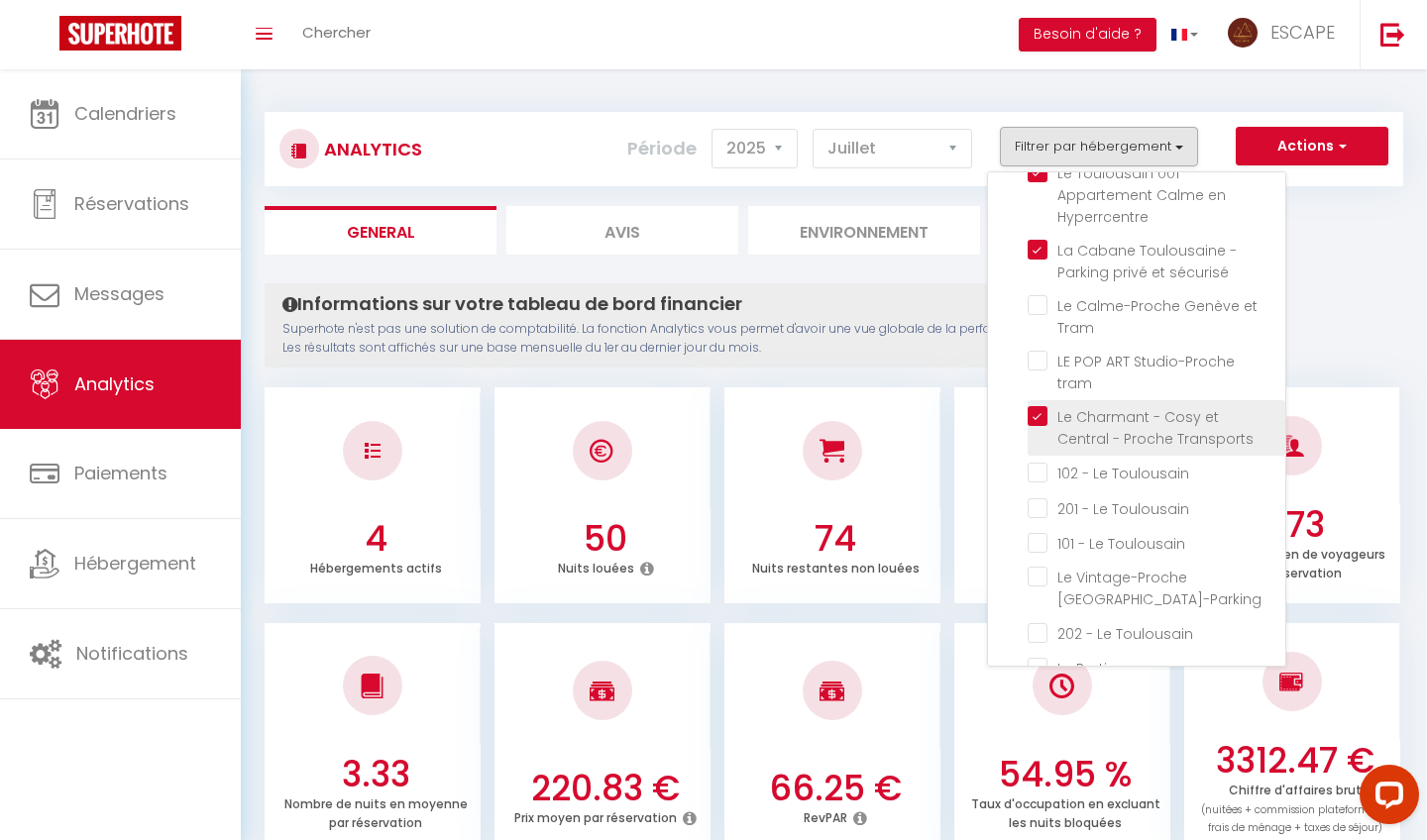 checkbox on "false" 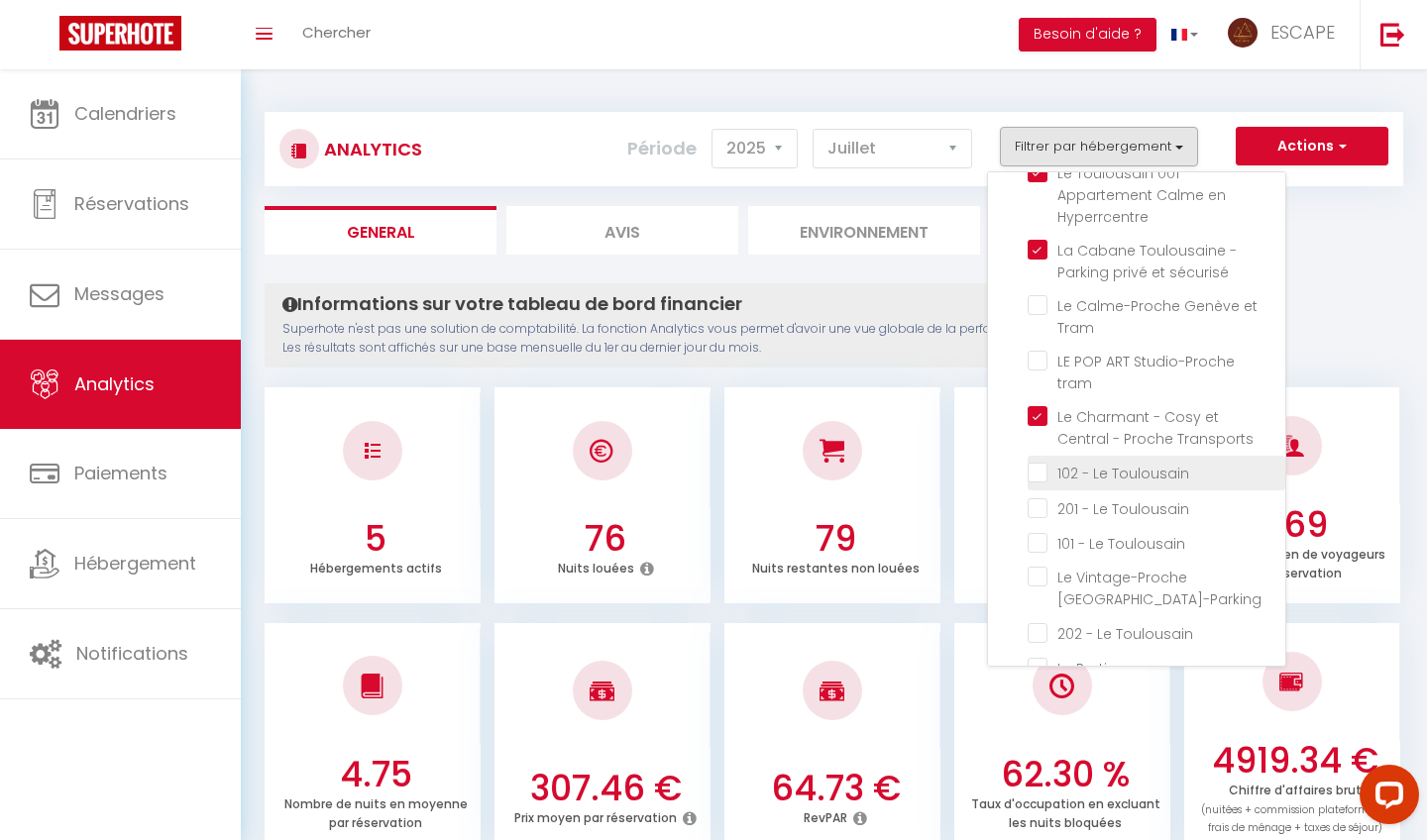 checkbox on "false" 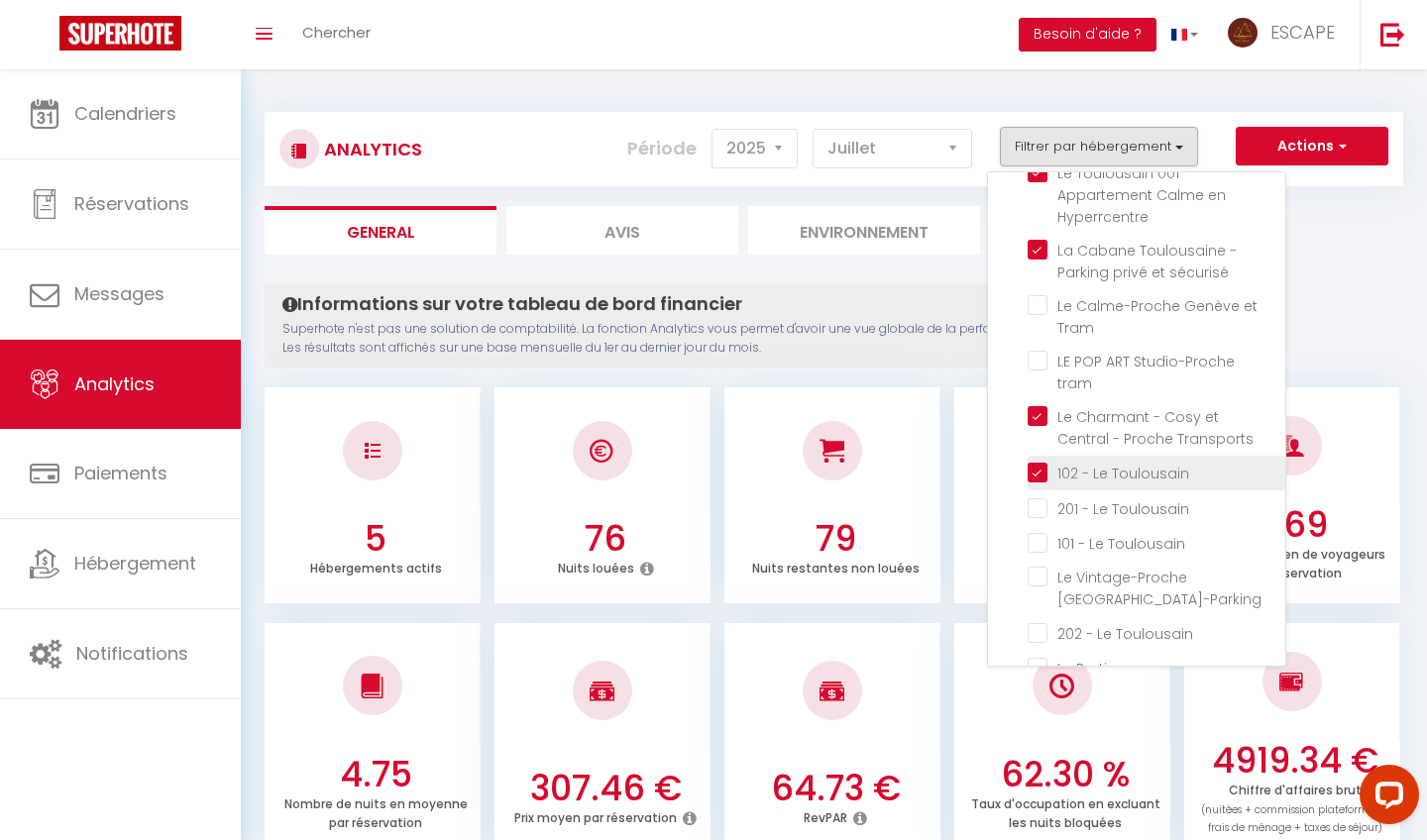 checkbox on "false" 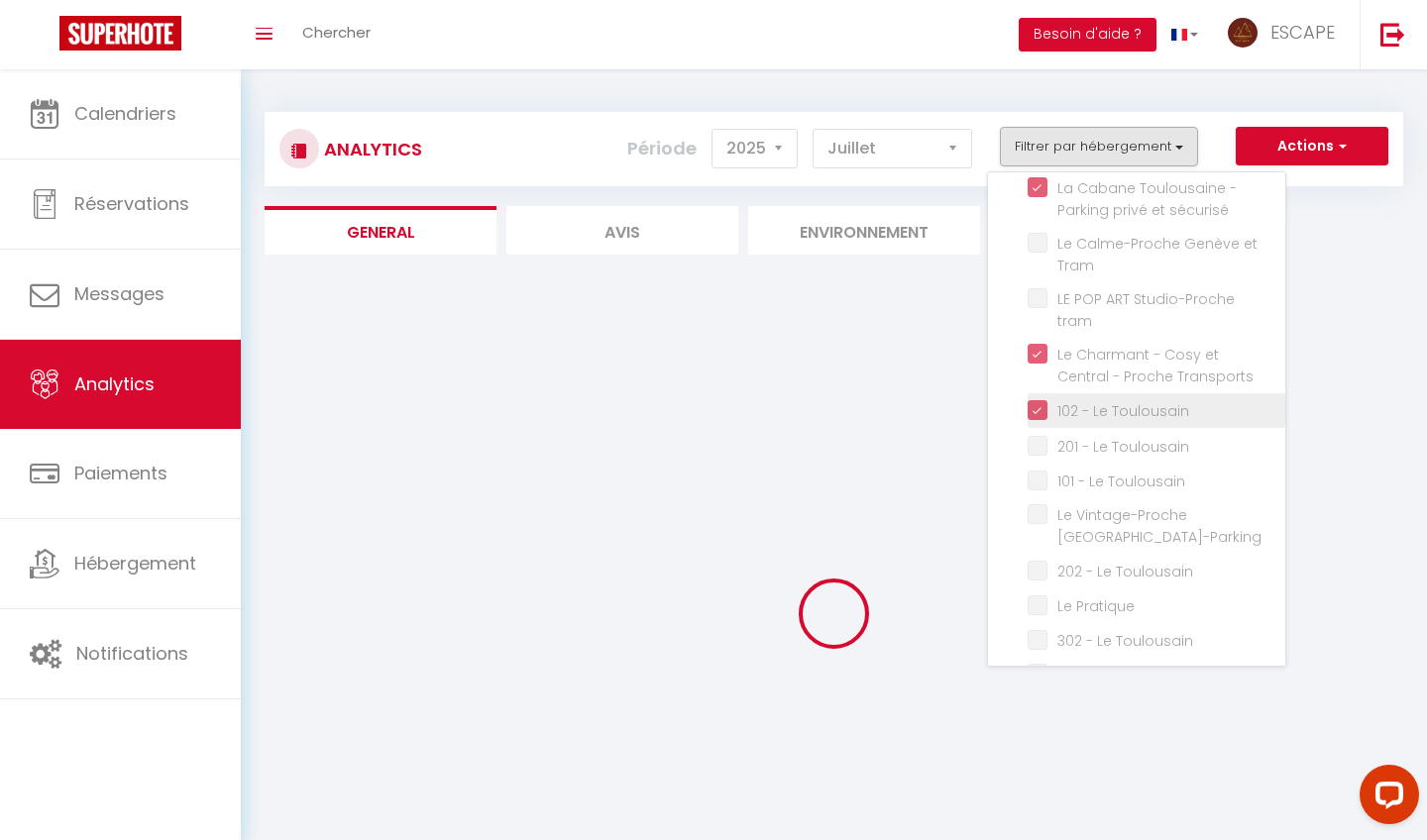 scroll, scrollTop: 282, scrollLeft: 0, axis: vertical 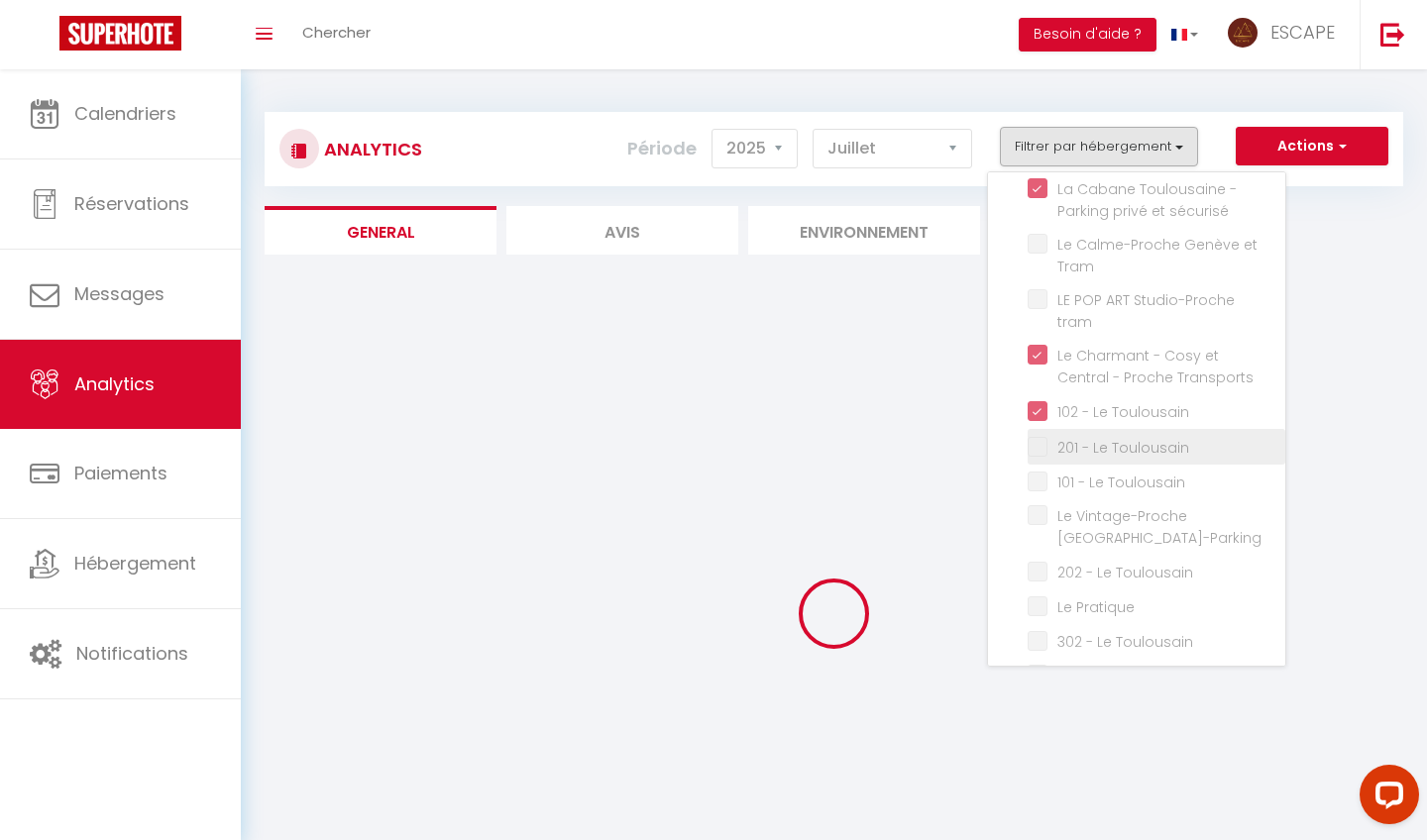 checkbox on "false" 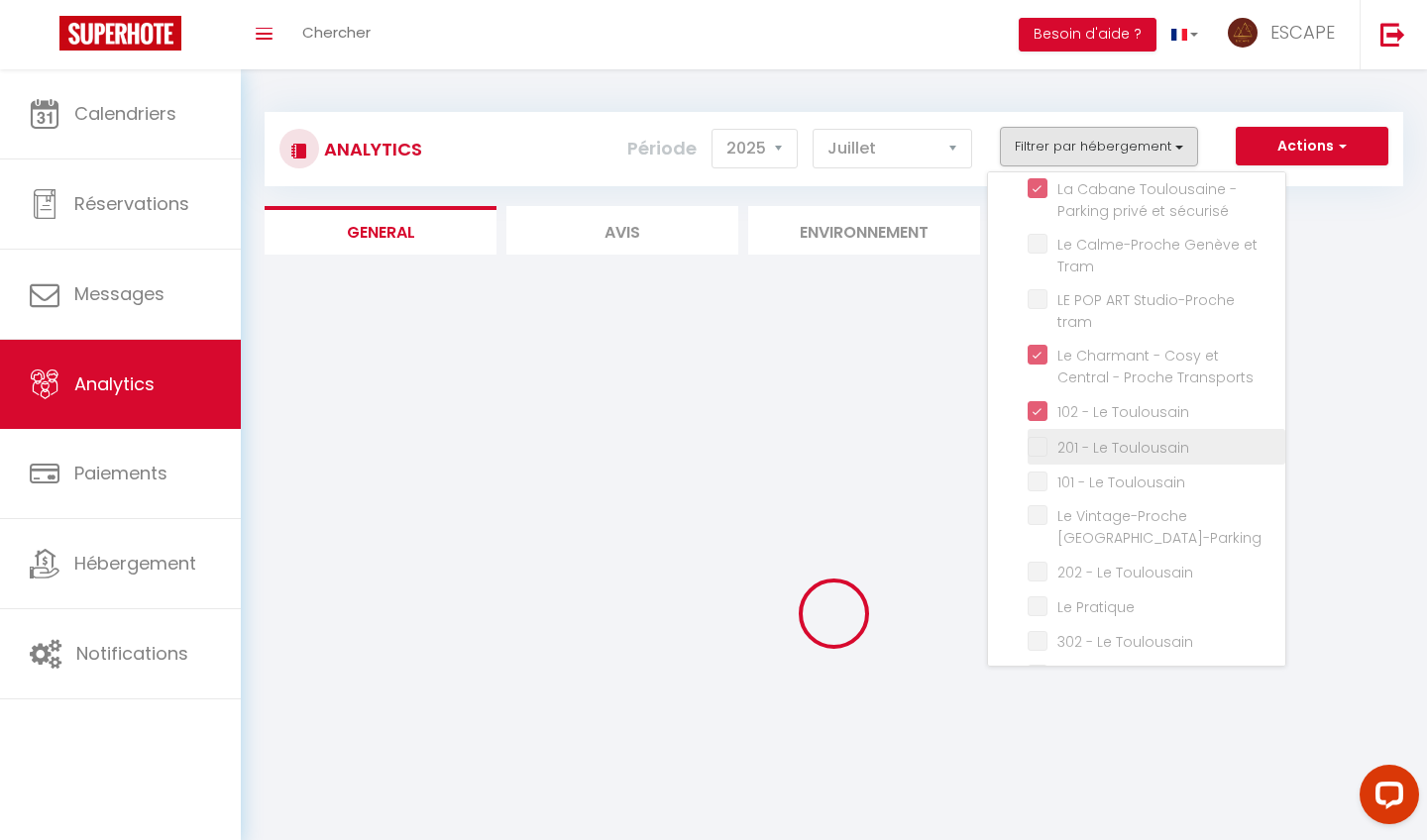 checkbox on "false" 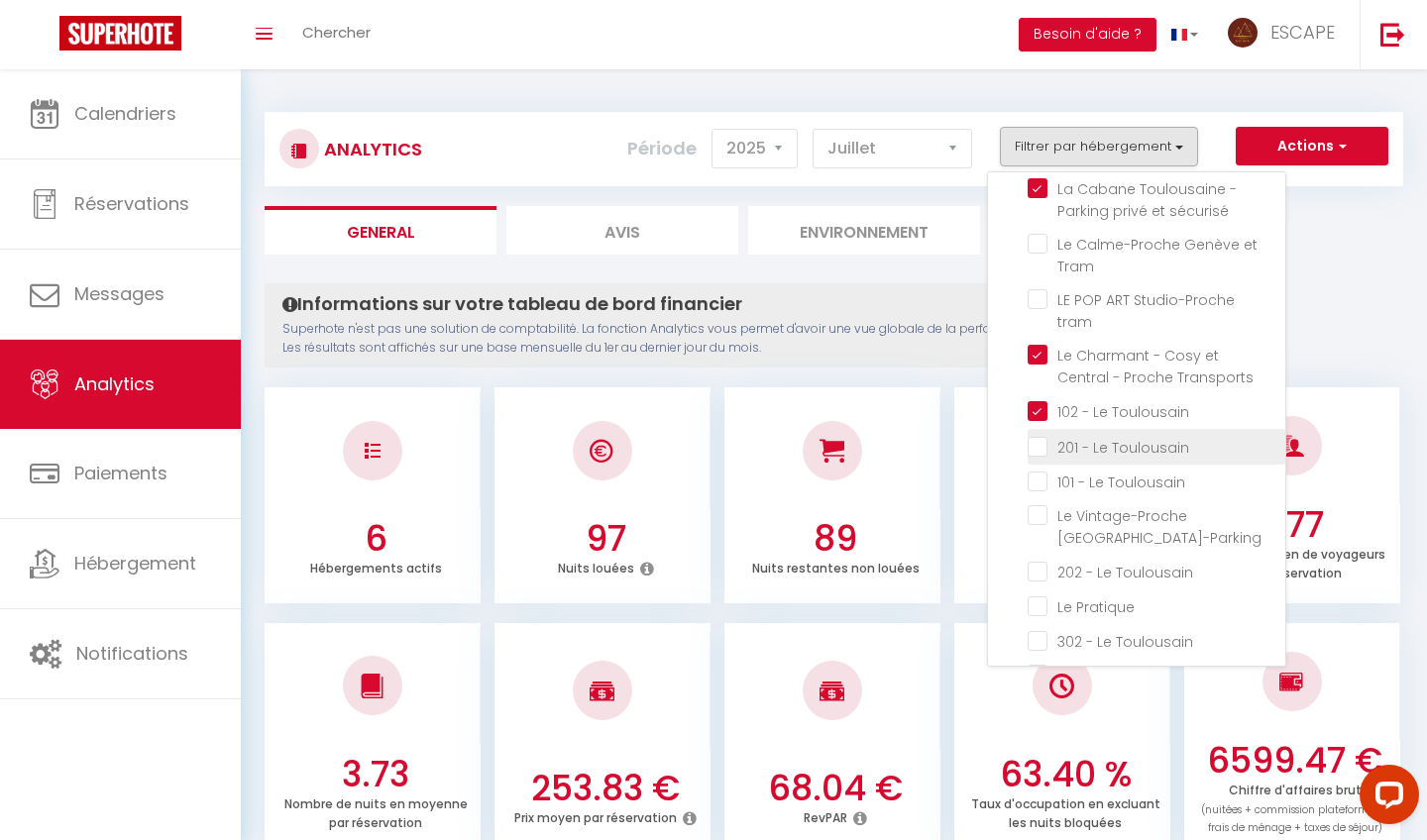 click at bounding box center (1156, 445) 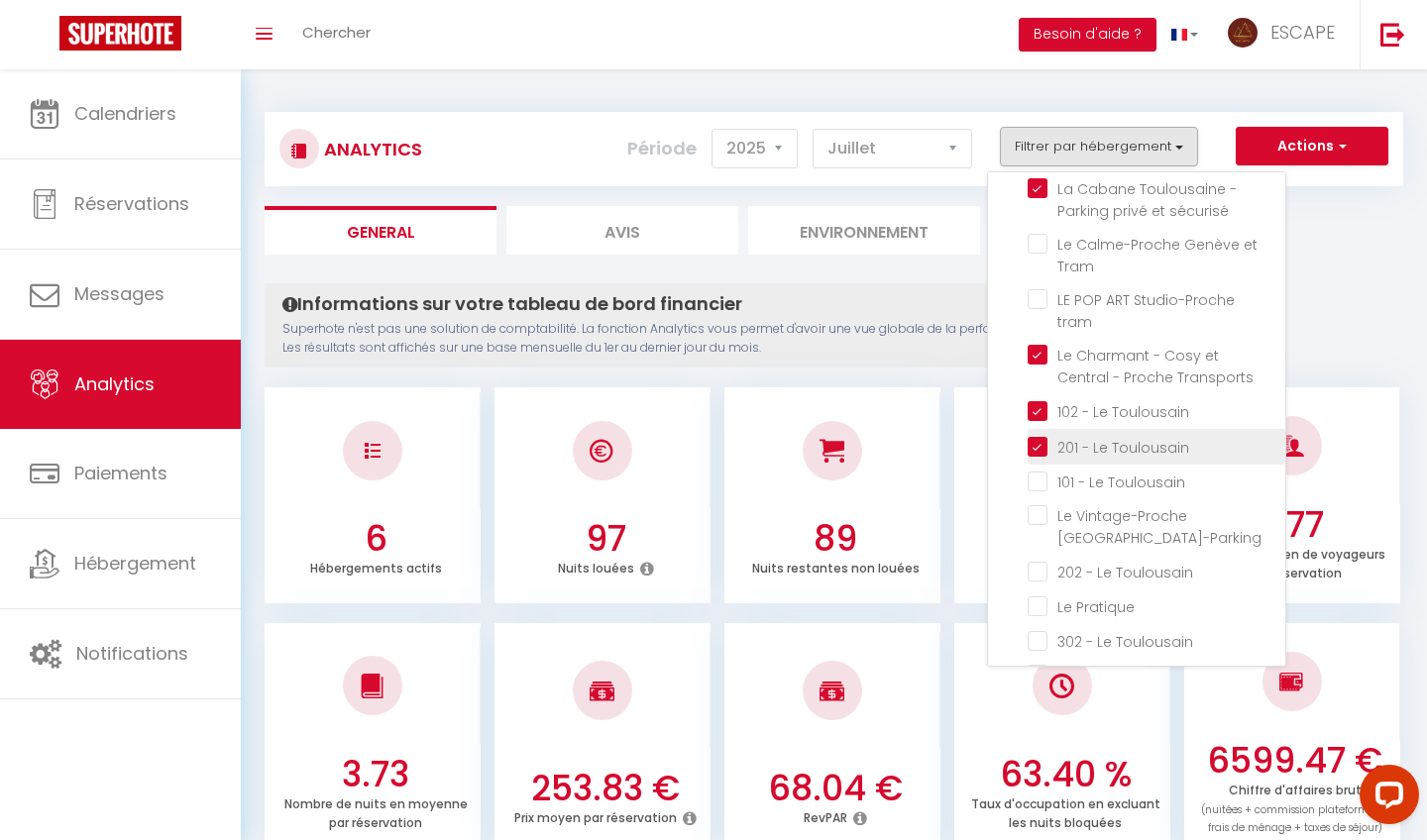 checkbox on "false" 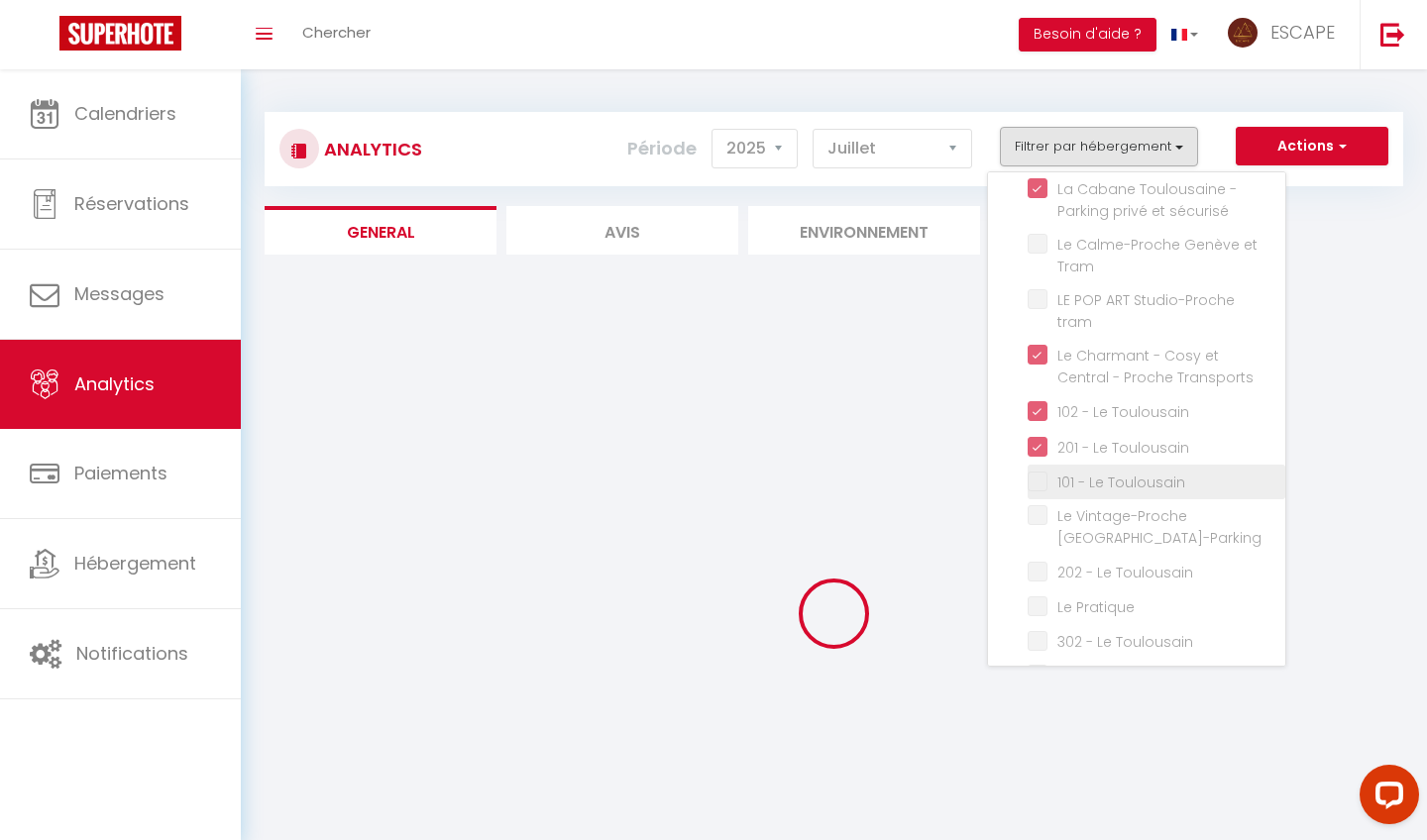 type 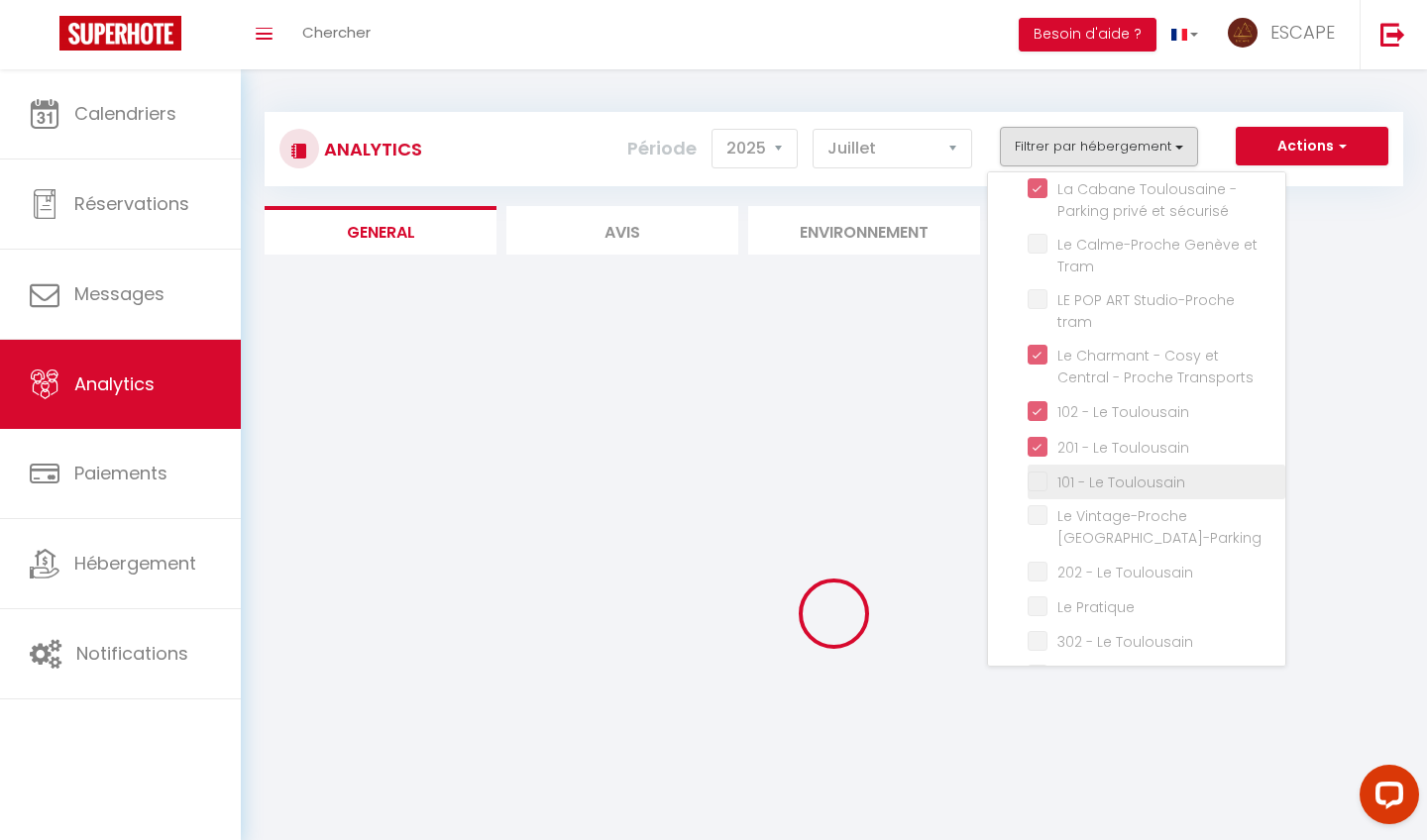 click at bounding box center (1156, 480) 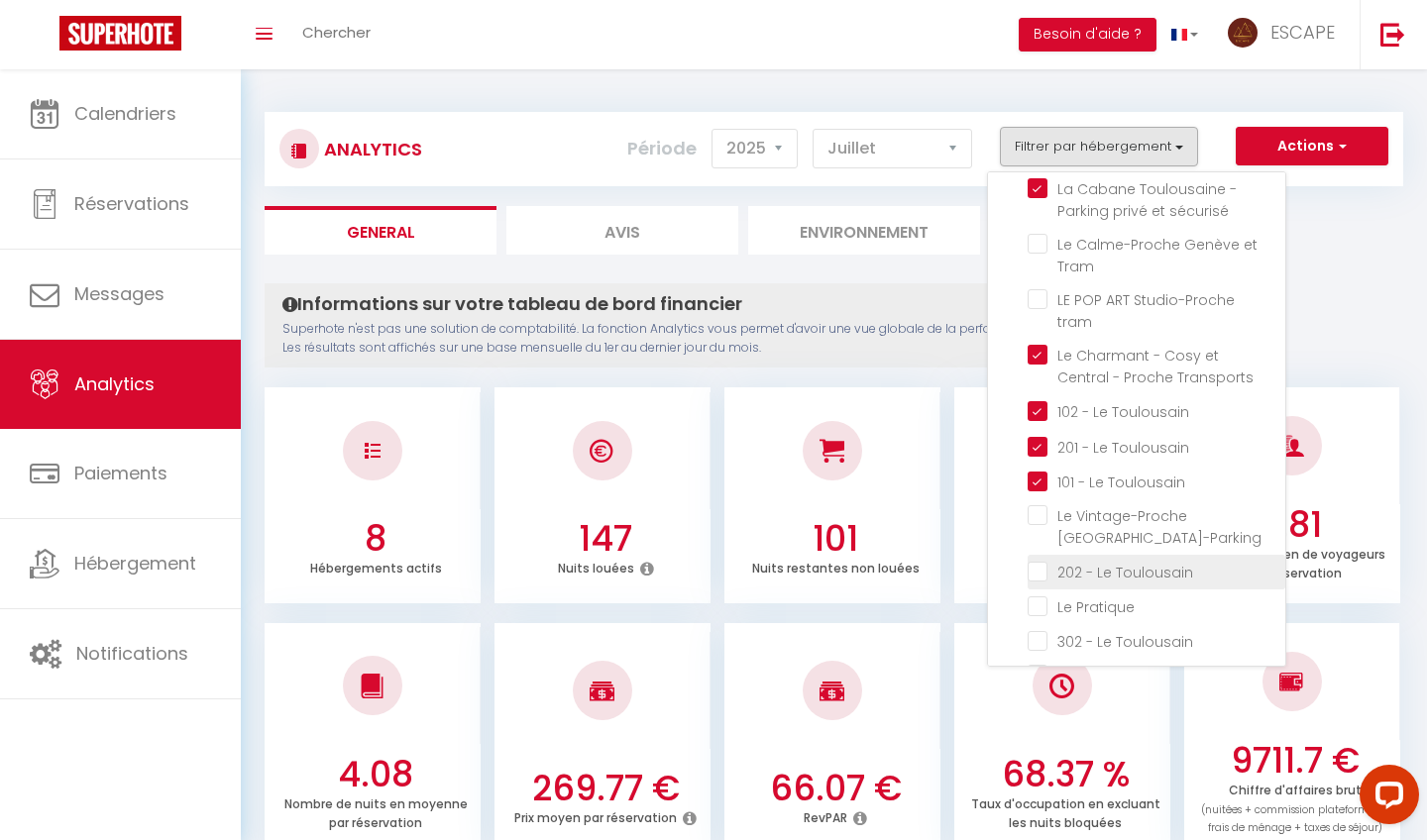 click at bounding box center [1156, 571] 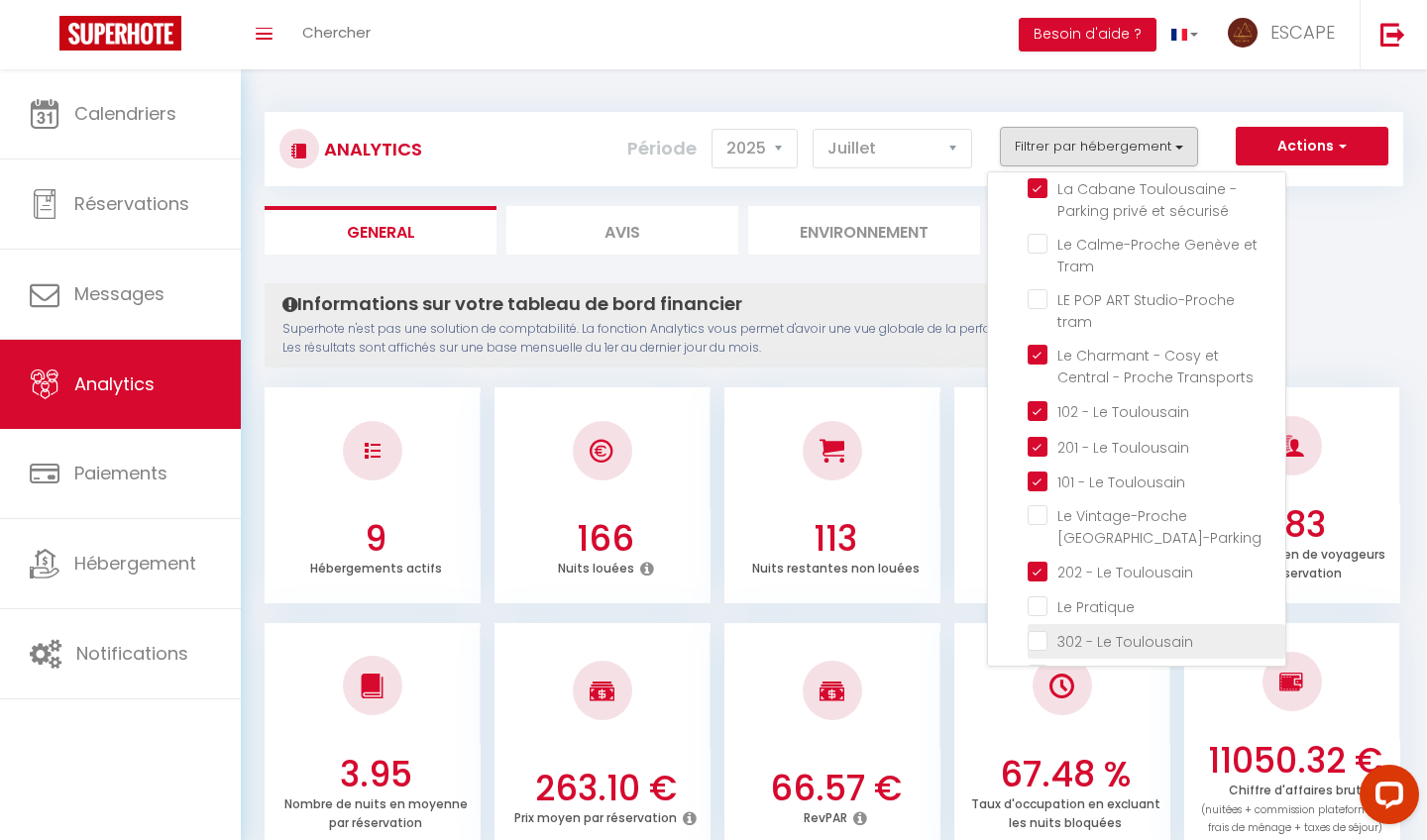 click at bounding box center (1156, 640) 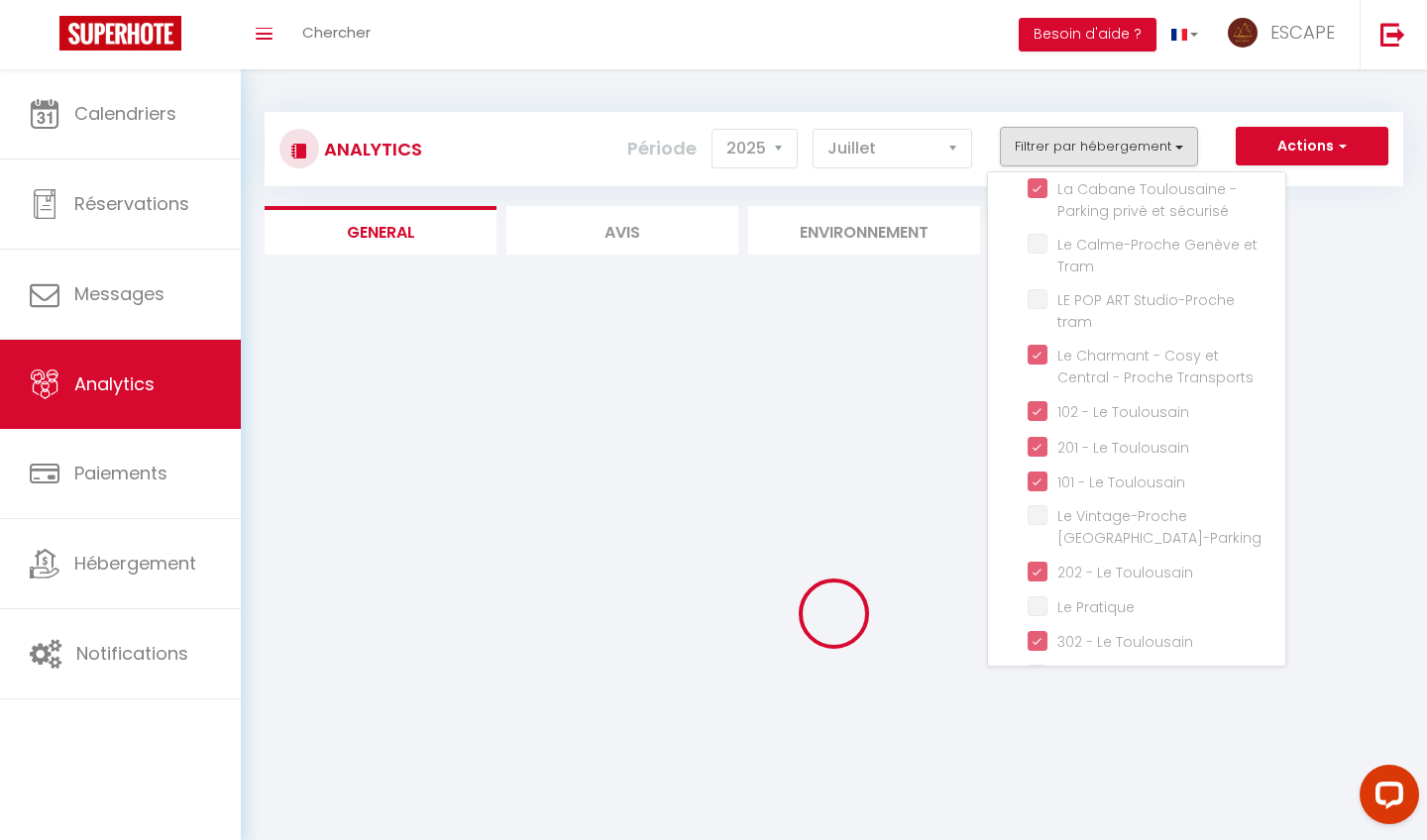 click on "Filtrer par hébergement" at bounding box center (1099, 147) 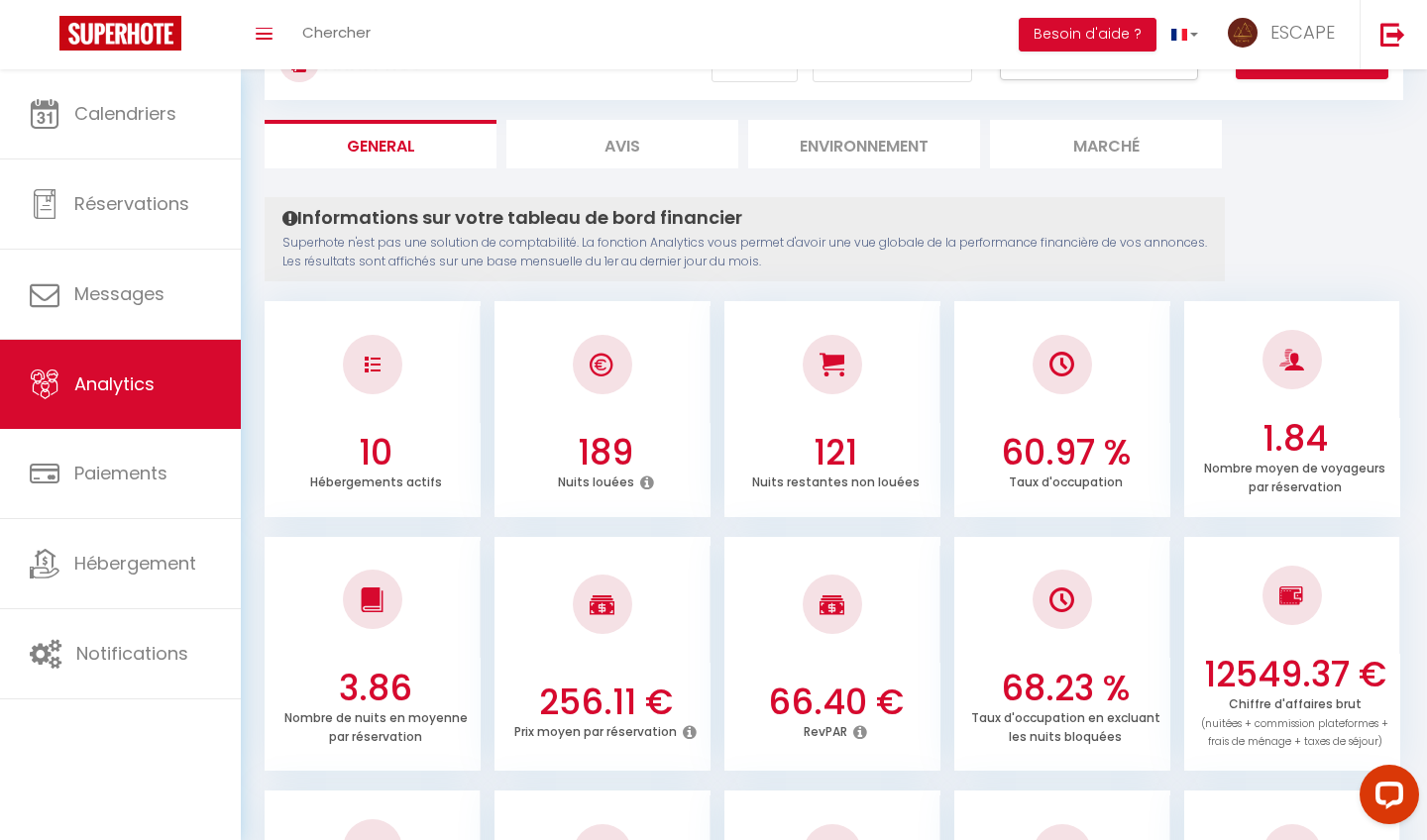 scroll, scrollTop: 87, scrollLeft: 0, axis: vertical 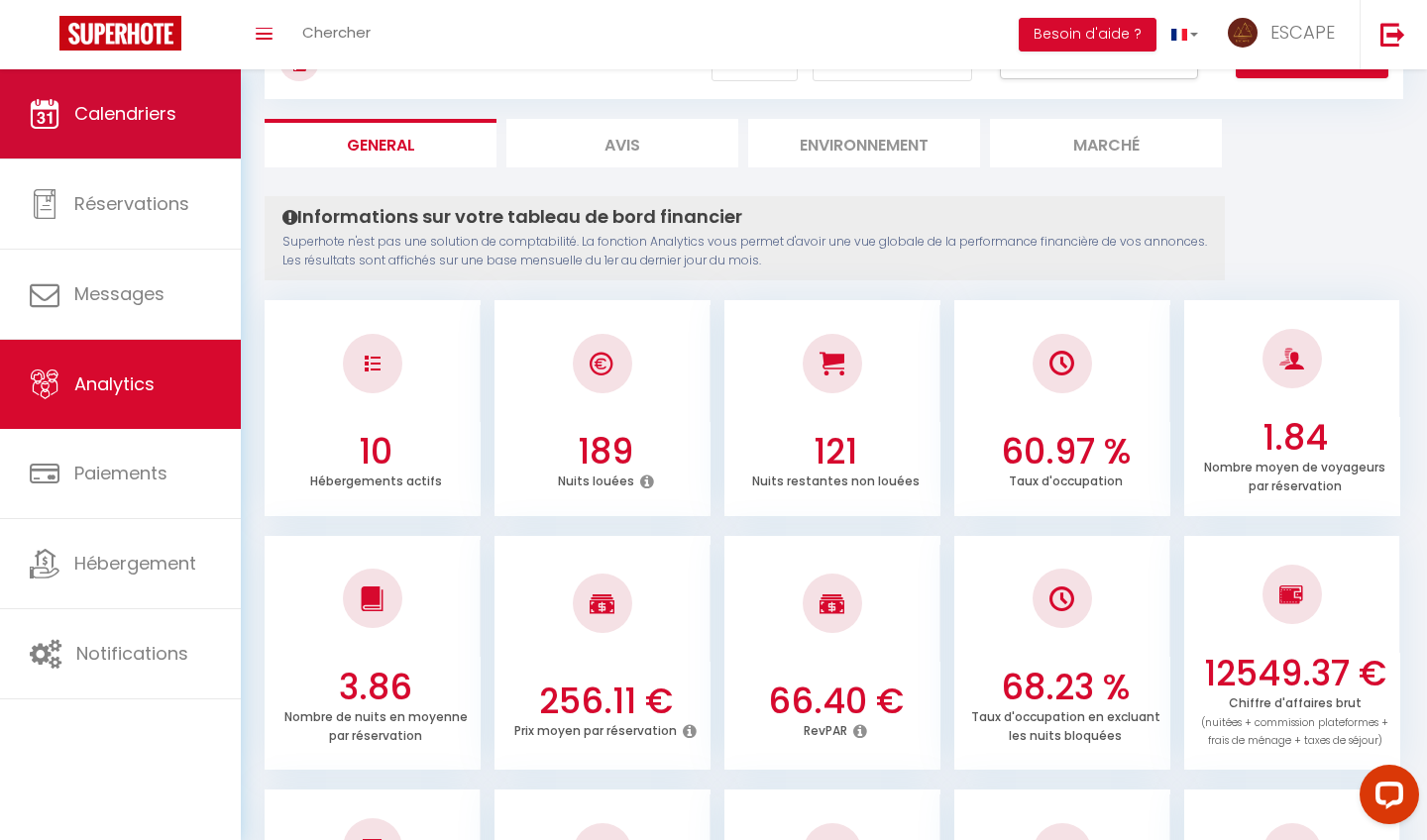click on "Calendriers" at bounding box center (120, 114) 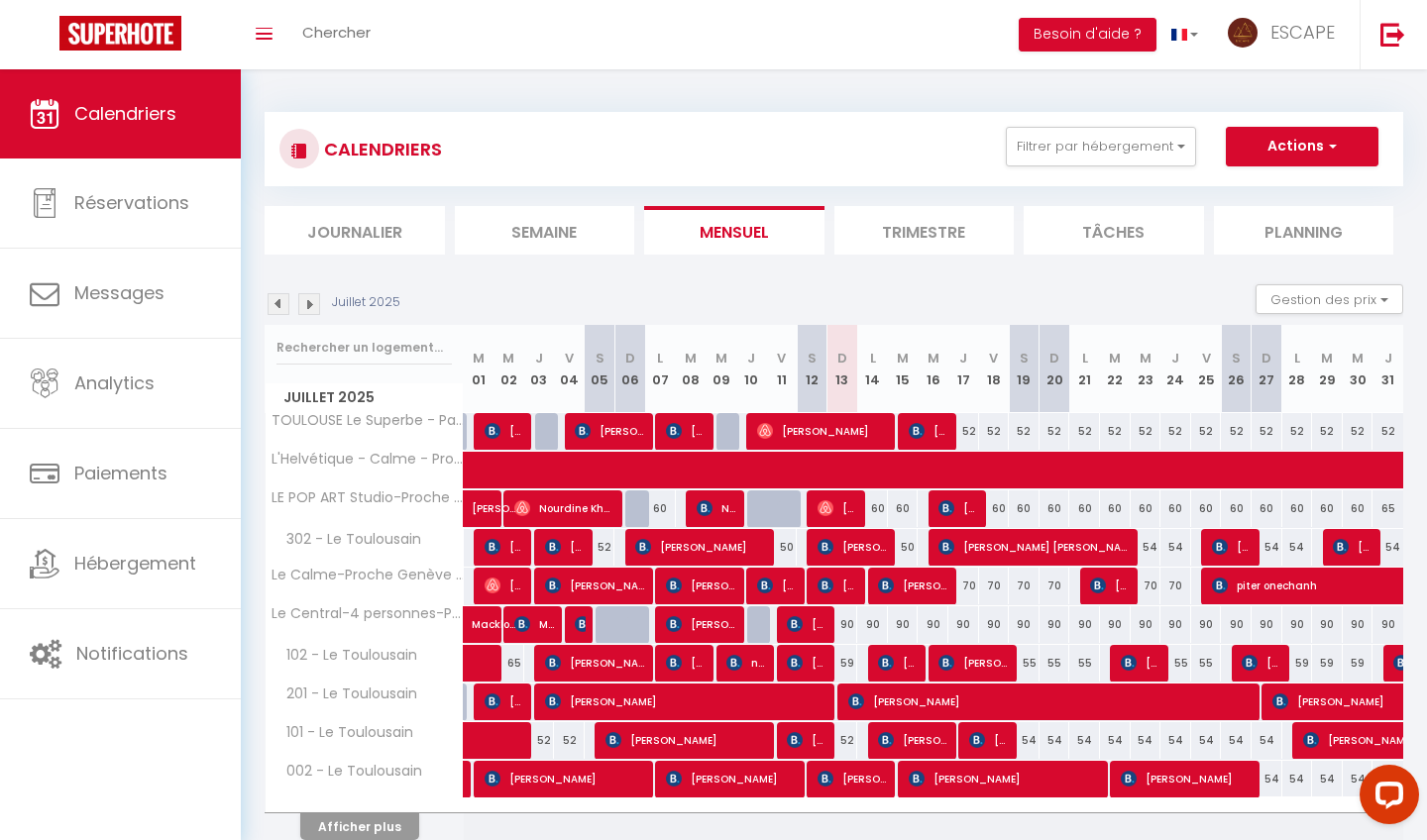 click on "Afficher plus" at bounding box center (360, 826) 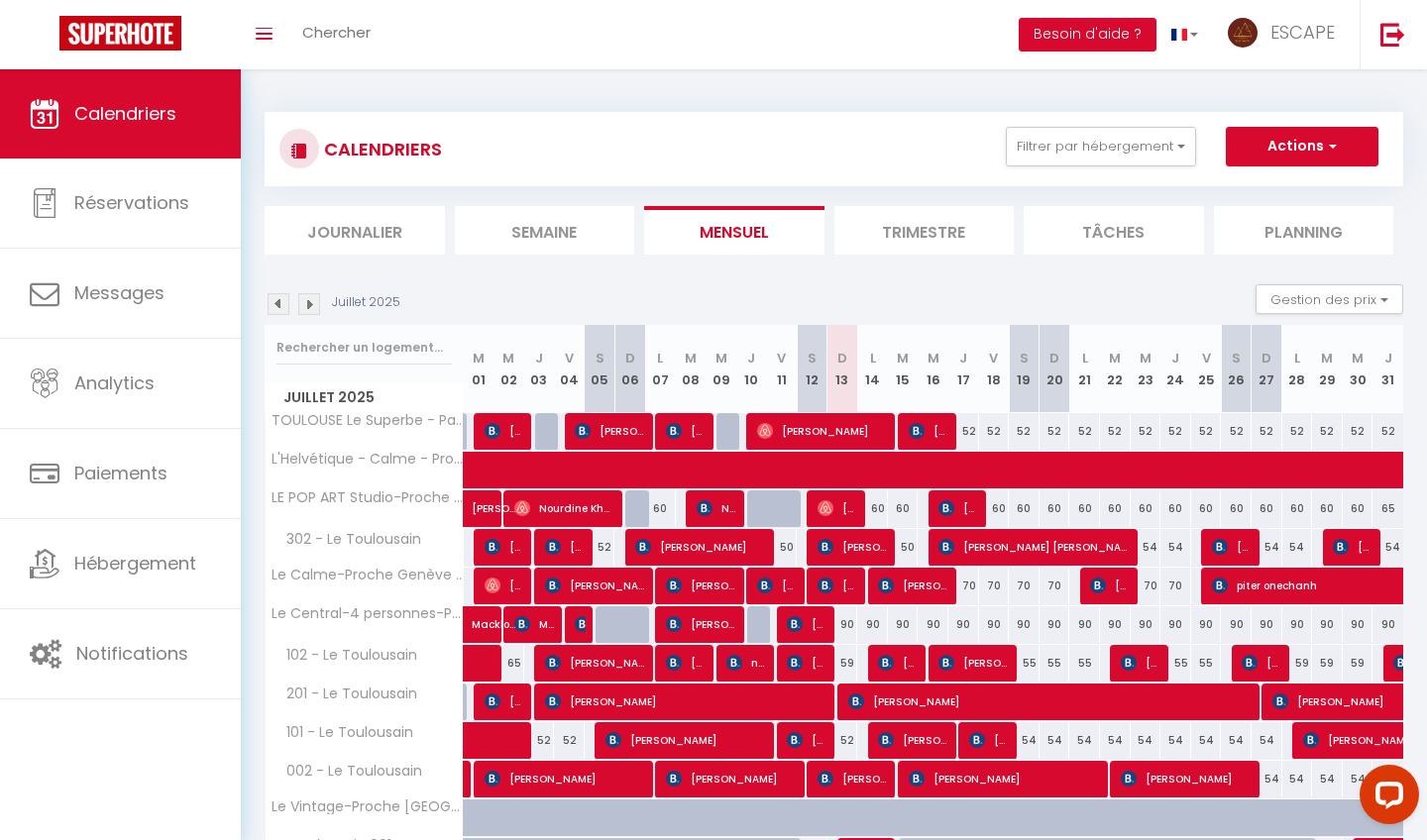 scroll, scrollTop: 0, scrollLeft: 0, axis: both 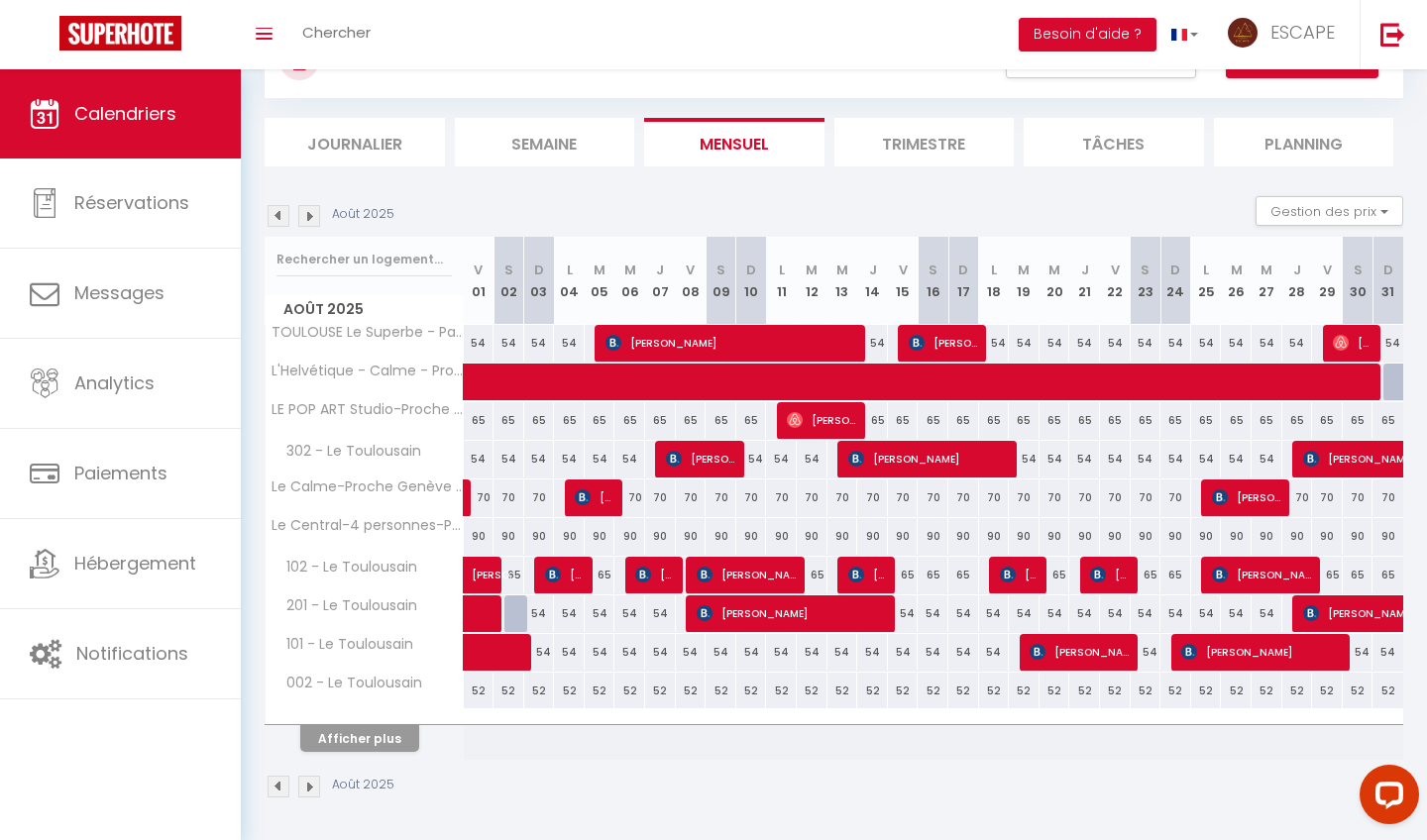 click on "Afficher plus" at bounding box center (360, 738) 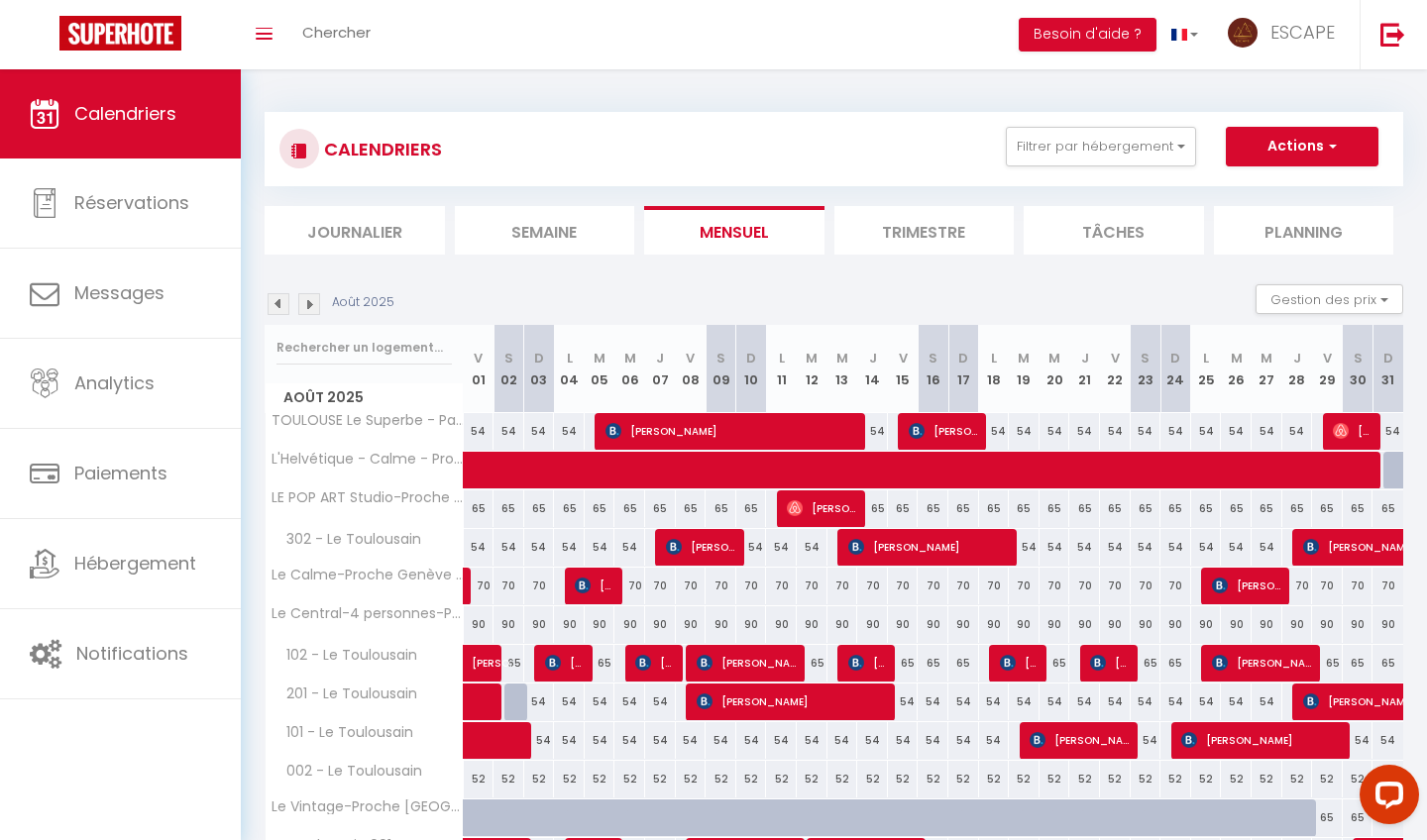scroll, scrollTop: 0, scrollLeft: 0, axis: both 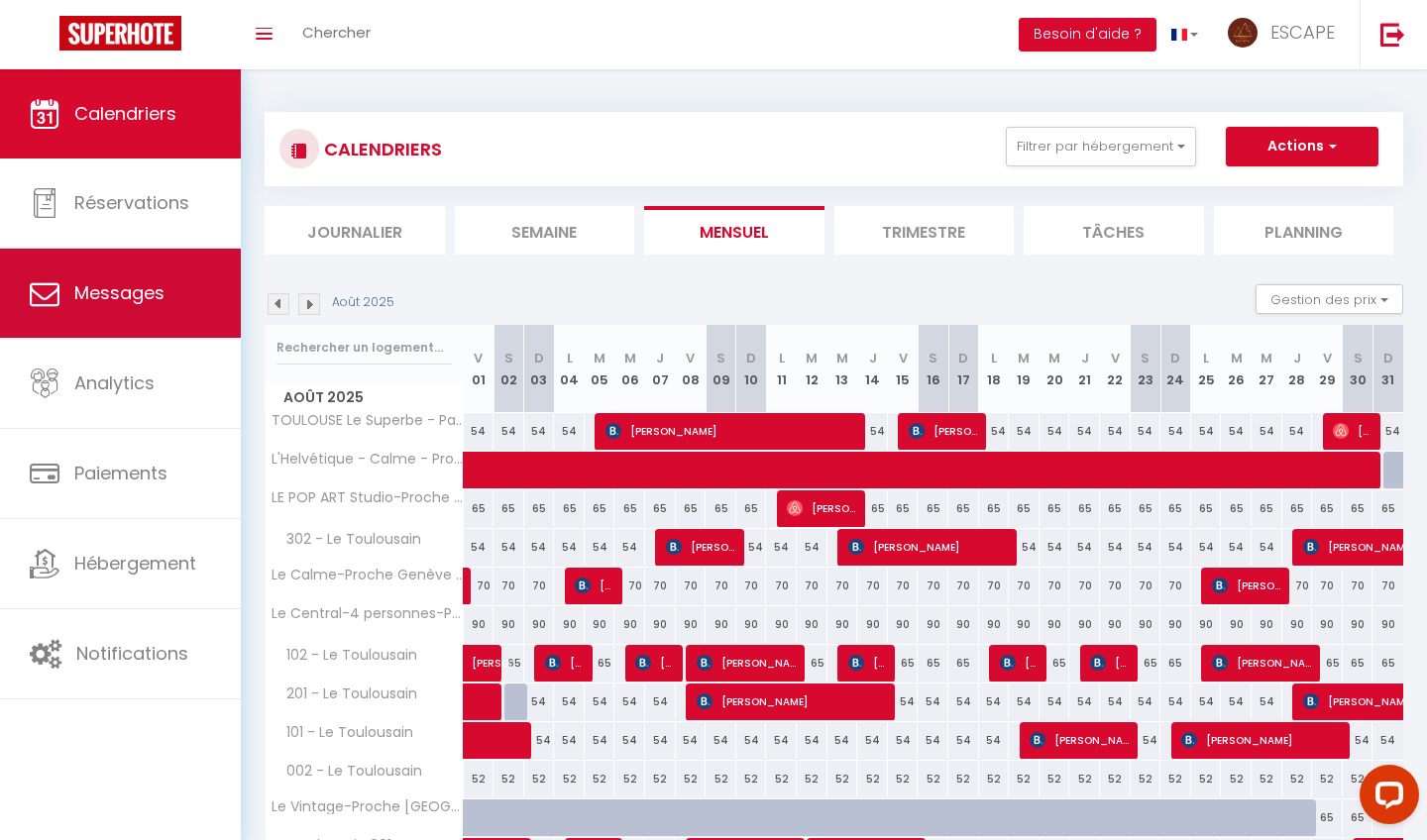 click on "Messages" at bounding box center [120, 293] 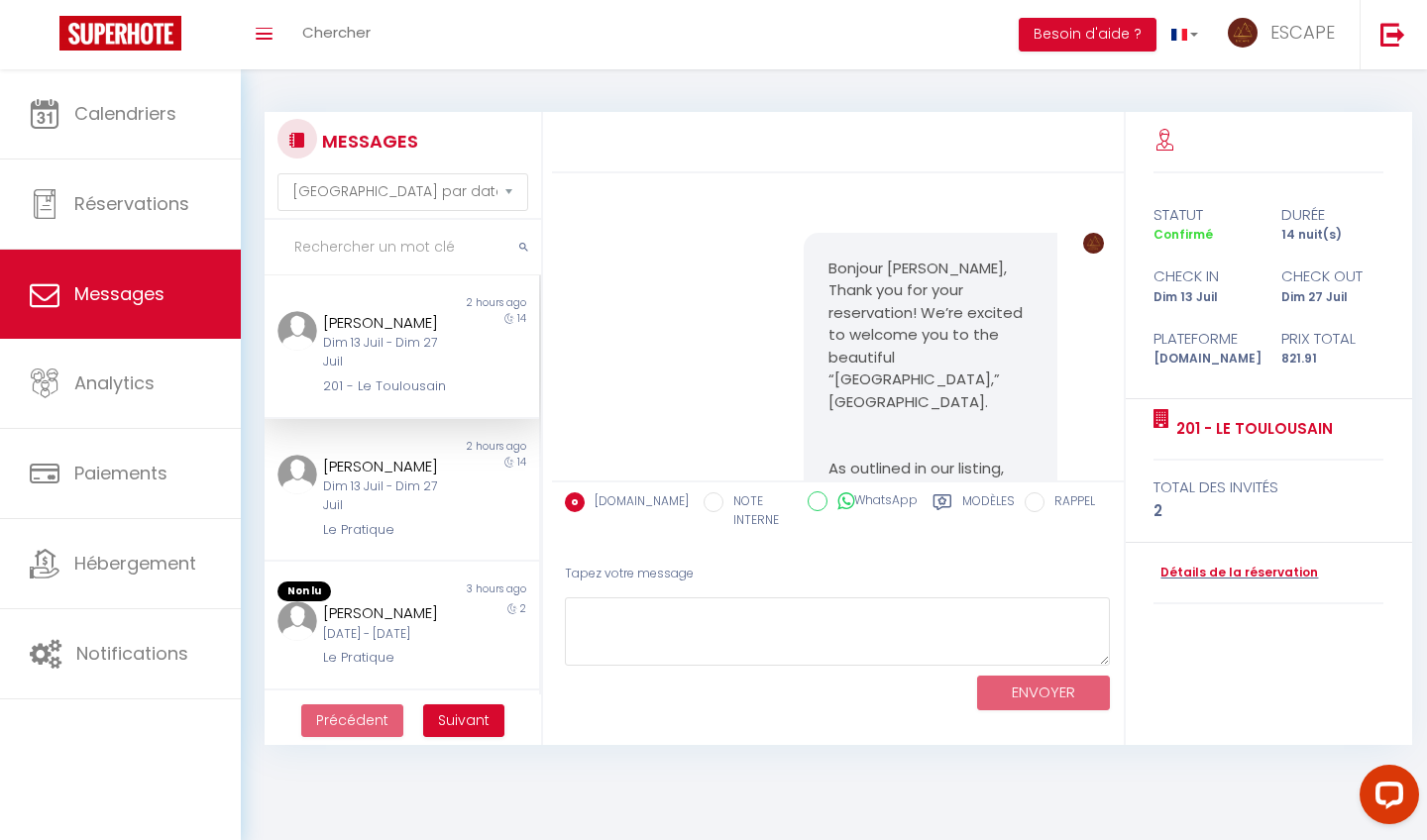 scroll, scrollTop: 2946, scrollLeft: 0, axis: vertical 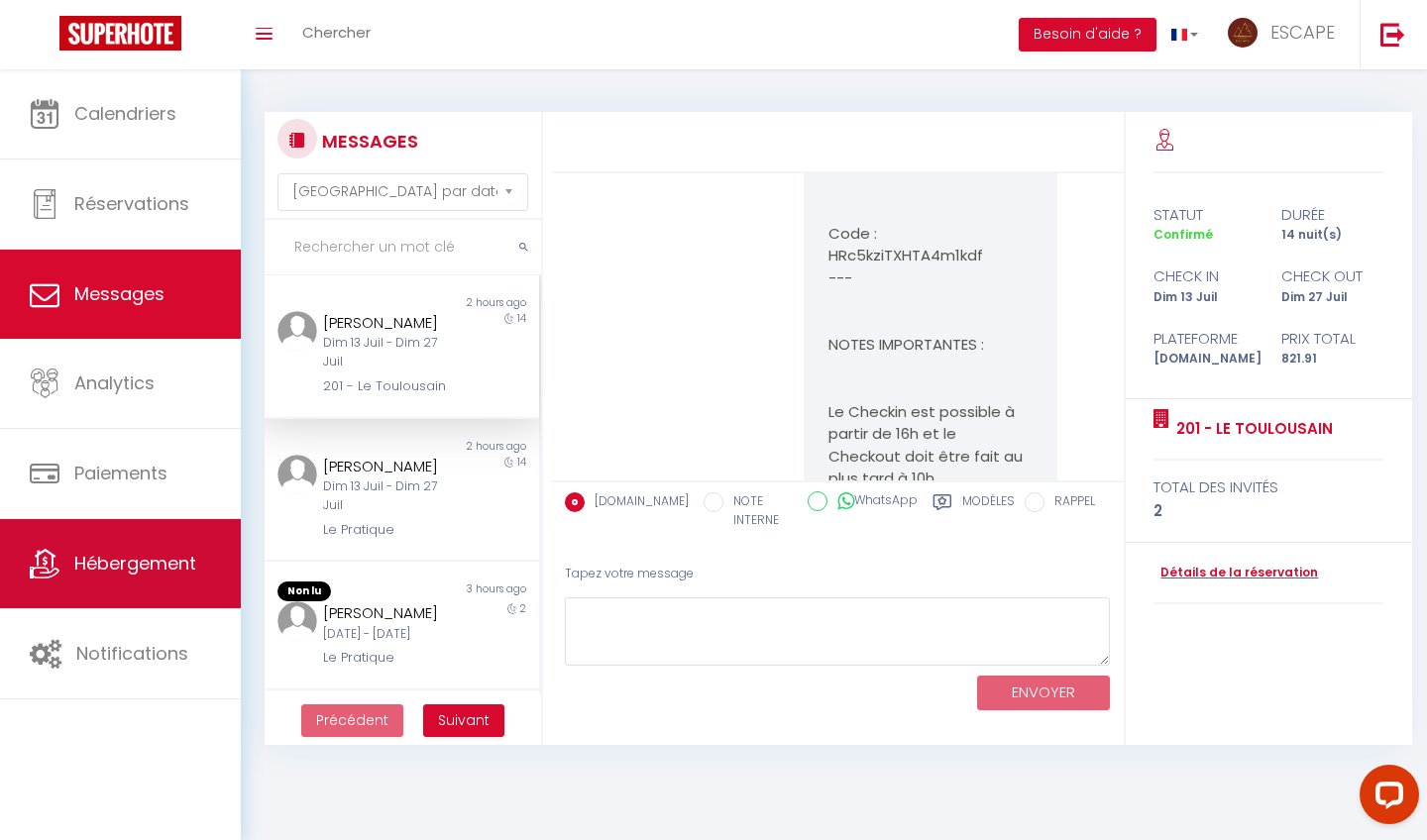 click on "Hébergement" at bounding box center (135, 563) 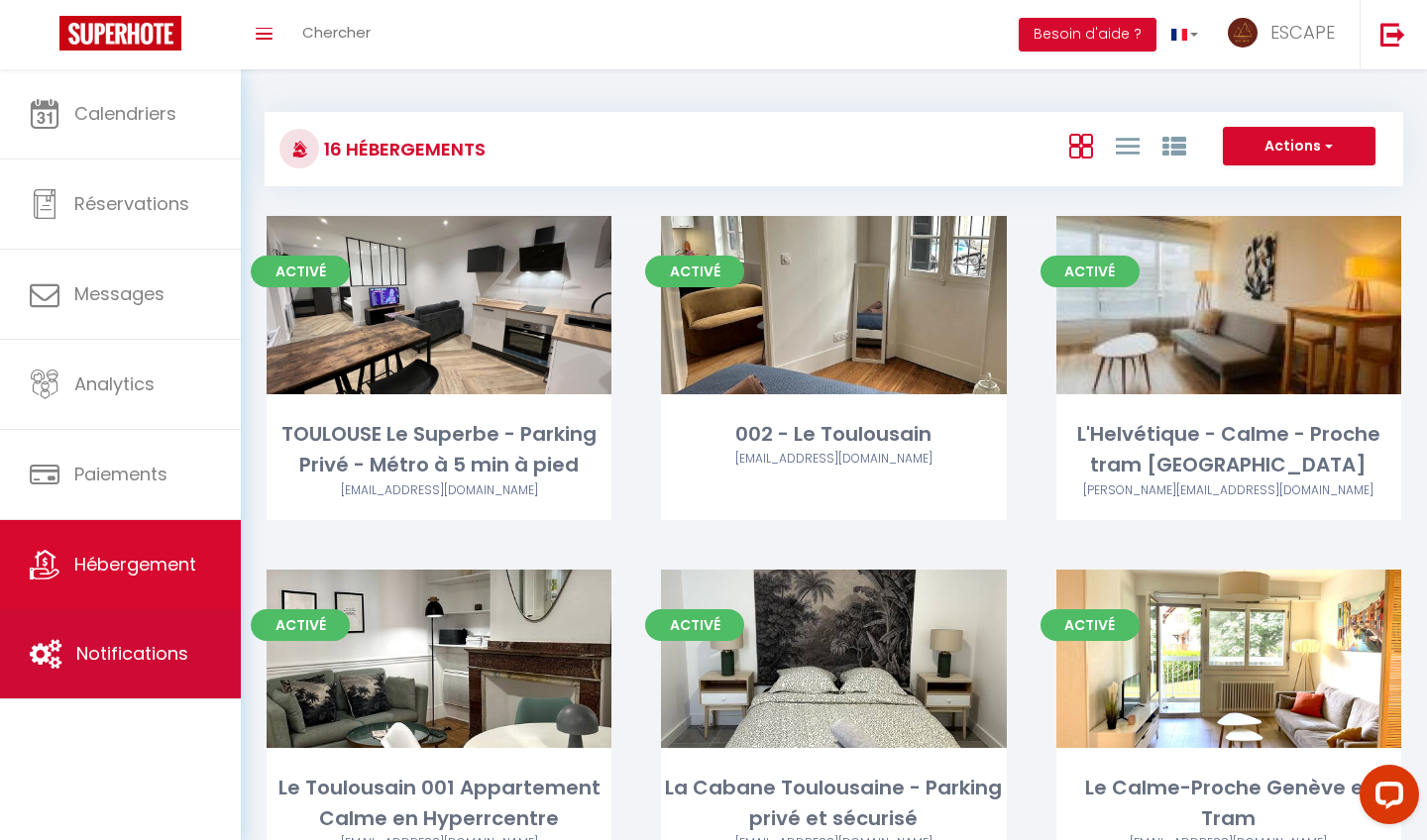 click on "Notifications" at bounding box center (120, 654) 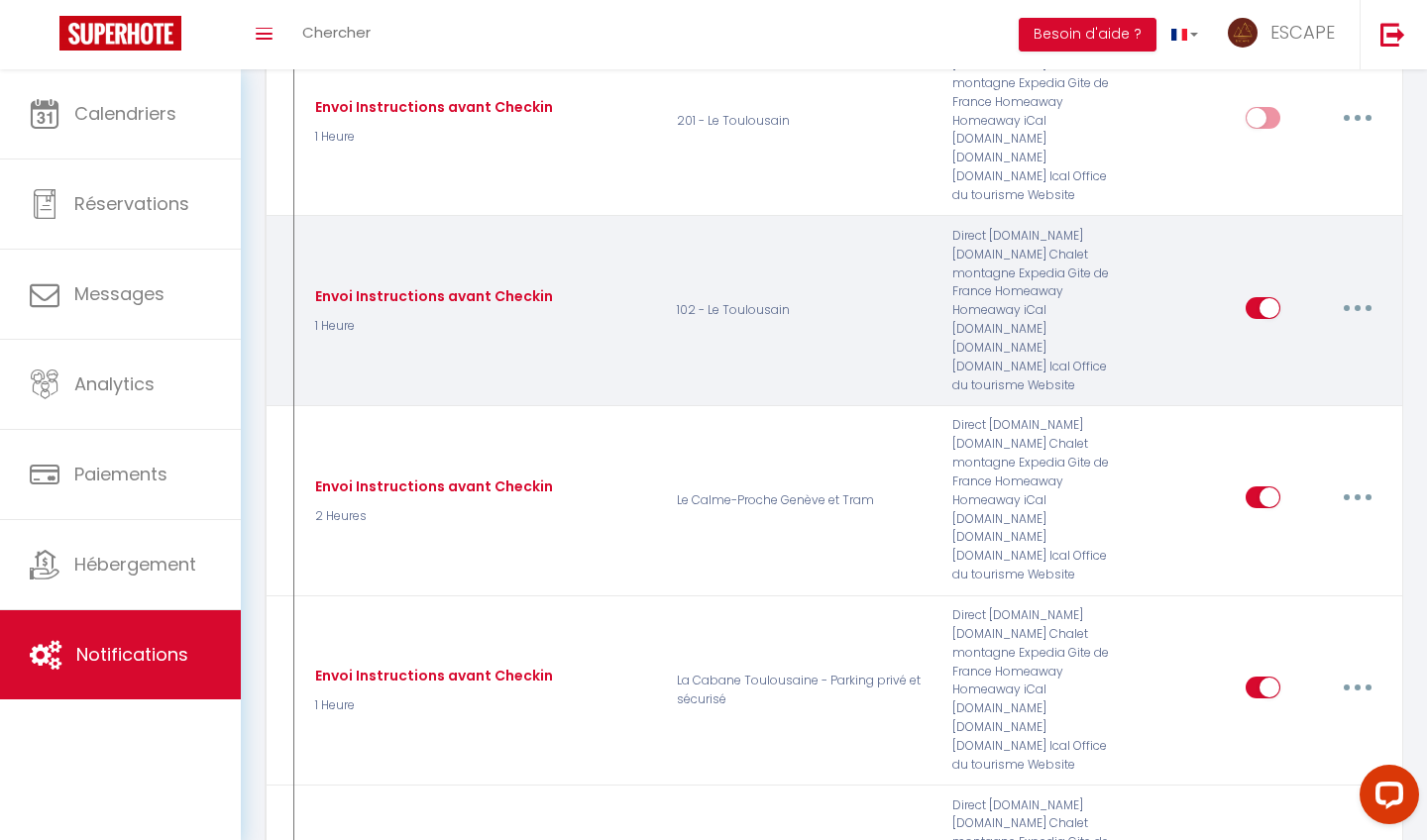 scroll, scrollTop: 3507, scrollLeft: 0, axis: vertical 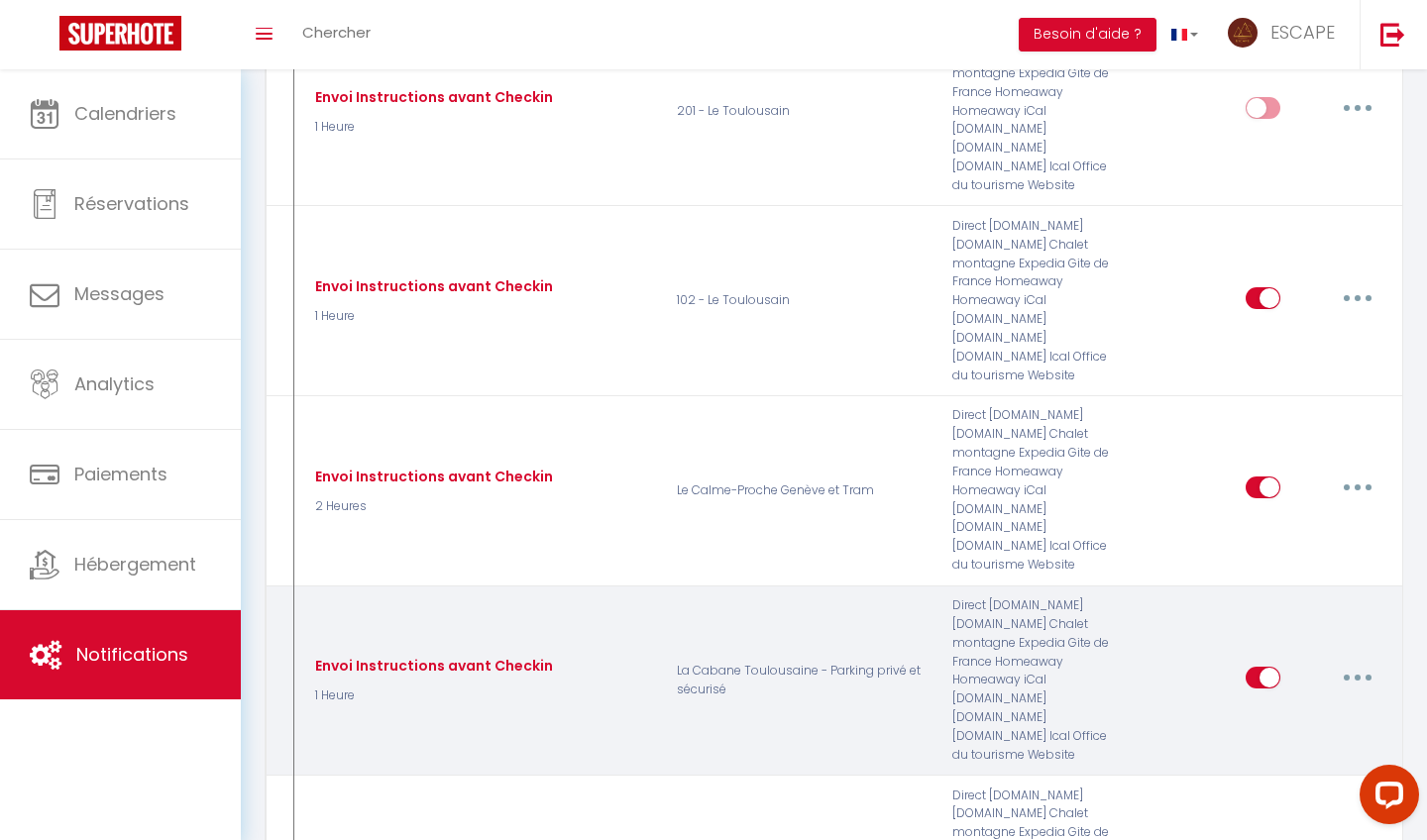 click at bounding box center (1358, 678) 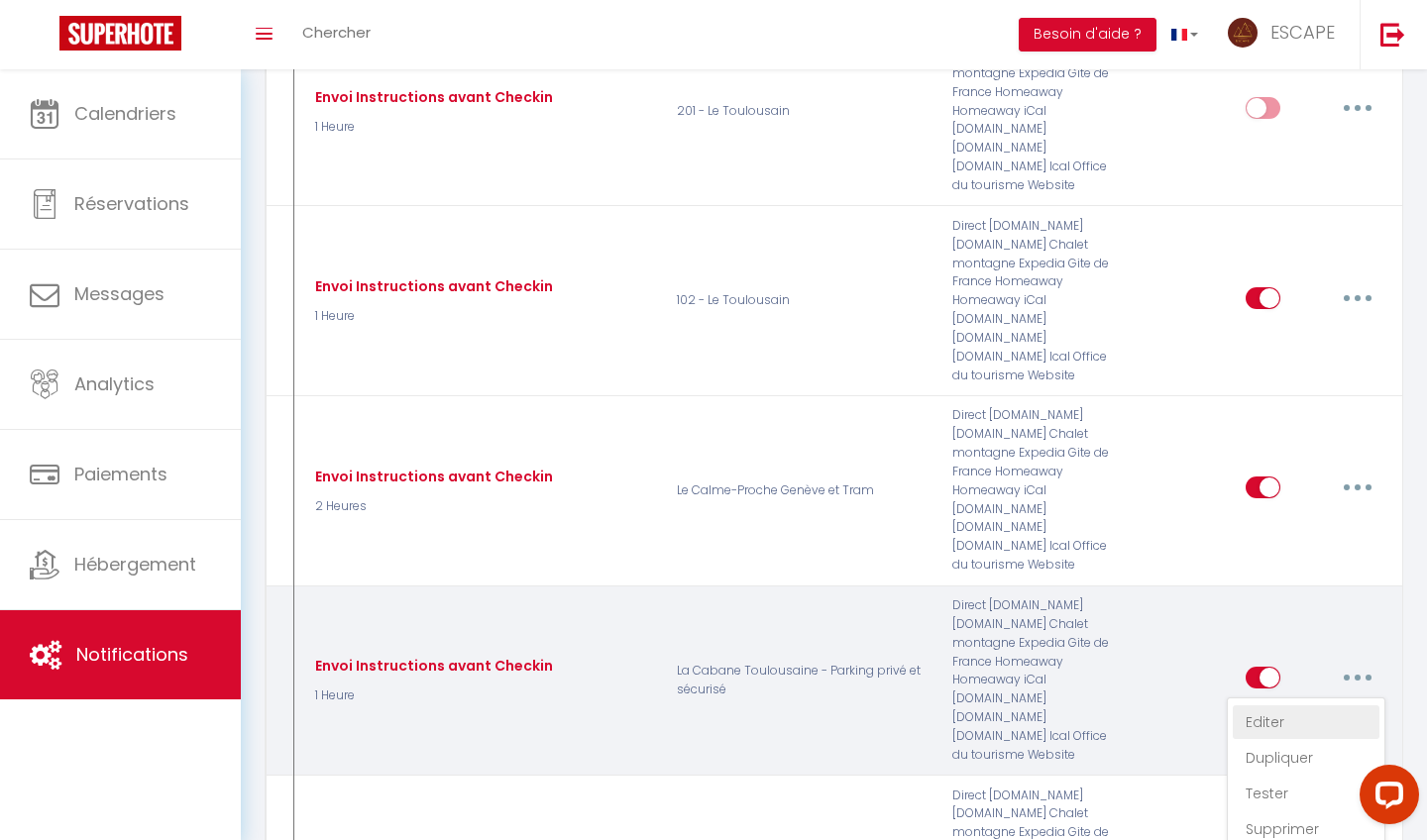 click on "Editer" at bounding box center [1306, 722] 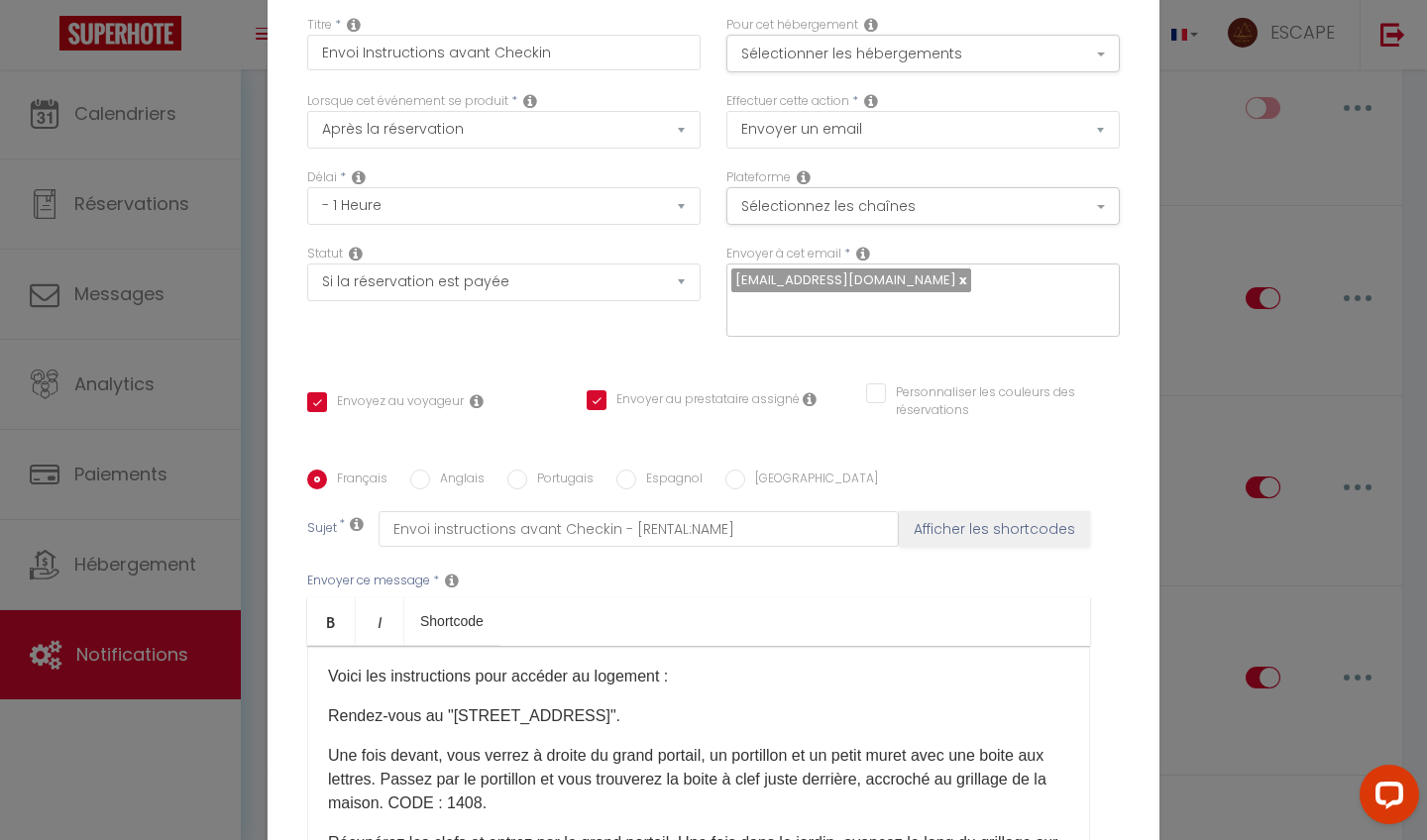 scroll, scrollTop: 185, scrollLeft: 0, axis: vertical 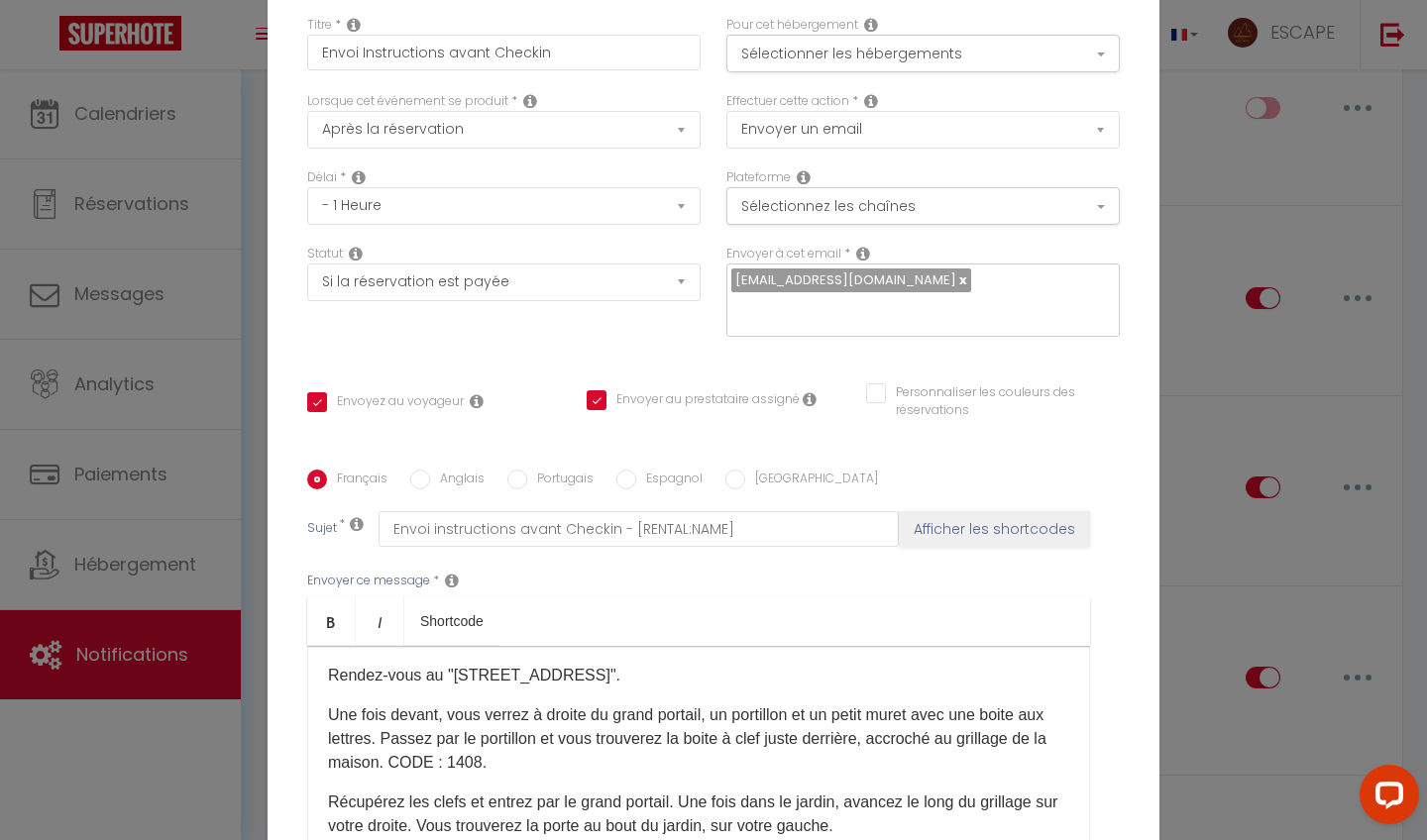 click on "Une fois devant, vous verrez à droite du grand portail, un portillon et un petit muret avec une boite aux lettres. Passez par le portillon et vous trouverez la boite à clef juste derrière, accroché au grillage de la maison. CODE : 1408." at bounding box center (699, 739) 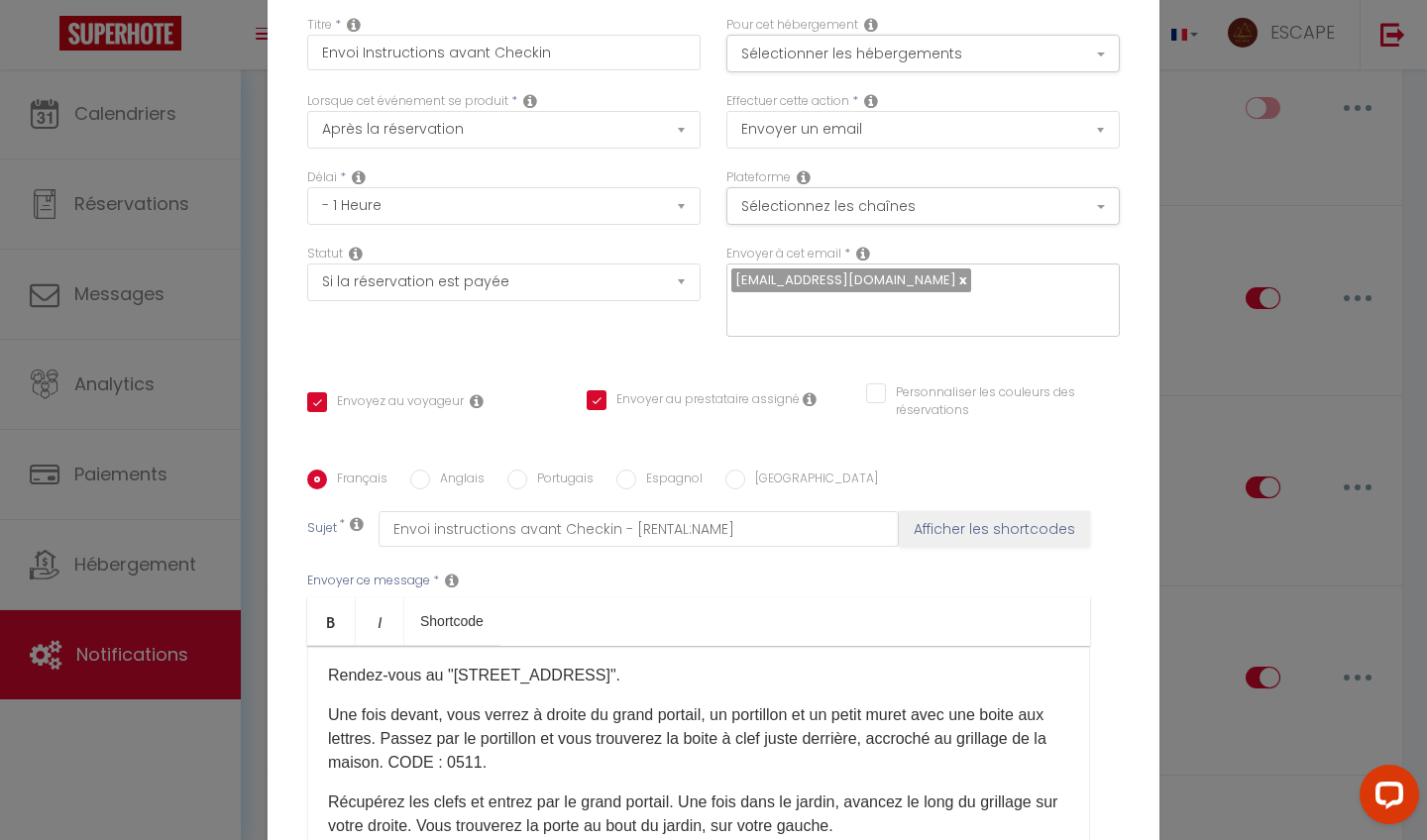 click on "Anglais" at bounding box center (420, 479) 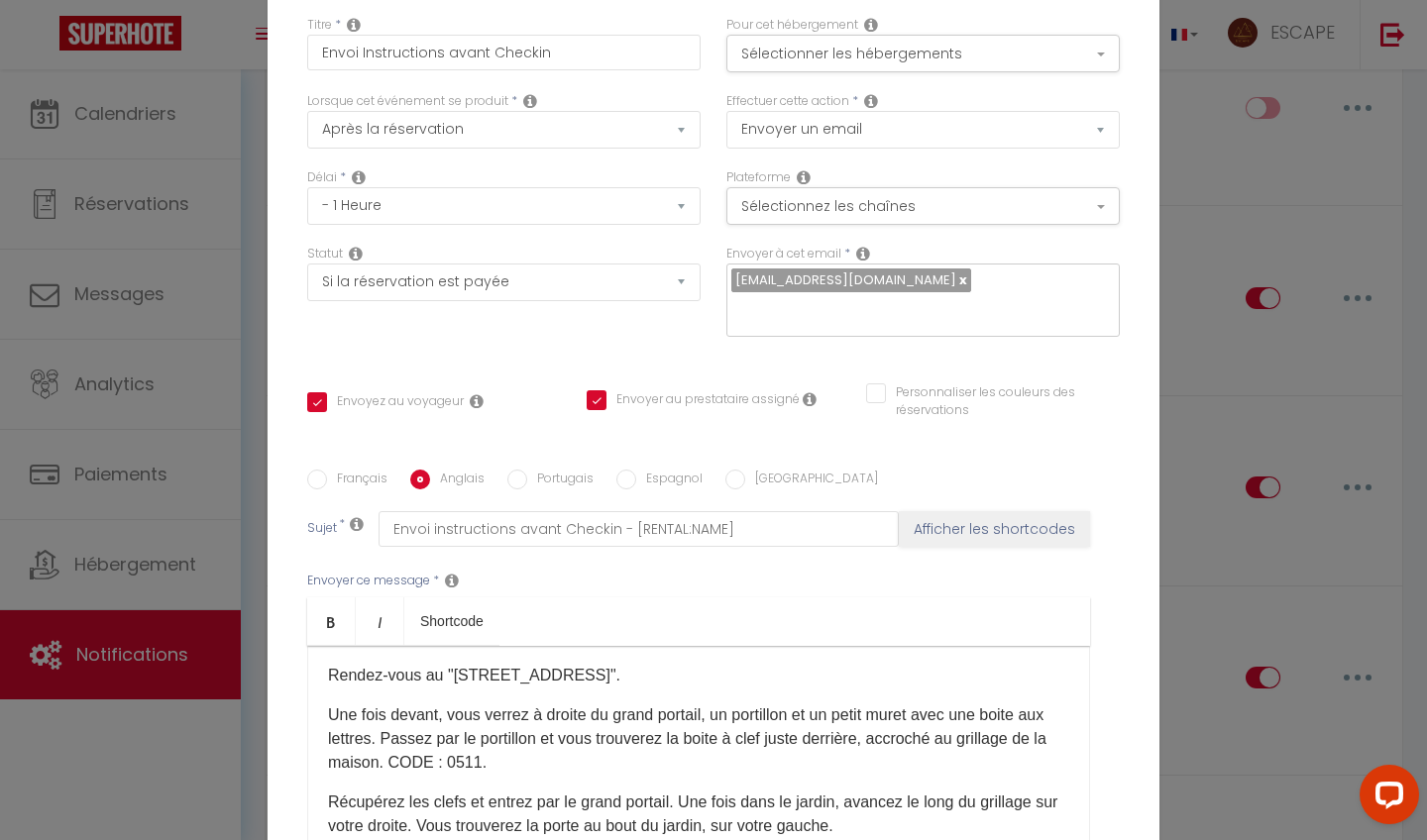 scroll, scrollTop: 0, scrollLeft: 0, axis: both 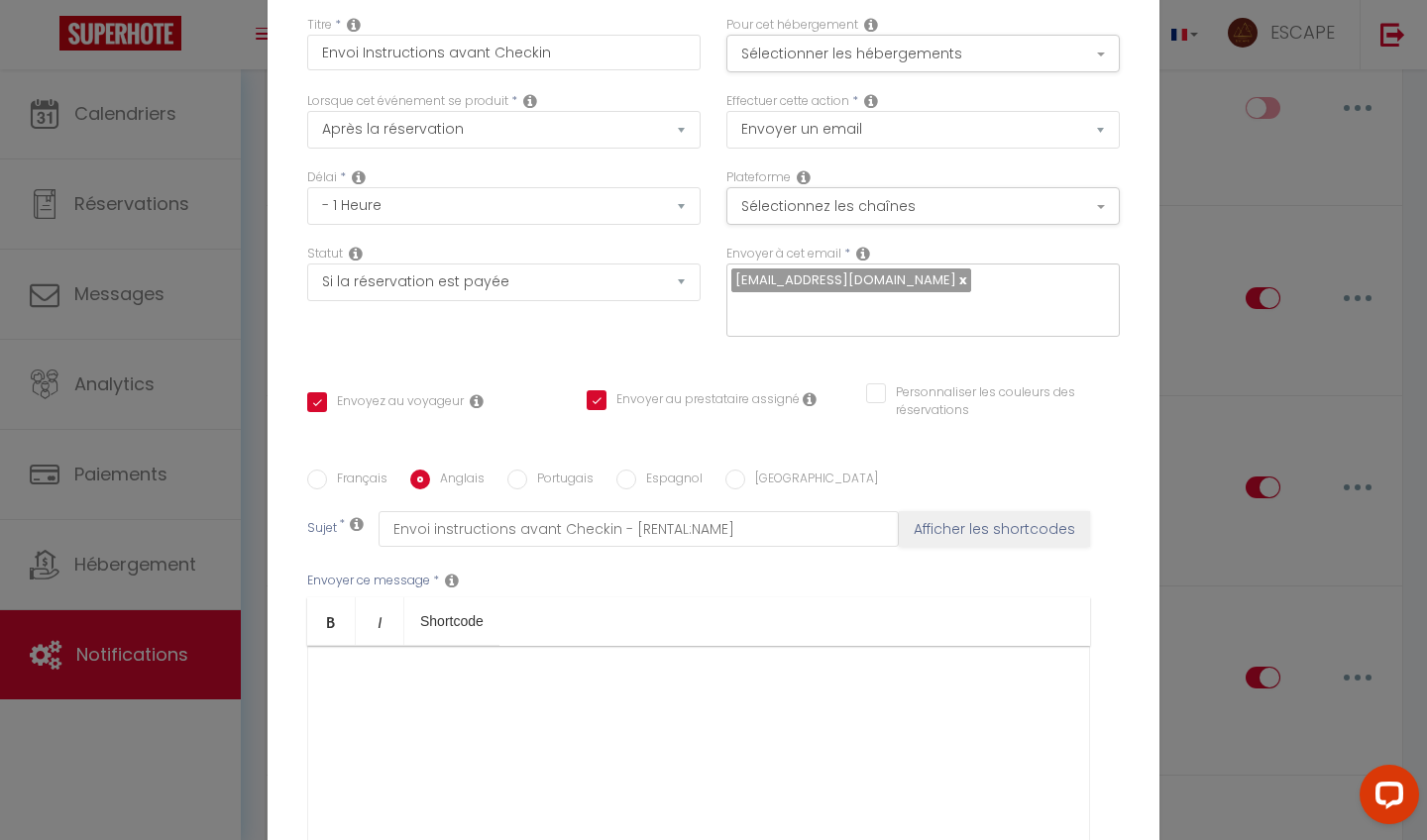 click on "Espagnol" at bounding box center (626, 479) 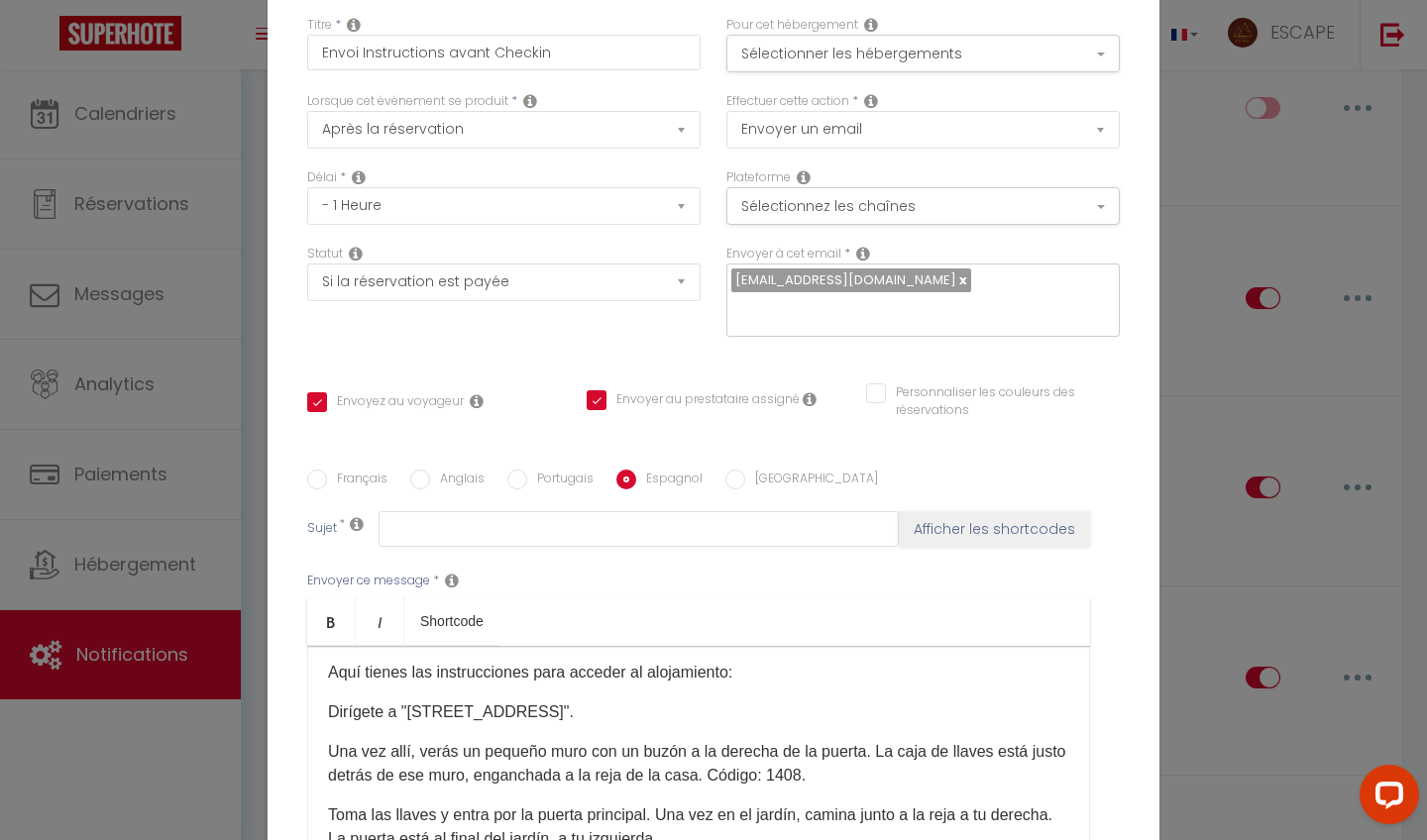 scroll, scrollTop: 148, scrollLeft: 0, axis: vertical 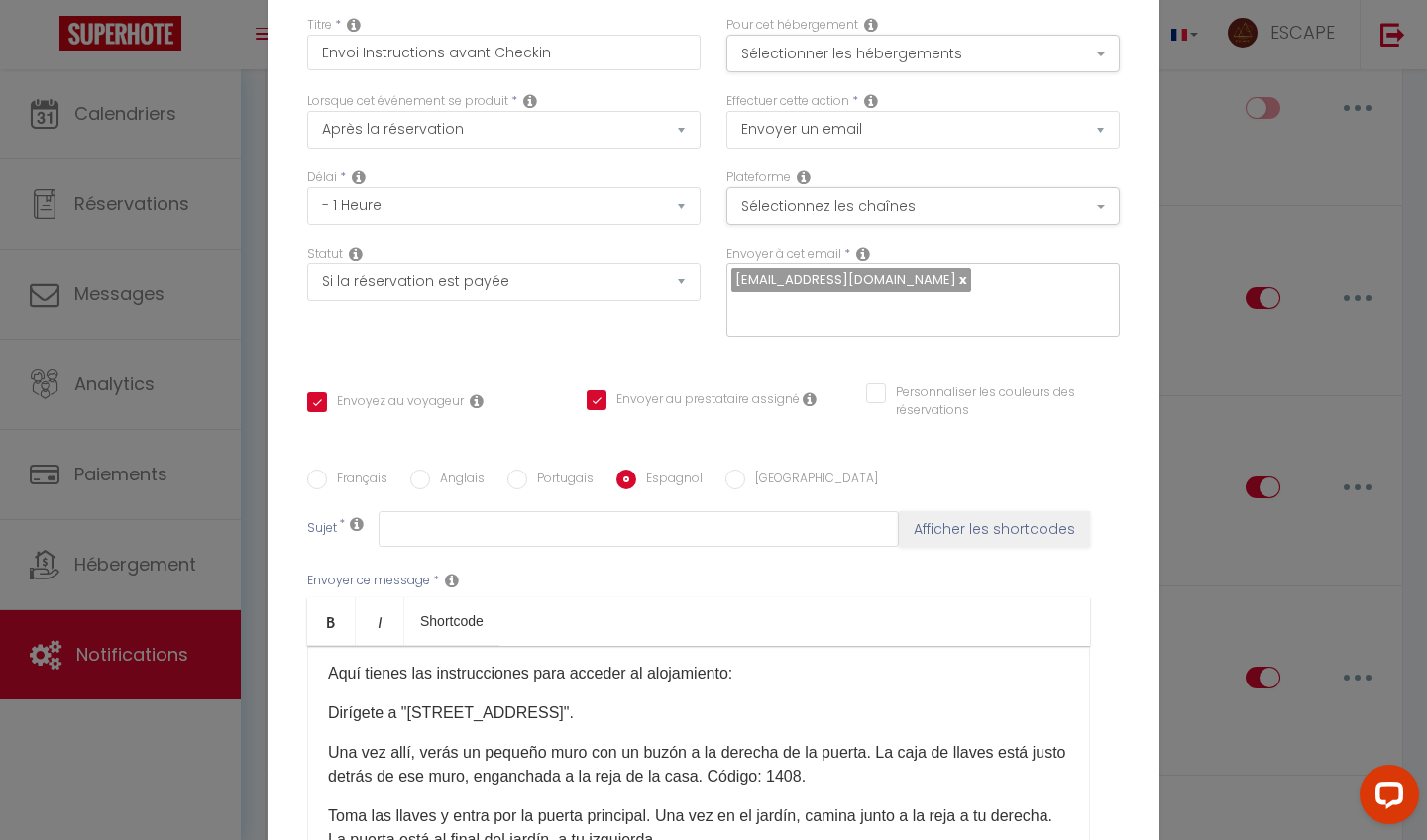 click on "Una vez allí, verás un pequeño muro con un buzón a la derecha de la puerta. La caja de llaves está justo detrás de ese muro, enganchada a la reja de la casa. Código: 1408." at bounding box center (699, 765) 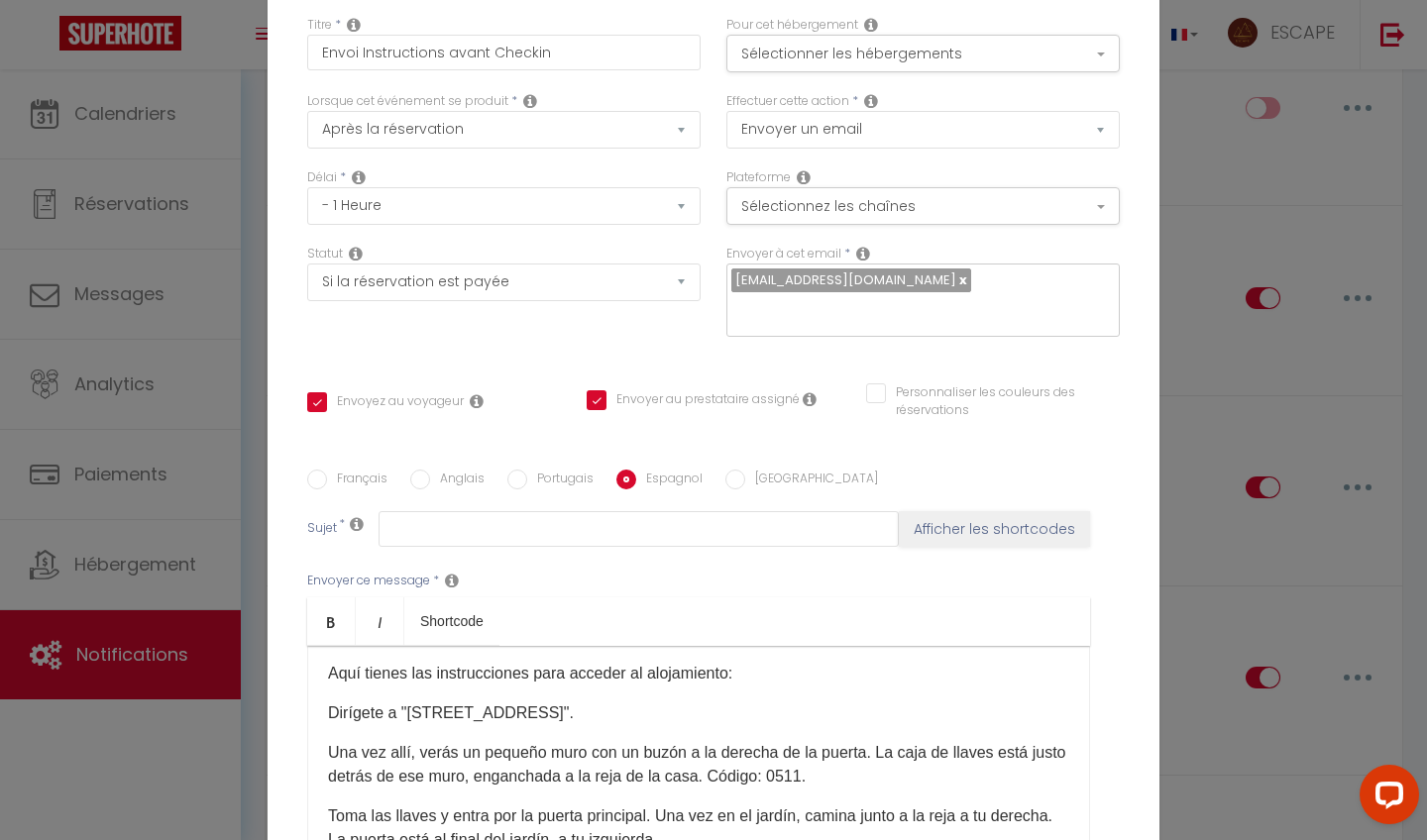click on "Anglais" at bounding box center (420, 479) 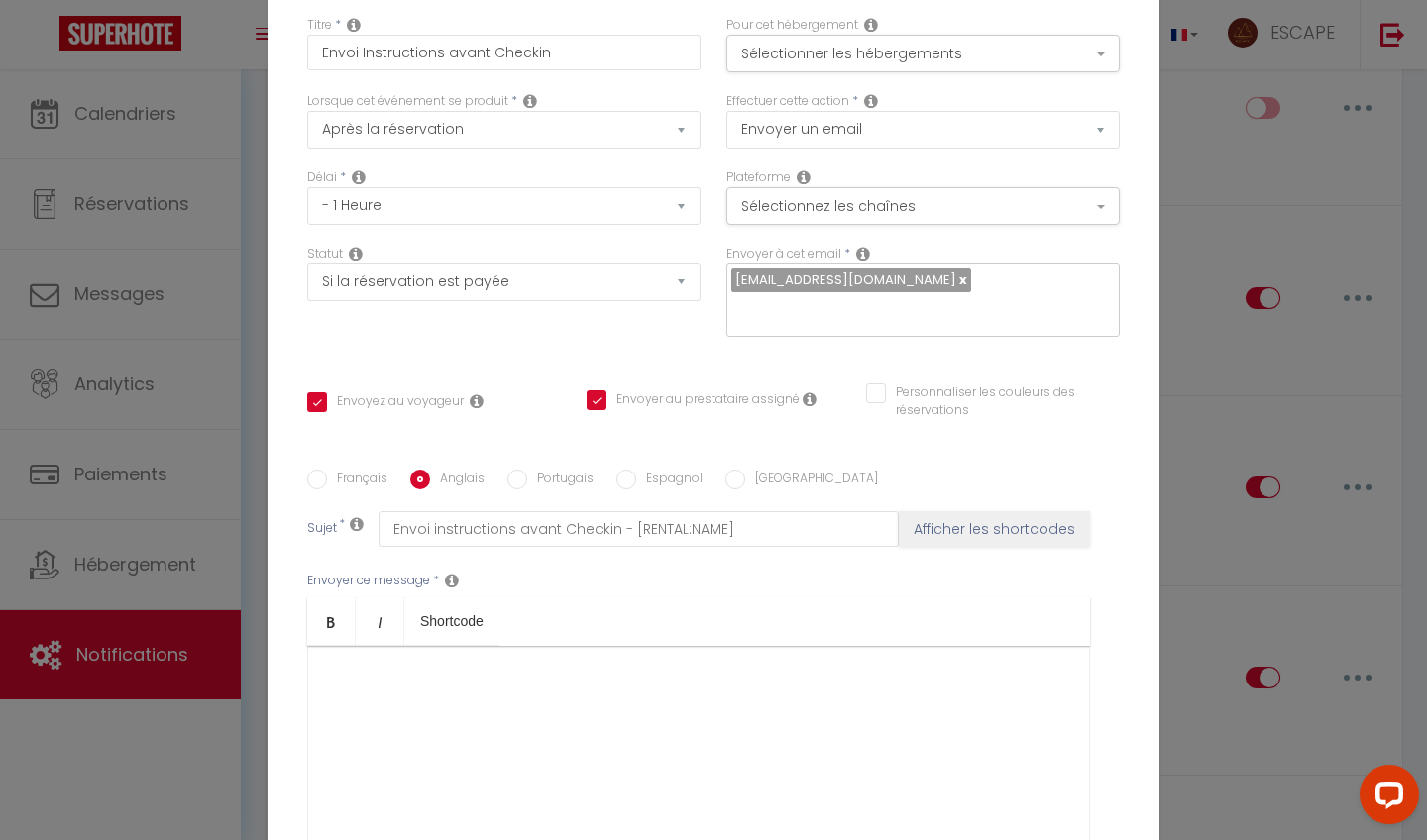 scroll, scrollTop: 0, scrollLeft: 0, axis: both 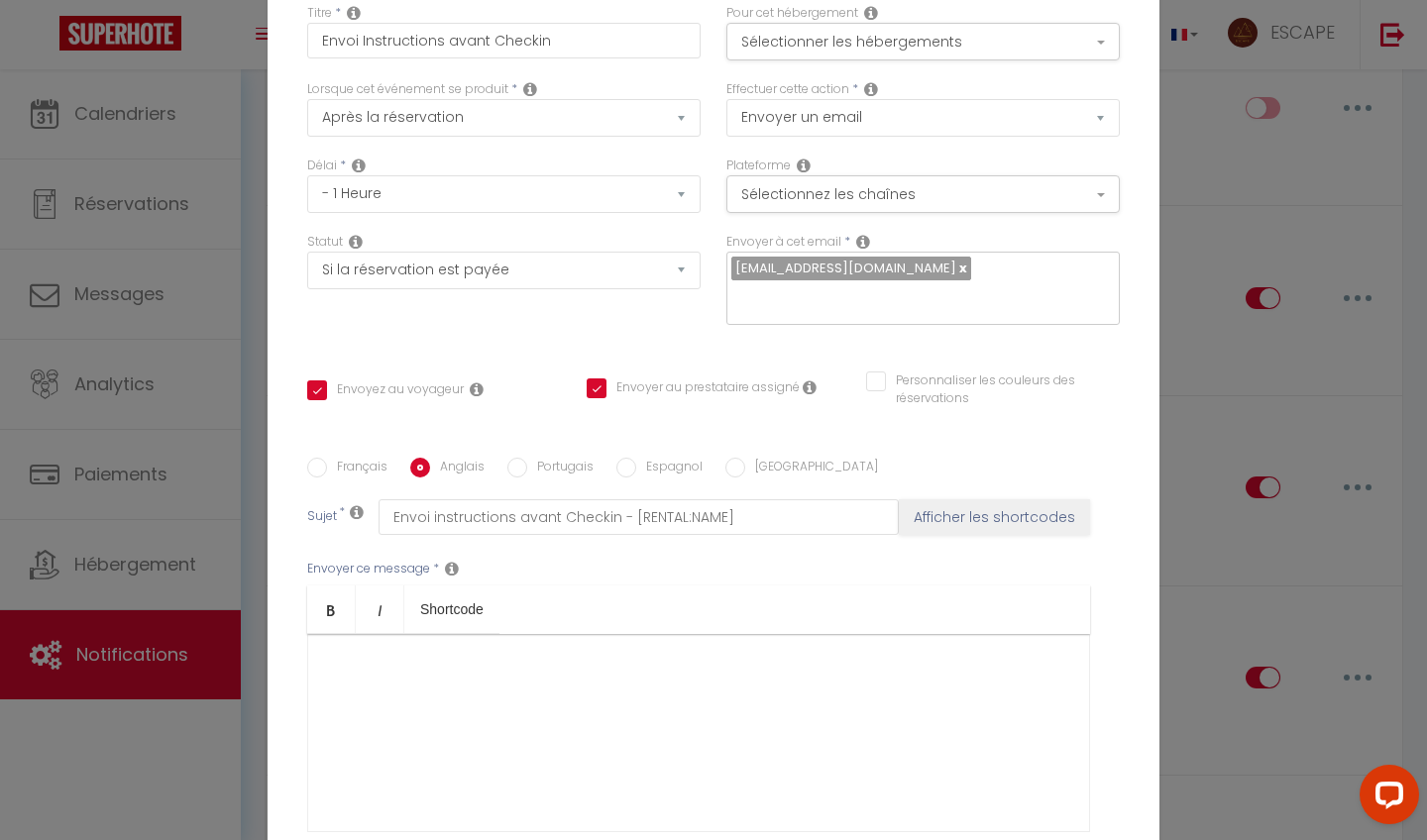 click on "Français" at bounding box center (317, 468) 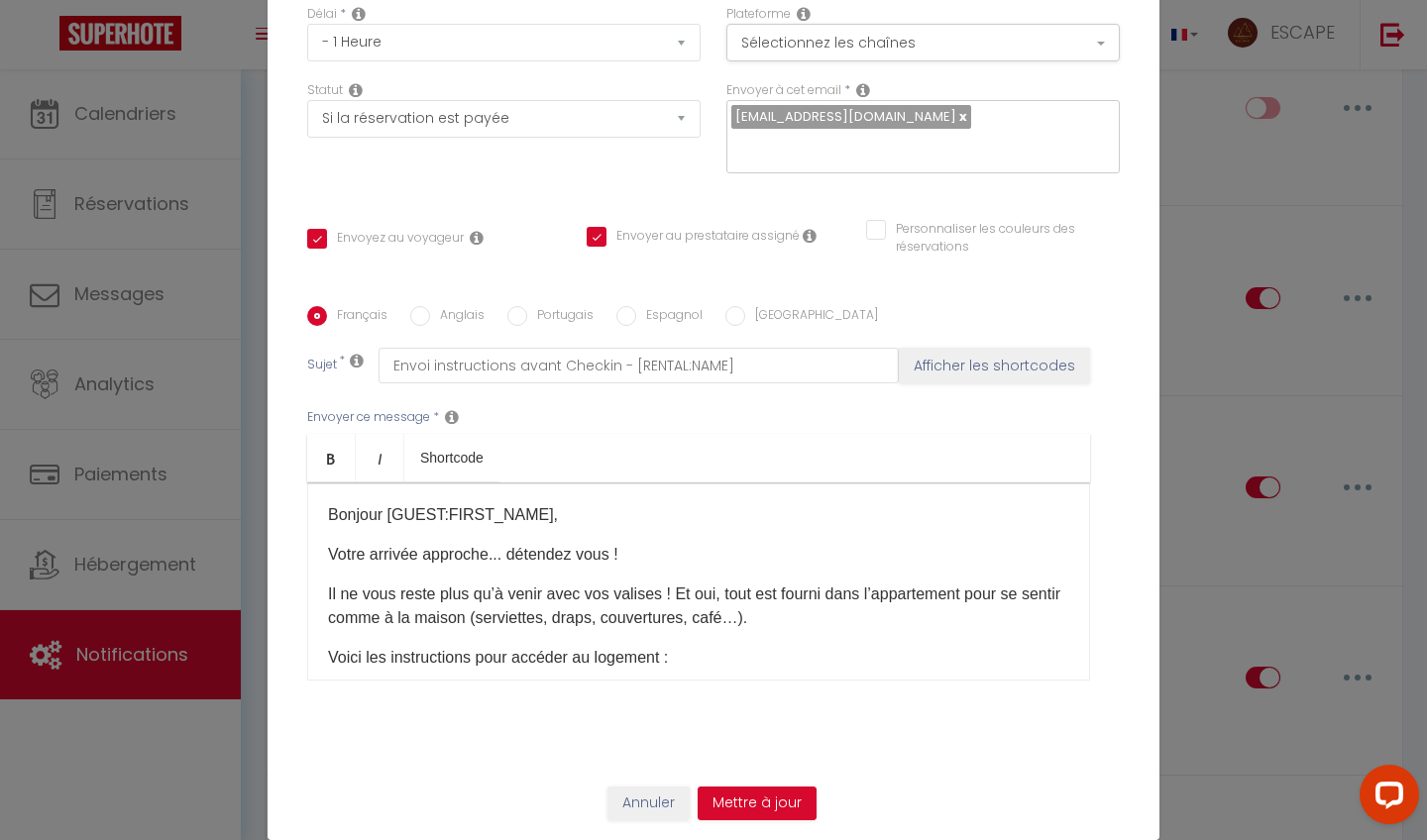 scroll, scrollTop: 163, scrollLeft: 0, axis: vertical 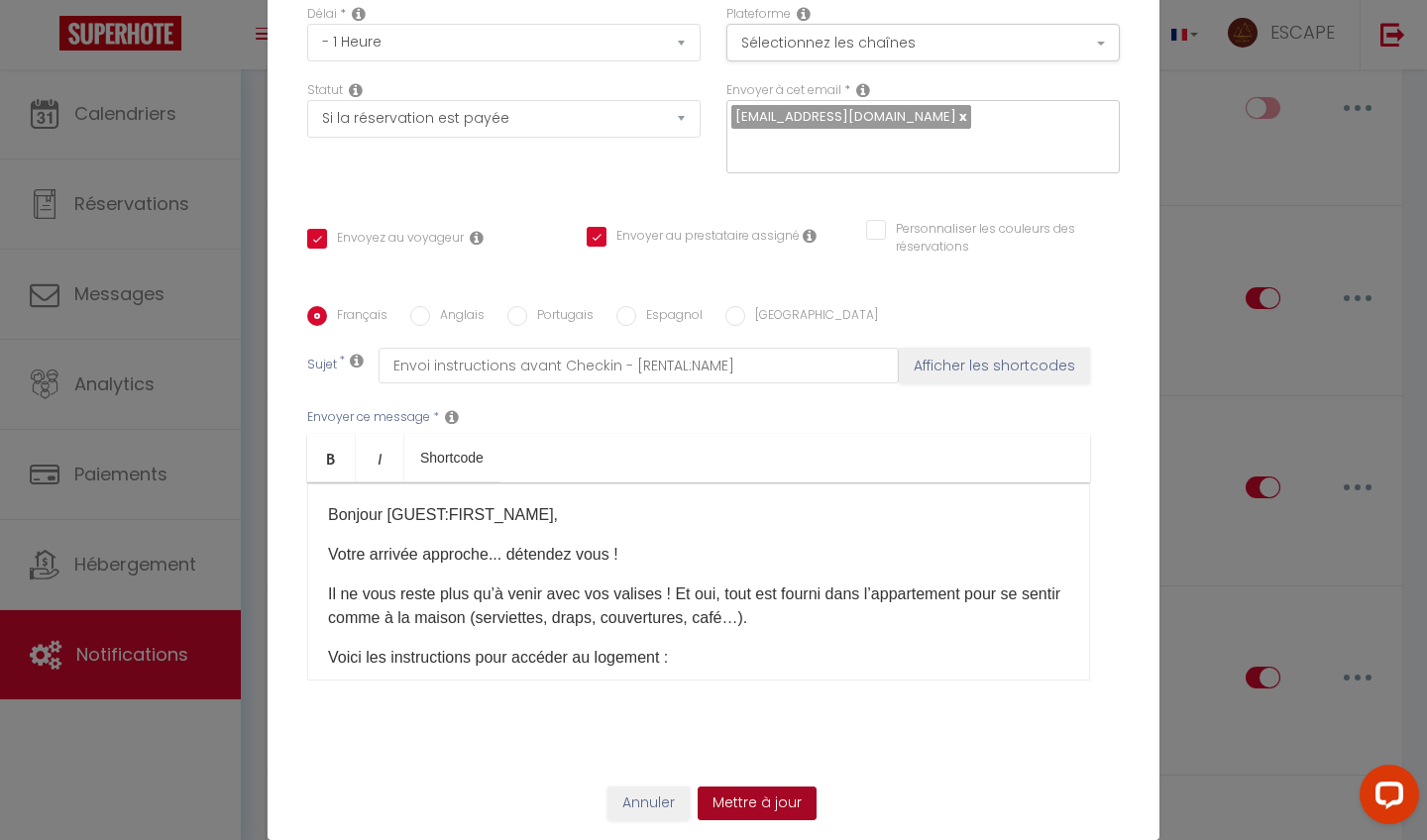 click on "Mettre à jour" at bounding box center (757, 803) 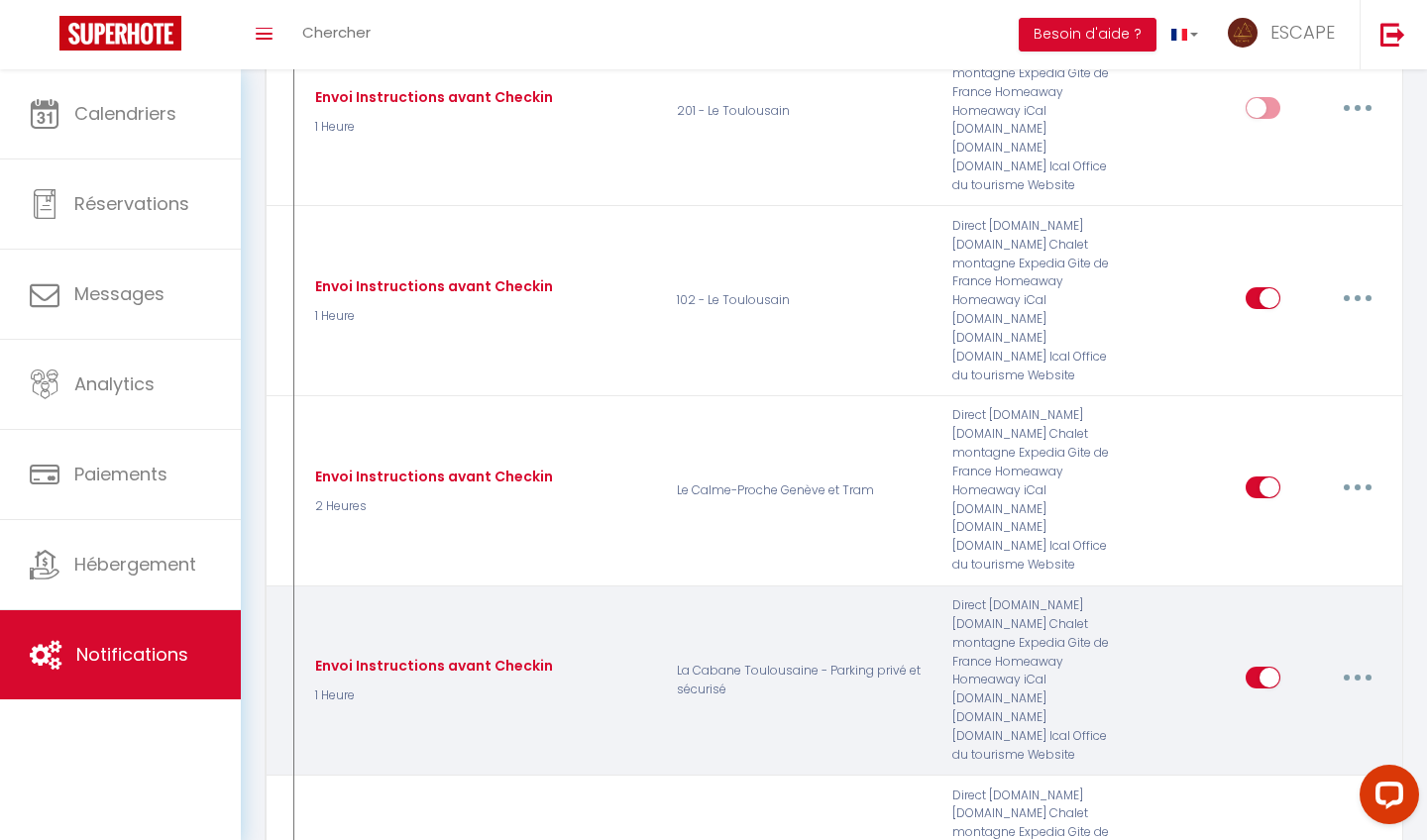 click at bounding box center [1358, 678] 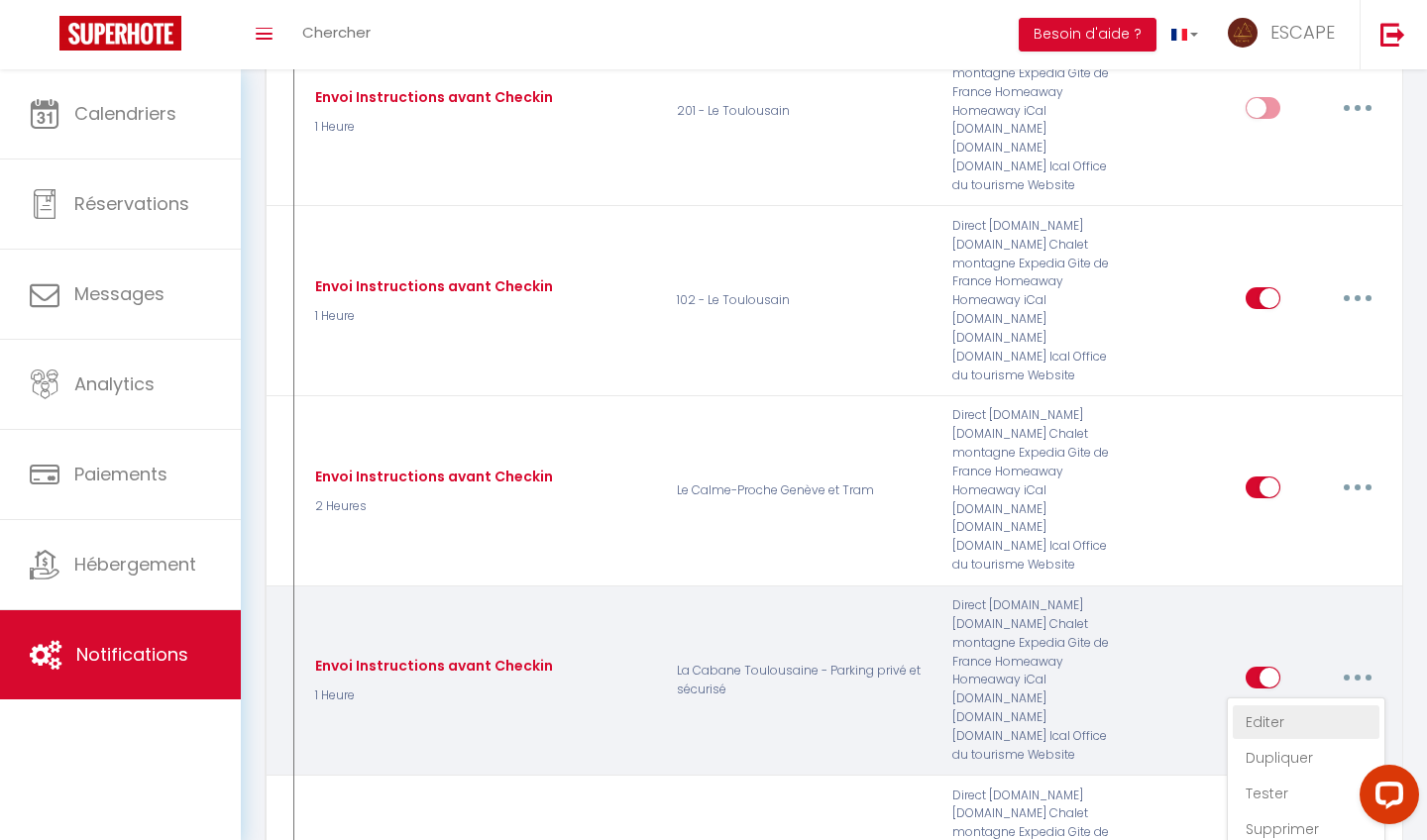 click on "Editer" at bounding box center (1306, 722) 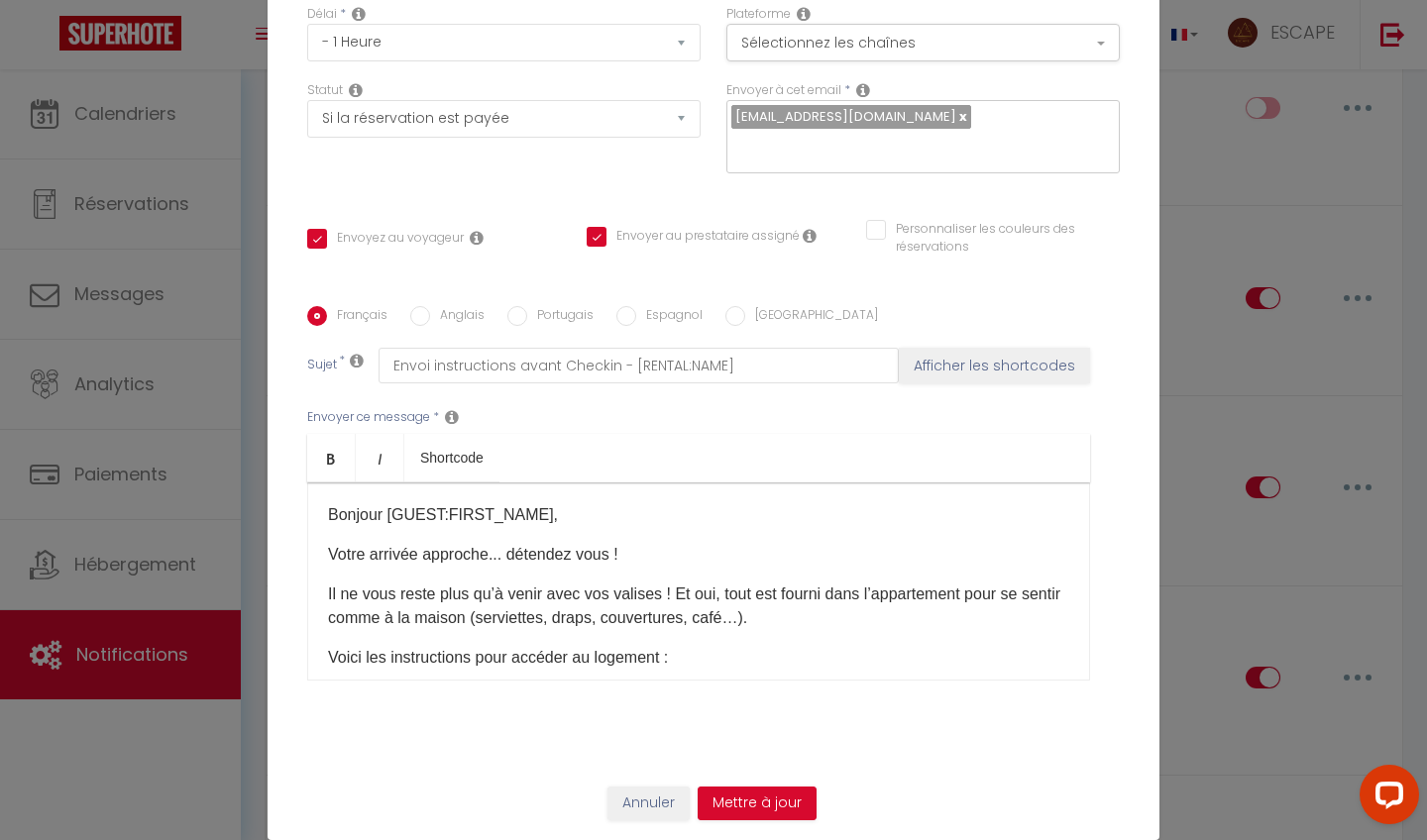 click on "Anglais" at bounding box center (457, 317) 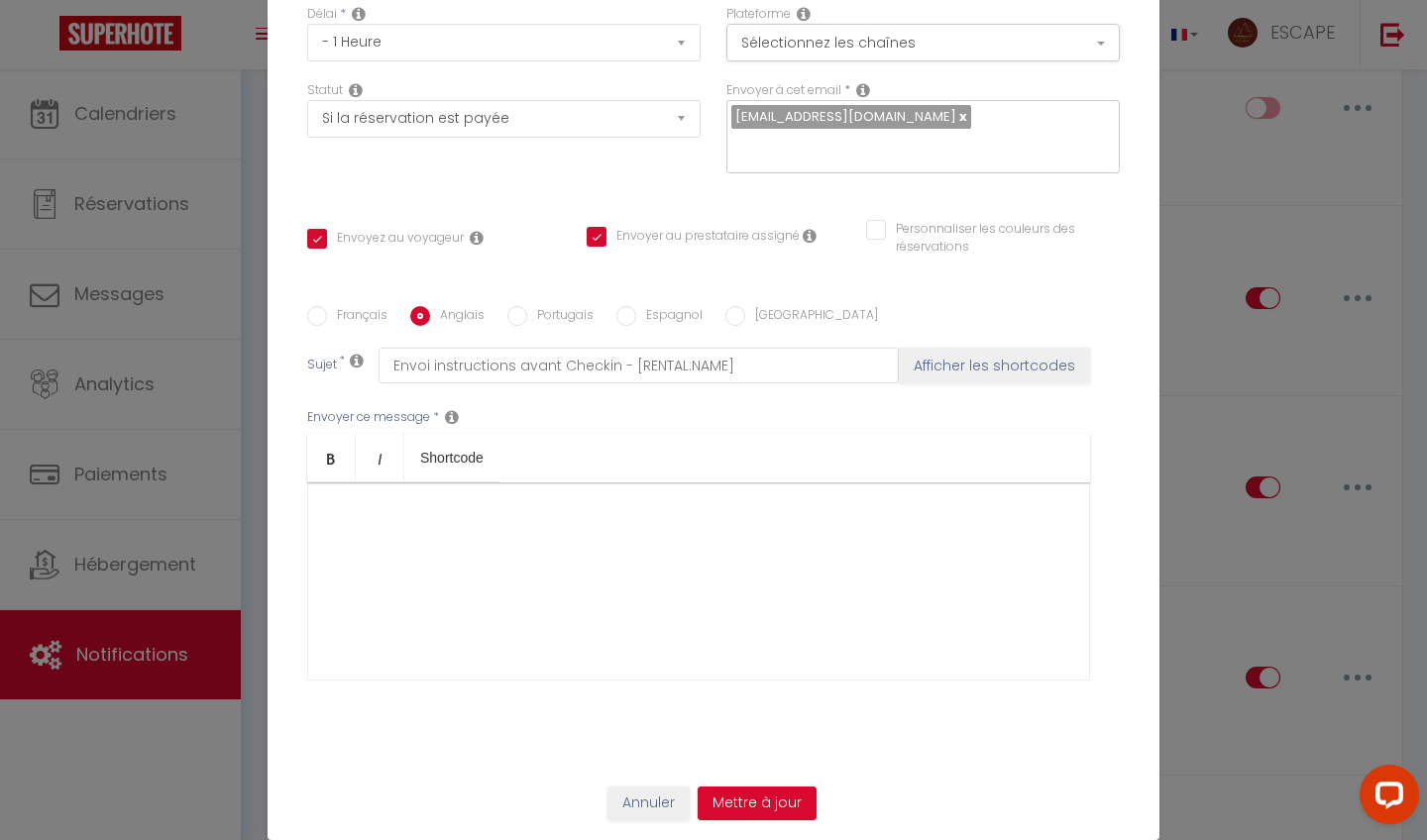 click at bounding box center [699, 581] 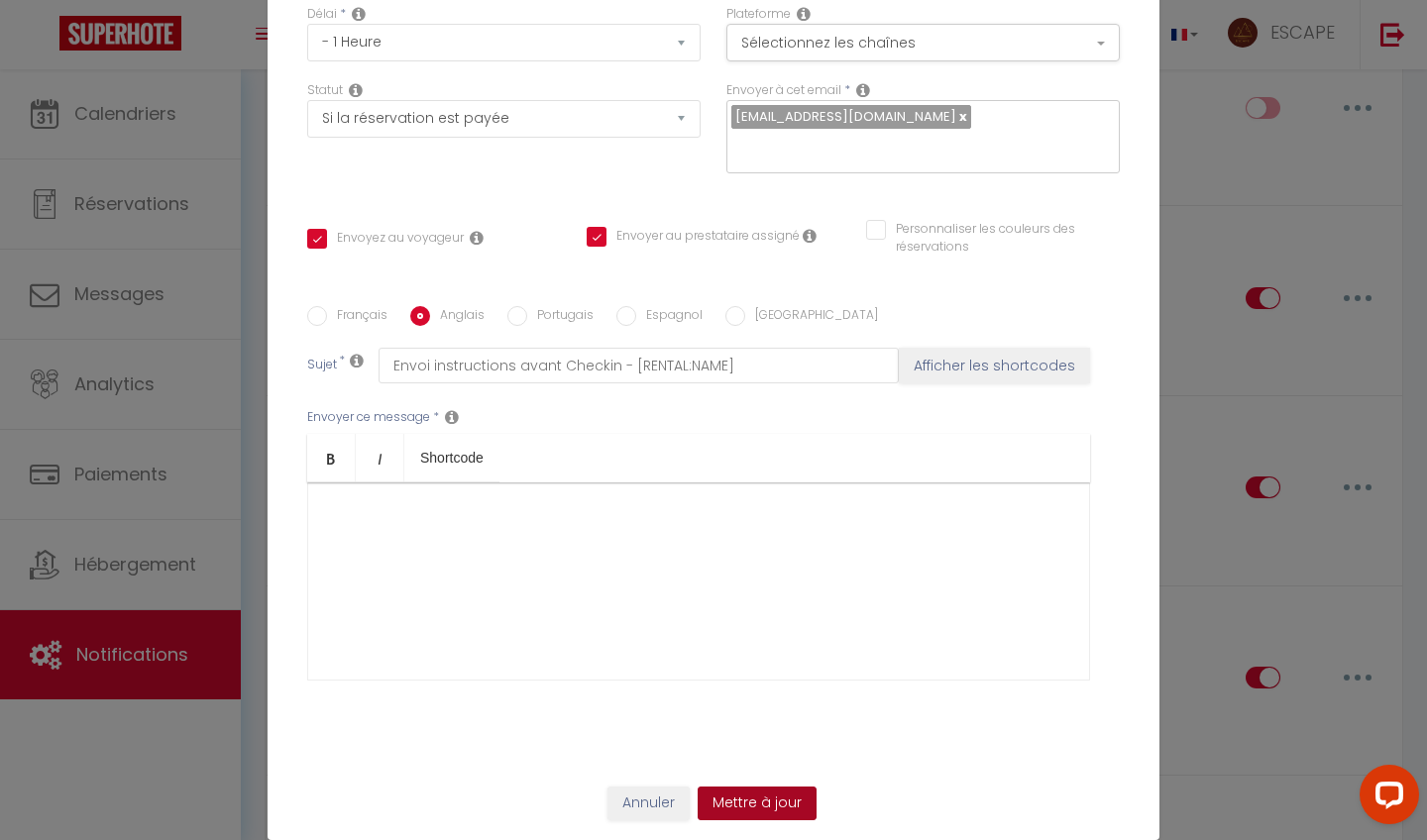 click on "Mettre à jour" at bounding box center (757, 803) 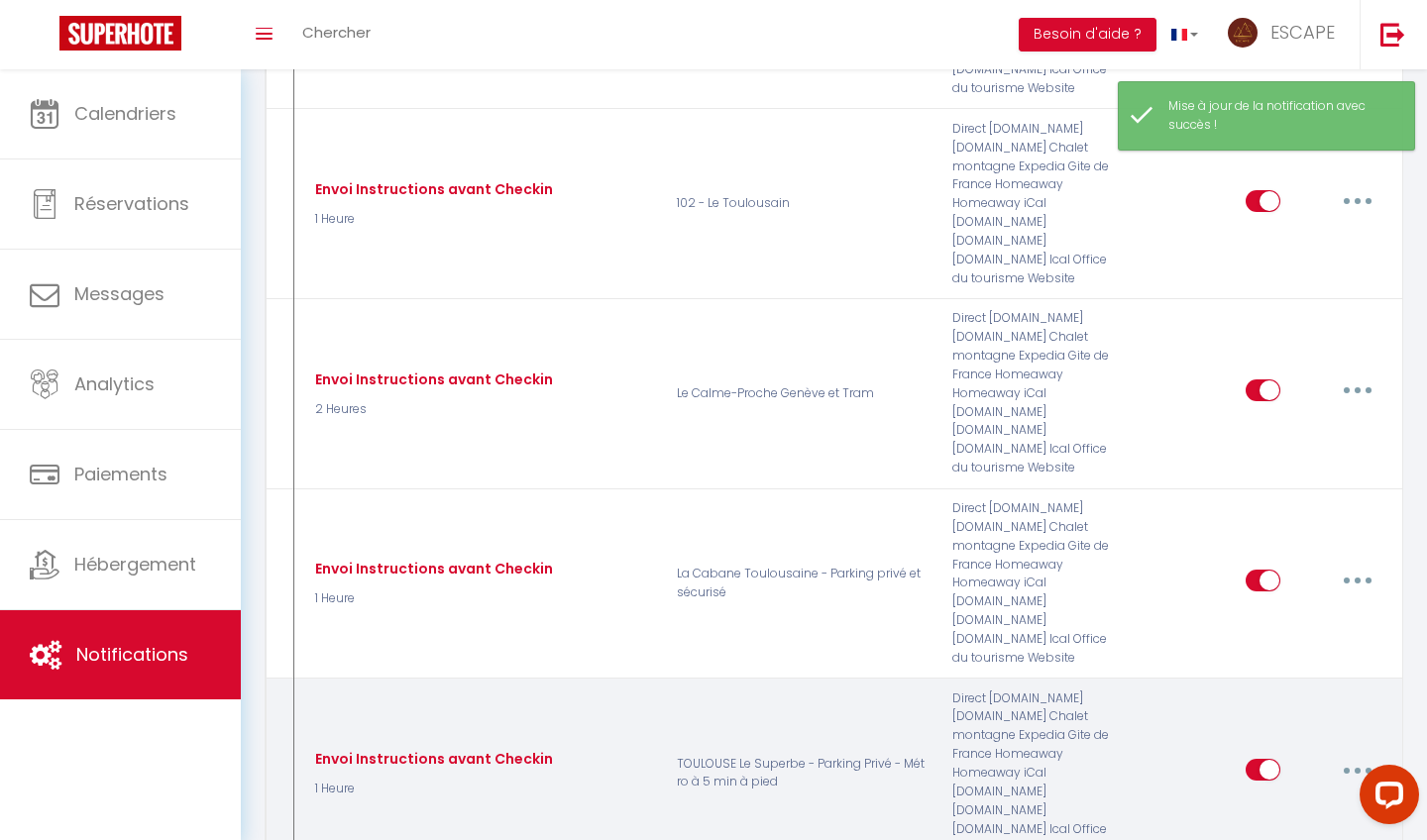 scroll, scrollTop: 3603, scrollLeft: 0, axis: vertical 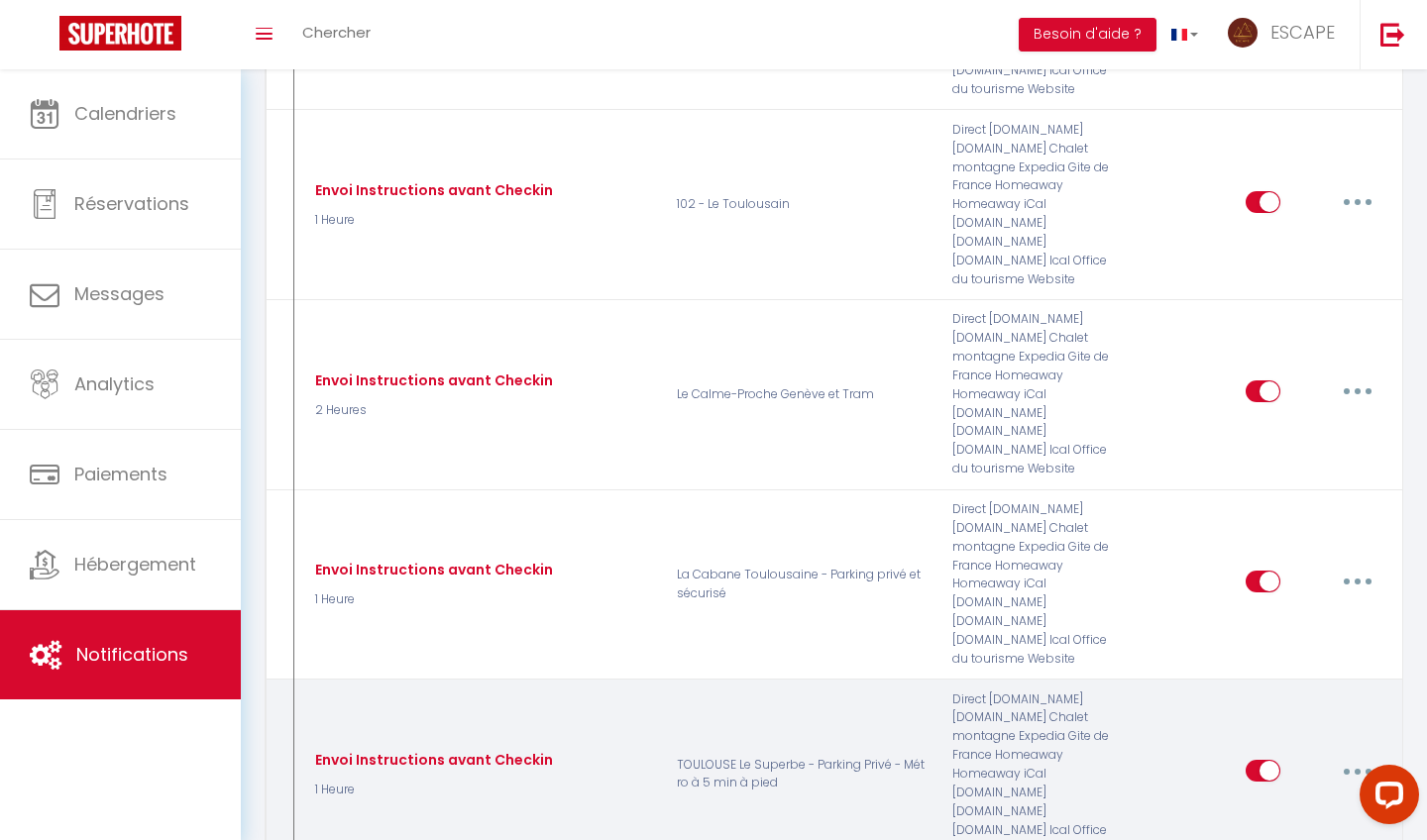 click at bounding box center (1358, 771) 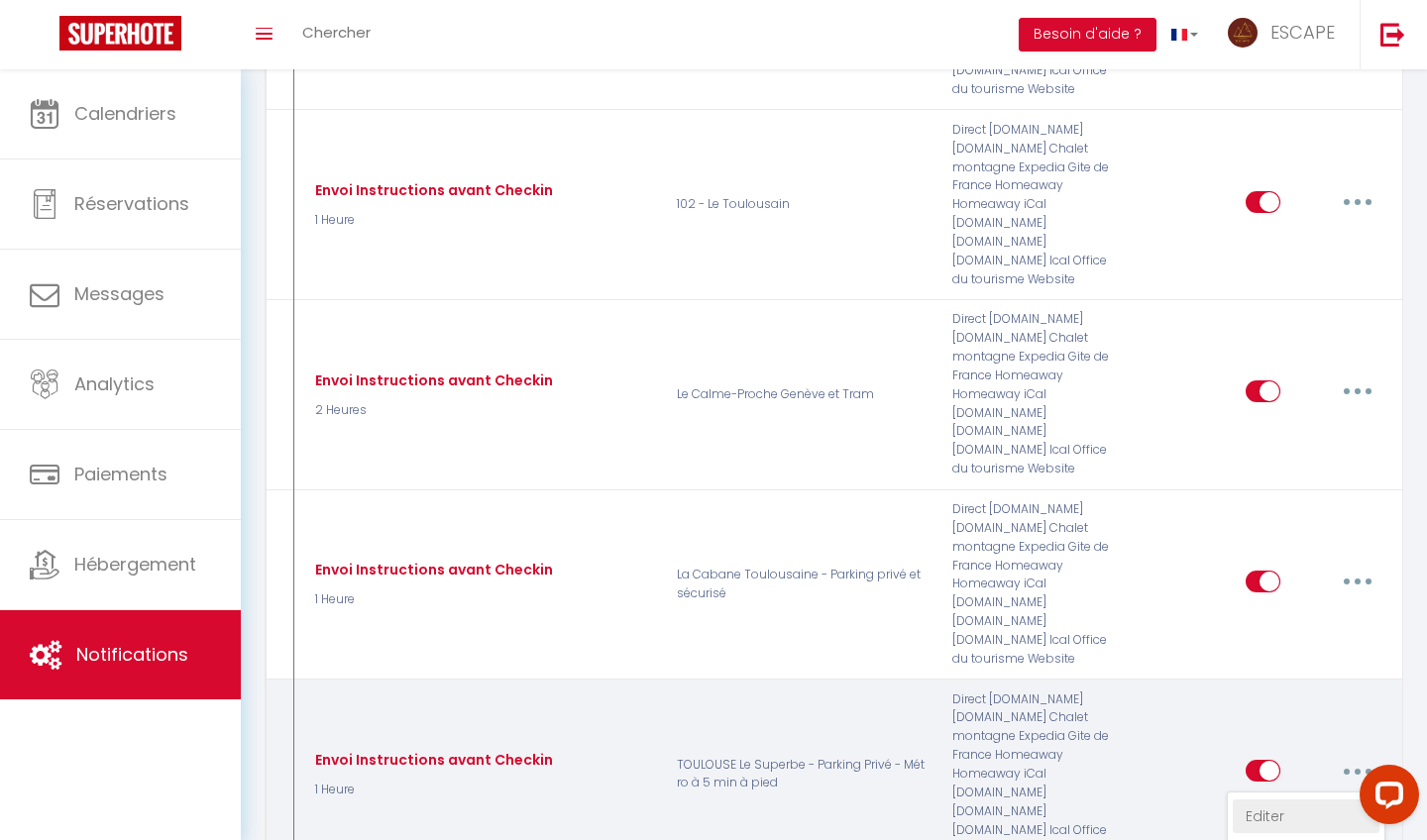 click on "Editer" at bounding box center (1306, 816) 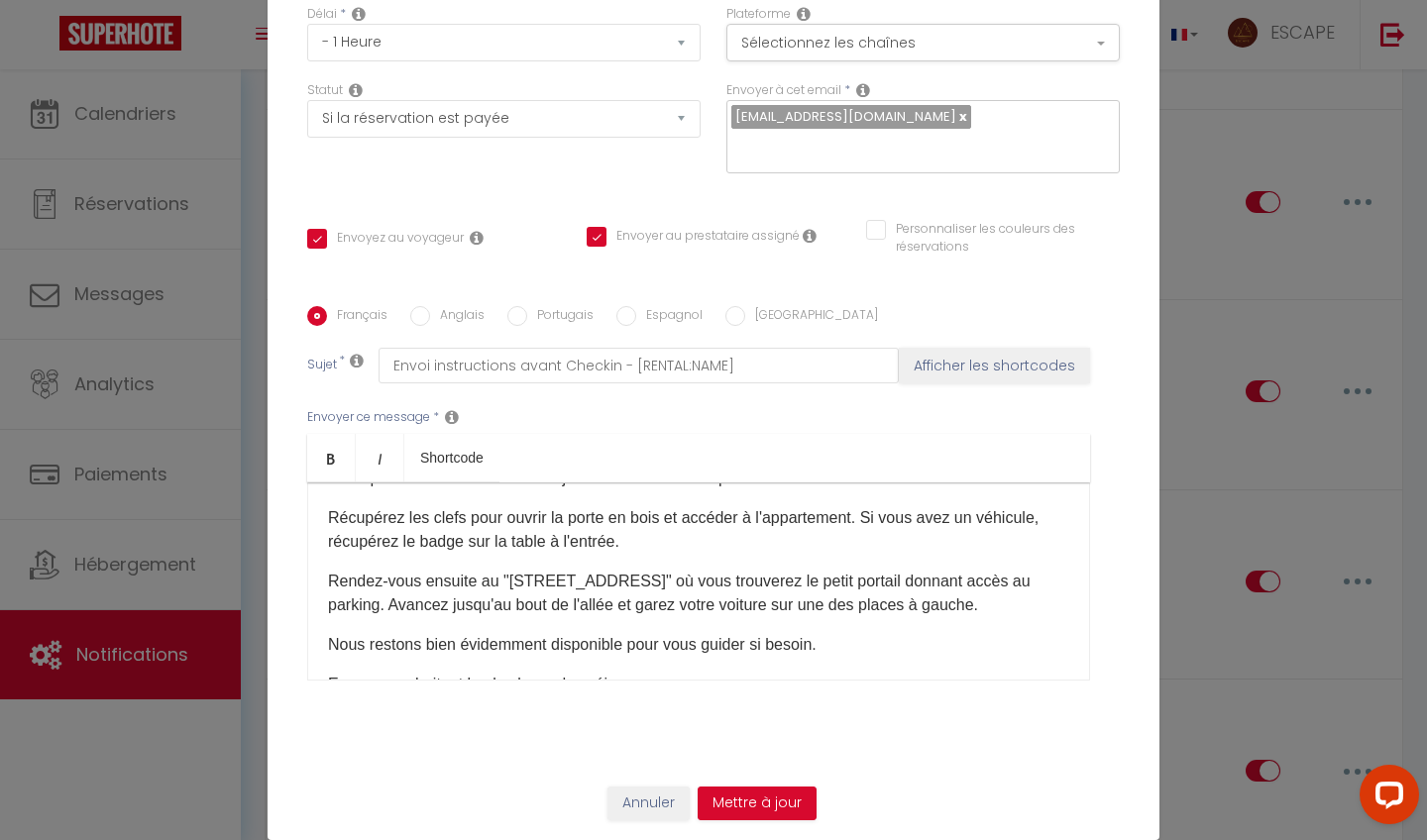 scroll, scrollTop: 329, scrollLeft: 0, axis: vertical 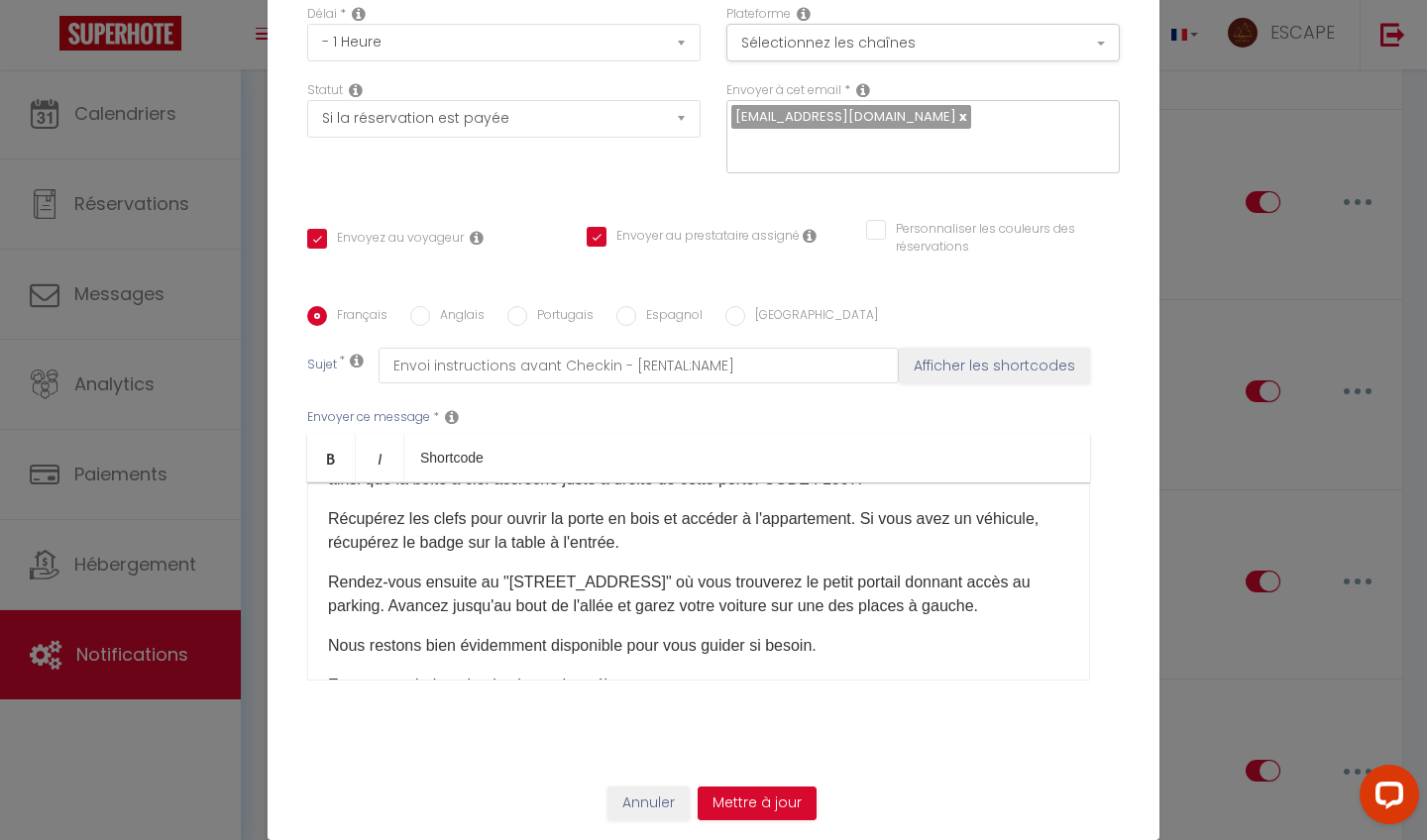 drag, startPoint x: 874, startPoint y: 542, endPoint x: 1054, endPoint y: 632, distance: 201.2461 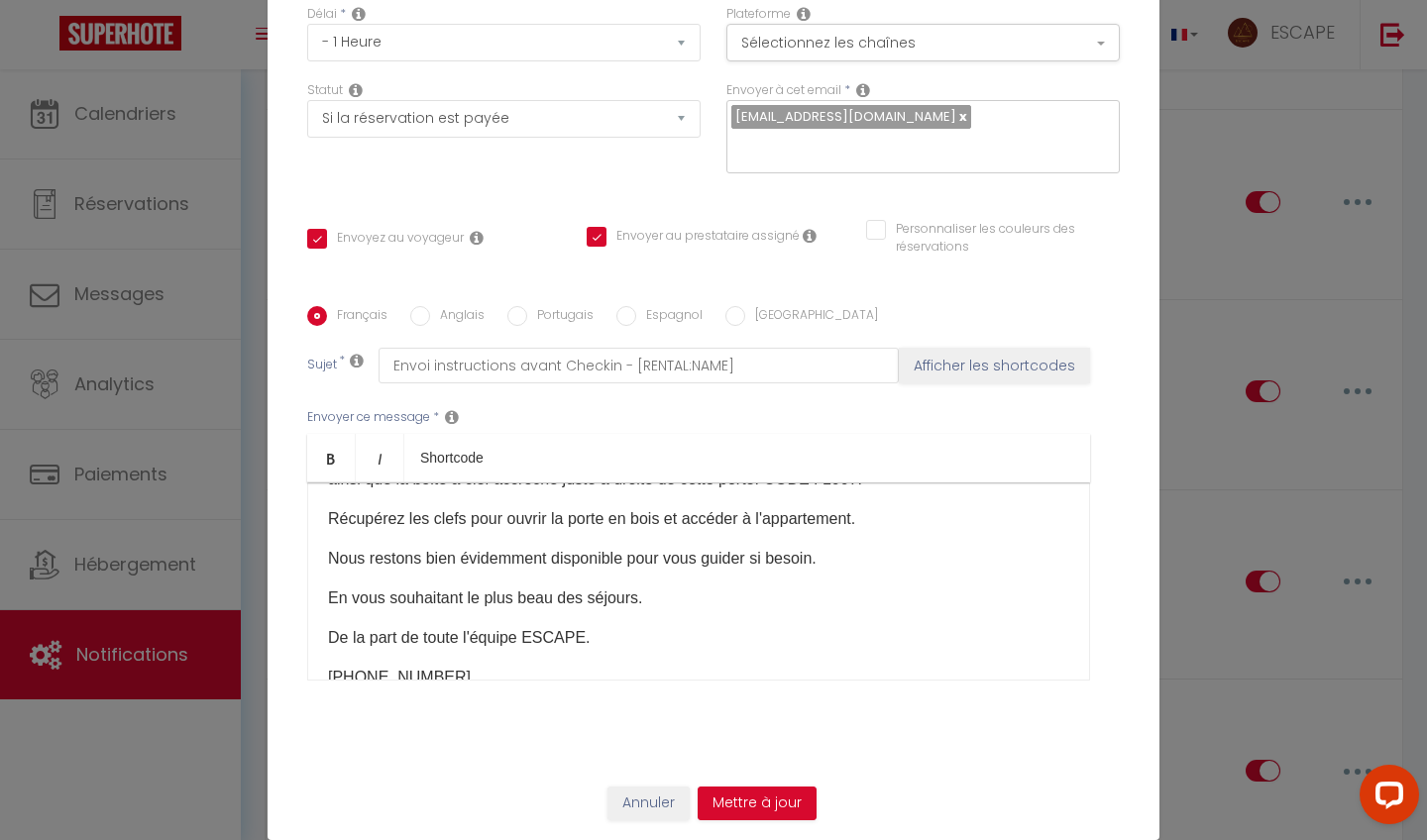 click on "Récupérez les clefs pour ouvrir la porte en bois et accéder à l'appartement." at bounding box center (699, 519) 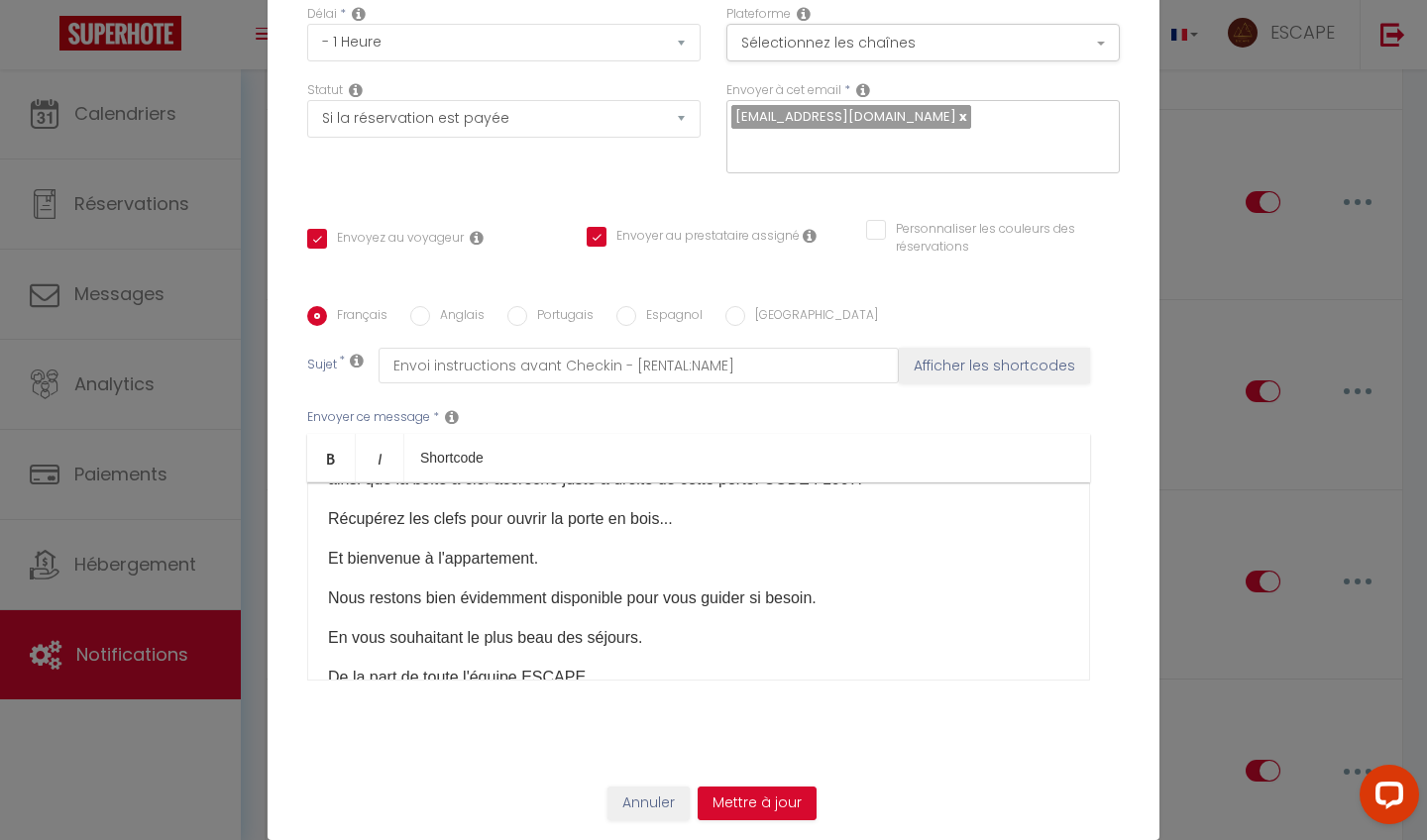click on "Et bienvenue à l'appartement." at bounding box center [699, 559] 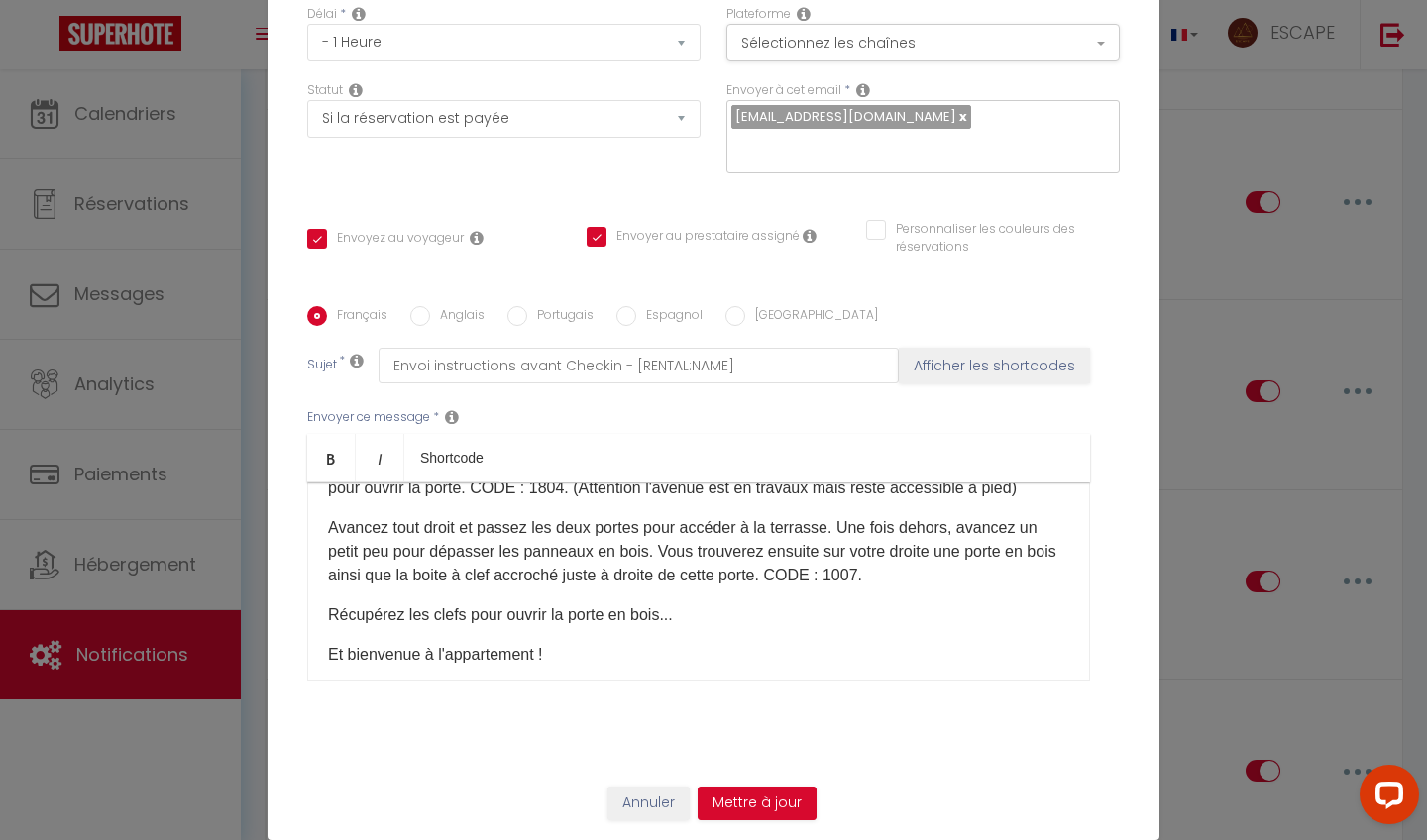 scroll, scrollTop: 261, scrollLeft: 0, axis: vertical 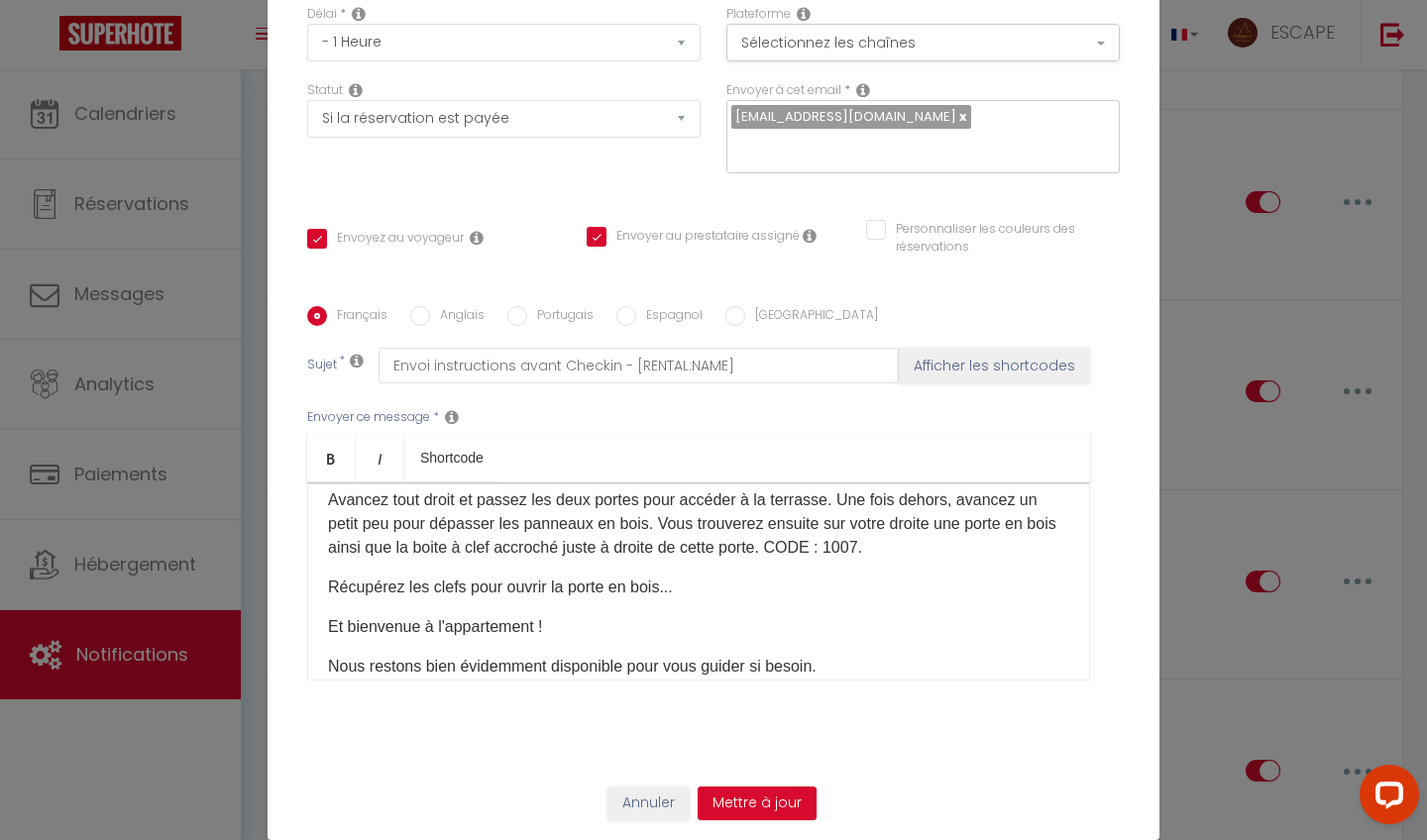 click on "Anglais" at bounding box center (420, 316) 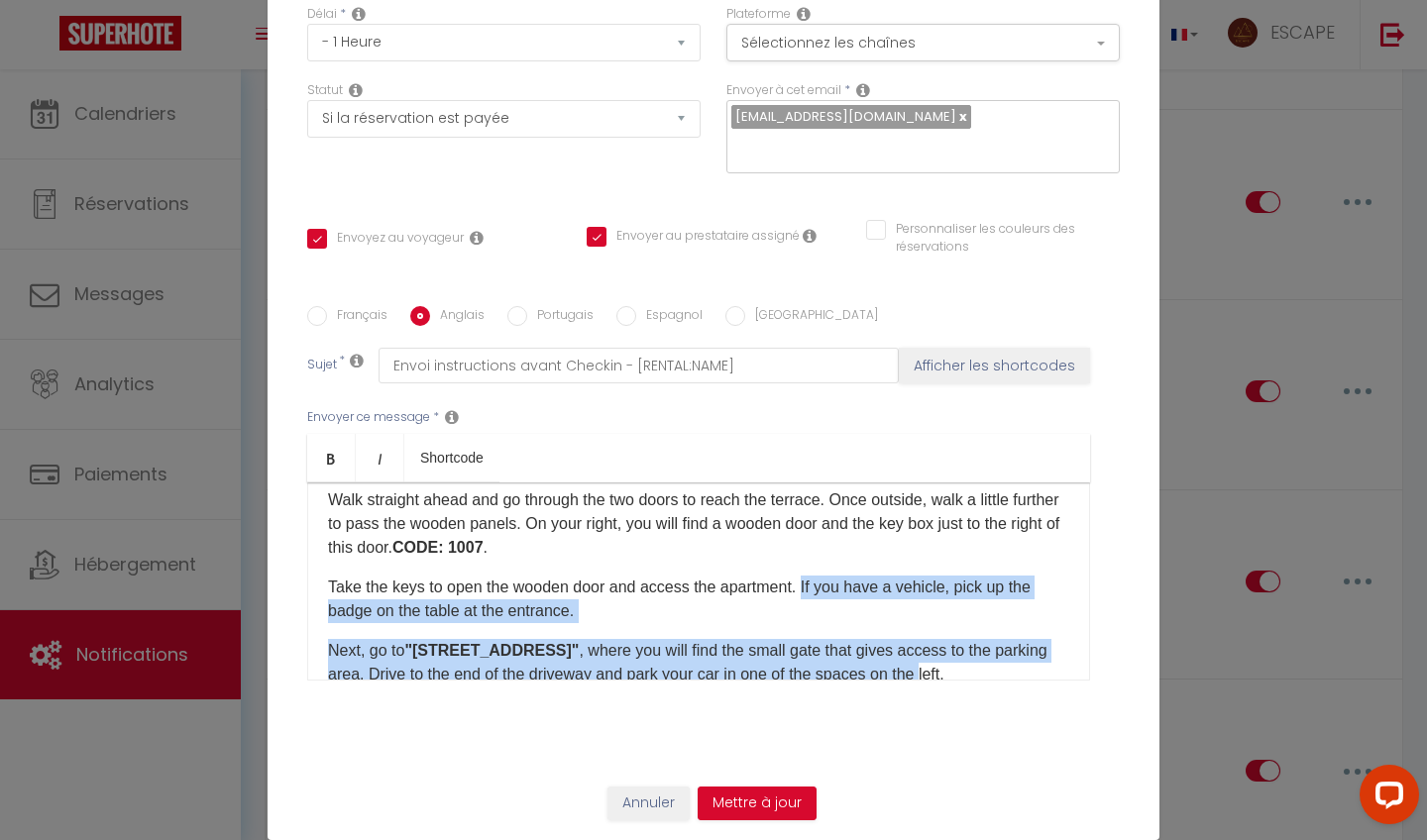 drag, startPoint x: 810, startPoint y: 587, endPoint x: 1022, endPoint y: 676, distance: 229.9239 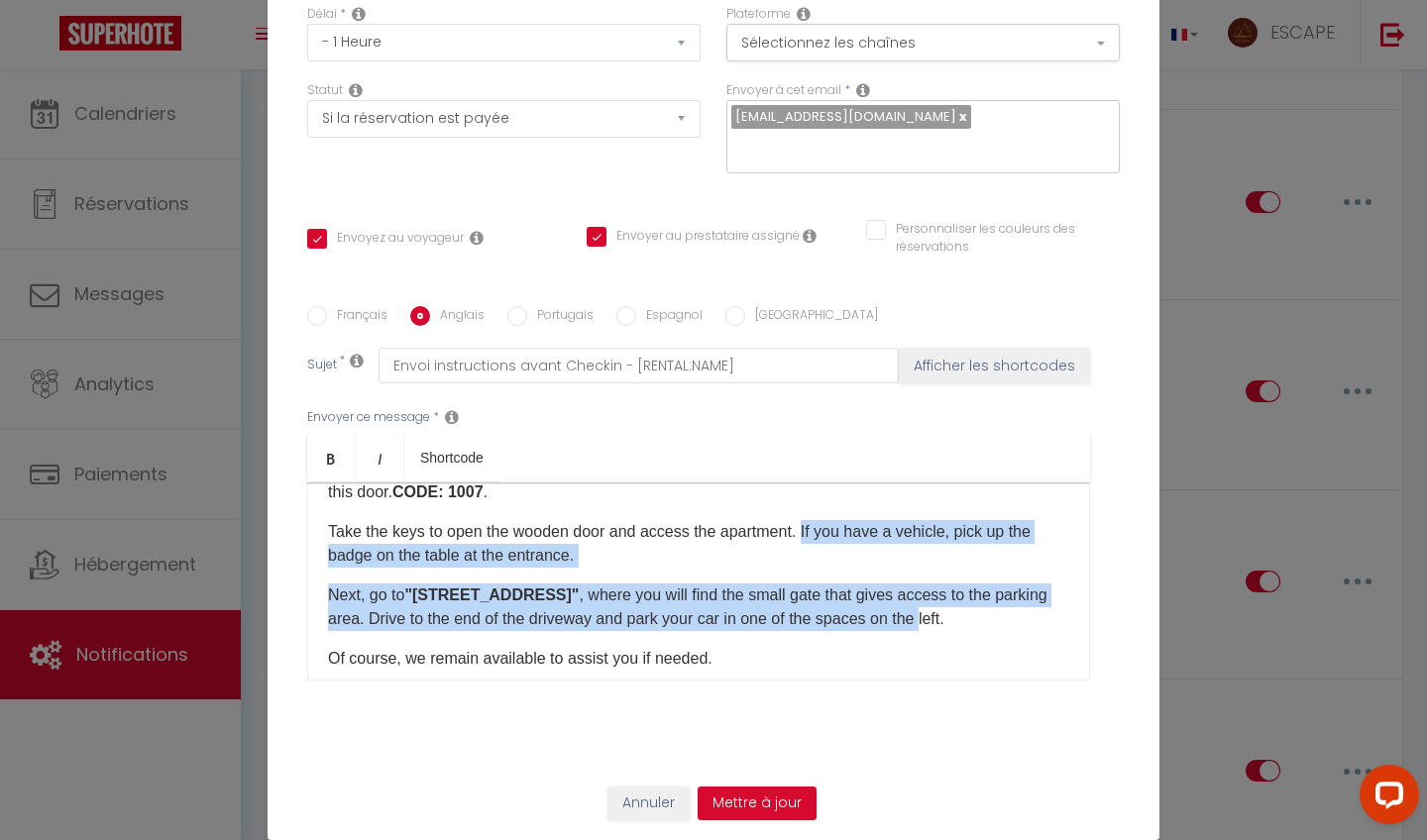 scroll, scrollTop: 343, scrollLeft: 0, axis: vertical 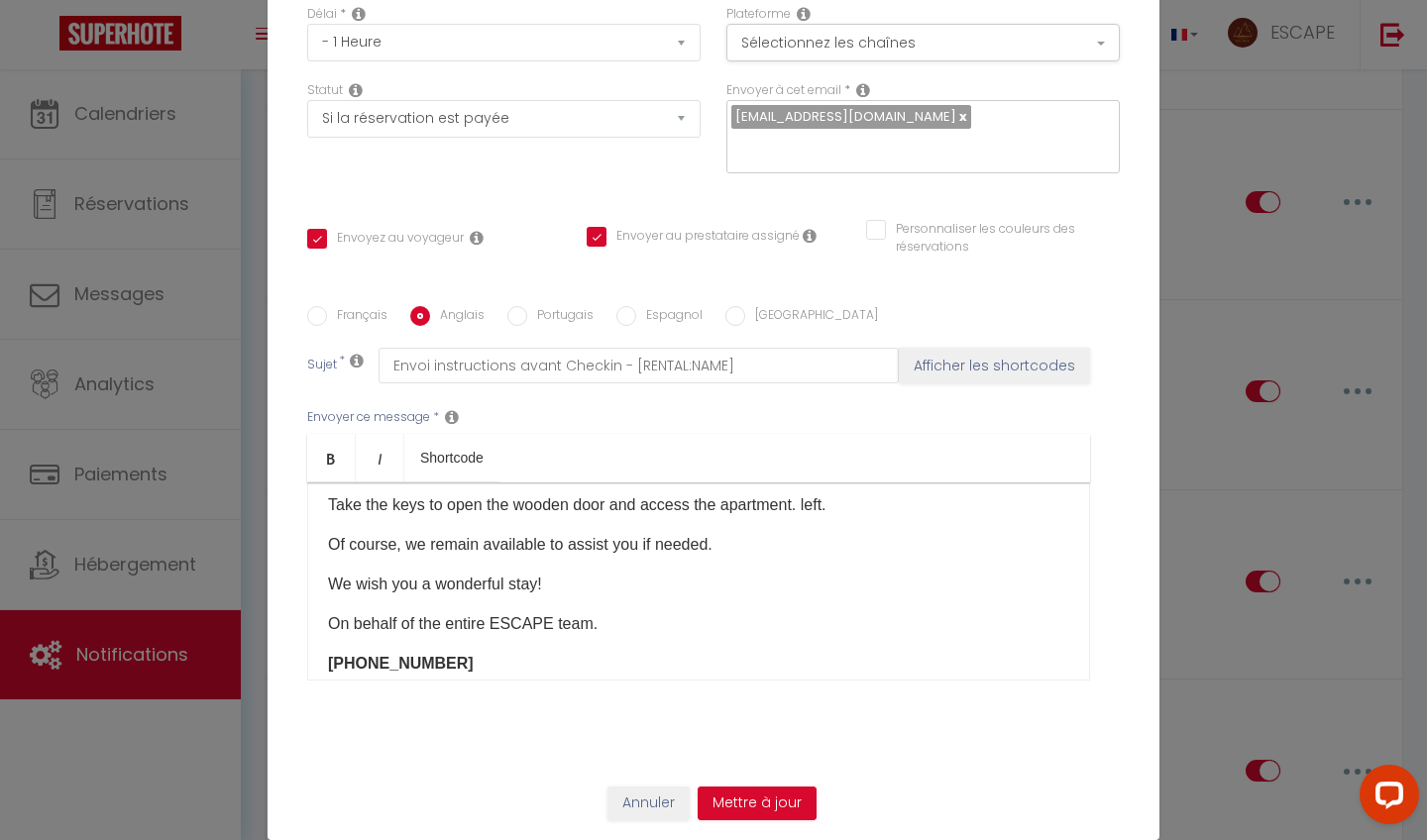 click on "Take the keys to open the wooden door and access the apartment. left." at bounding box center (699, 505) 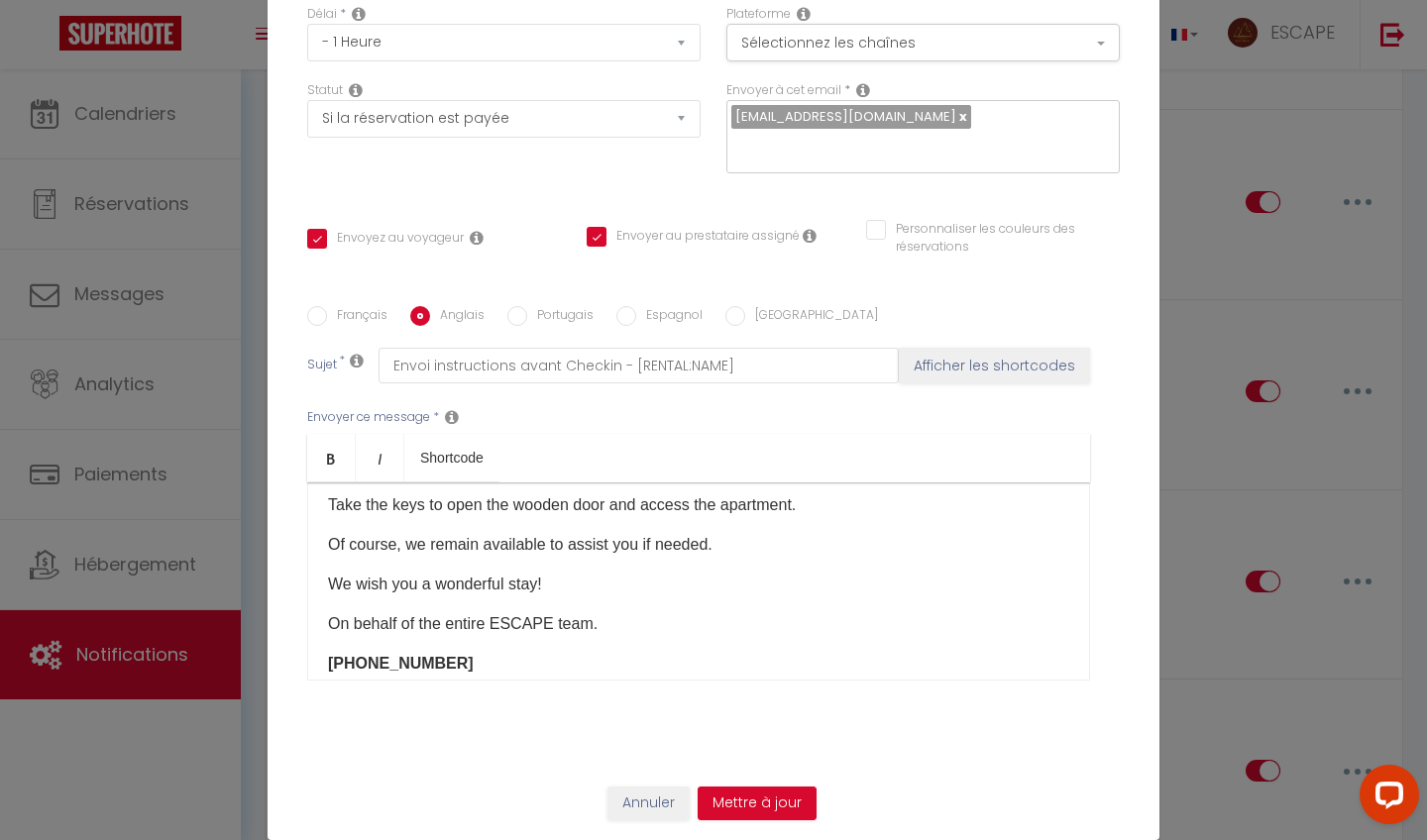 click on "Take the keys to open the wooden door and access the apartment." at bounding box center [699, 505] 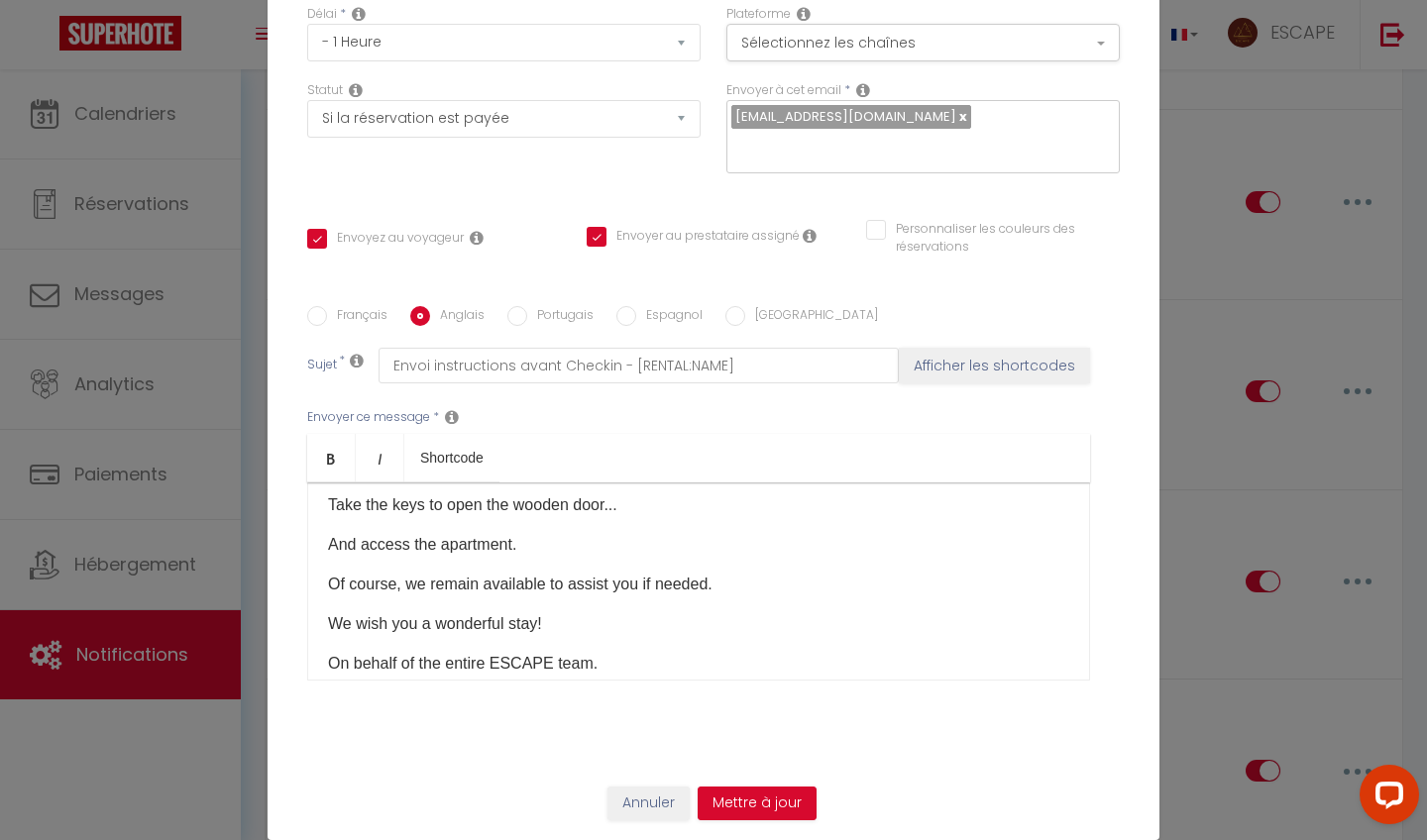 click on "And access the apartment." at bounding box center (699, 545) 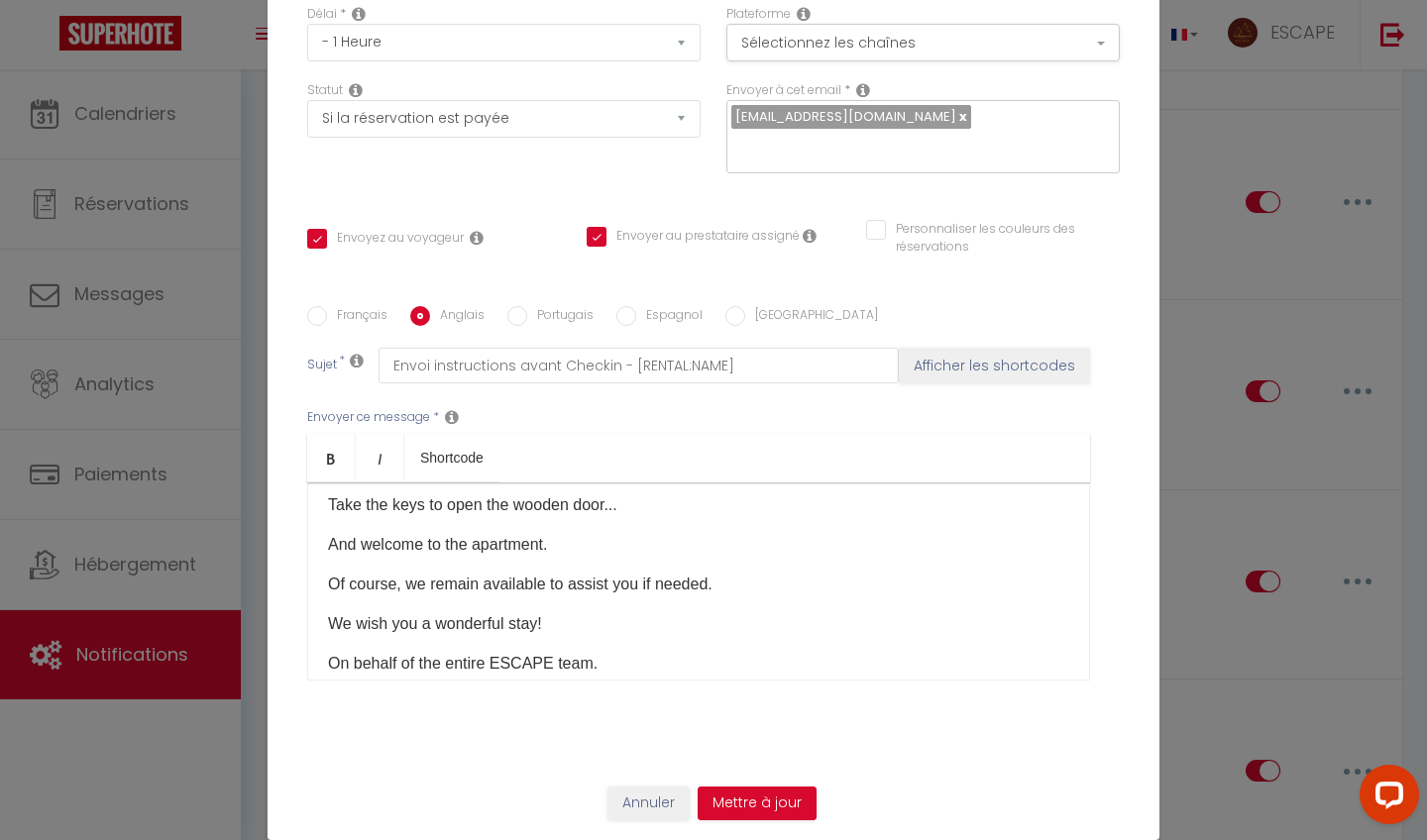 click on "And welcome to the apartment." at bounding box center [699, 545] 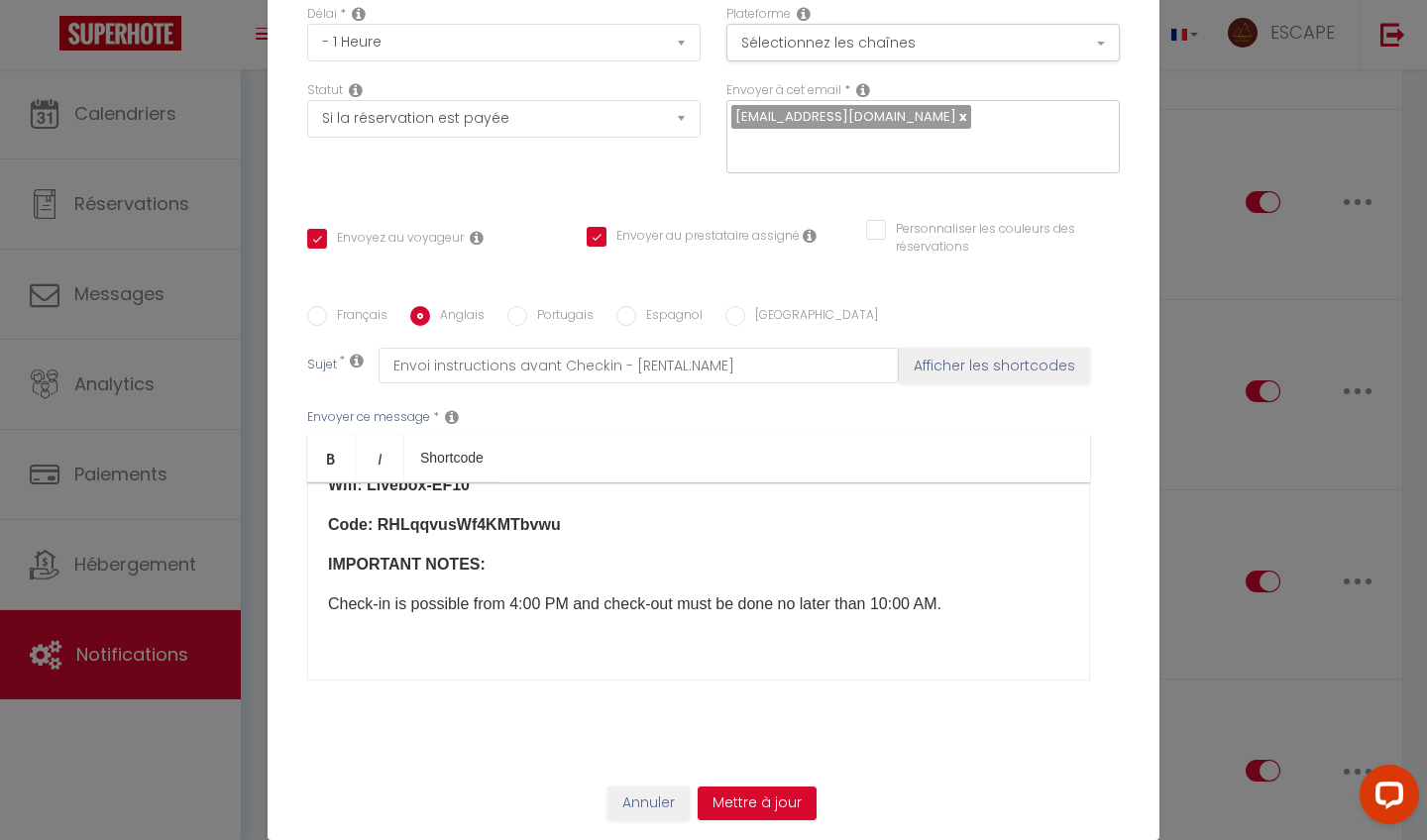 scroll, scrollTop: 600, scrollLeft: 0, axis: vertical 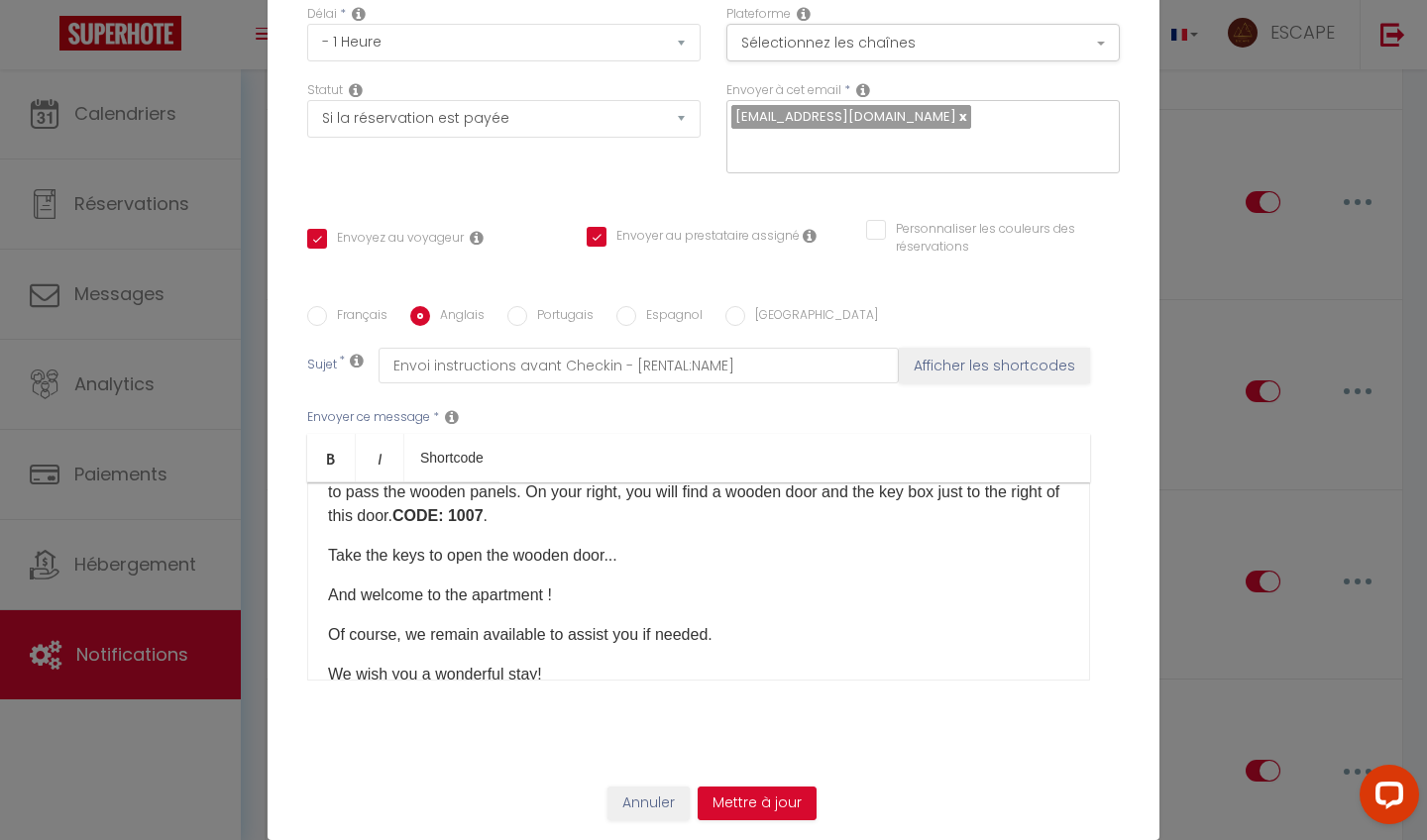 click on "Espagnol" at bounding box center (626, 316) 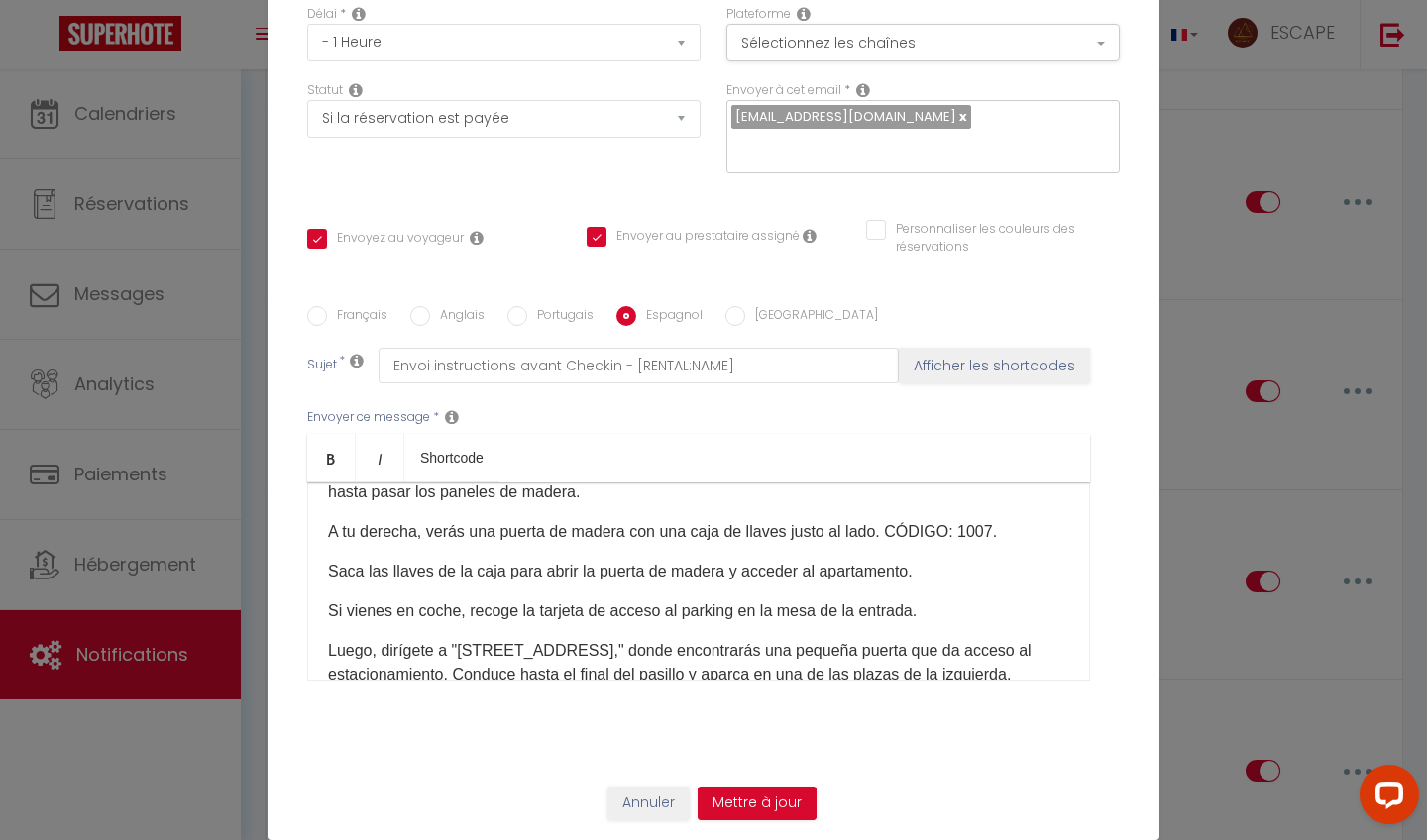 click on "Portugais" at bounding box center (517, 316) 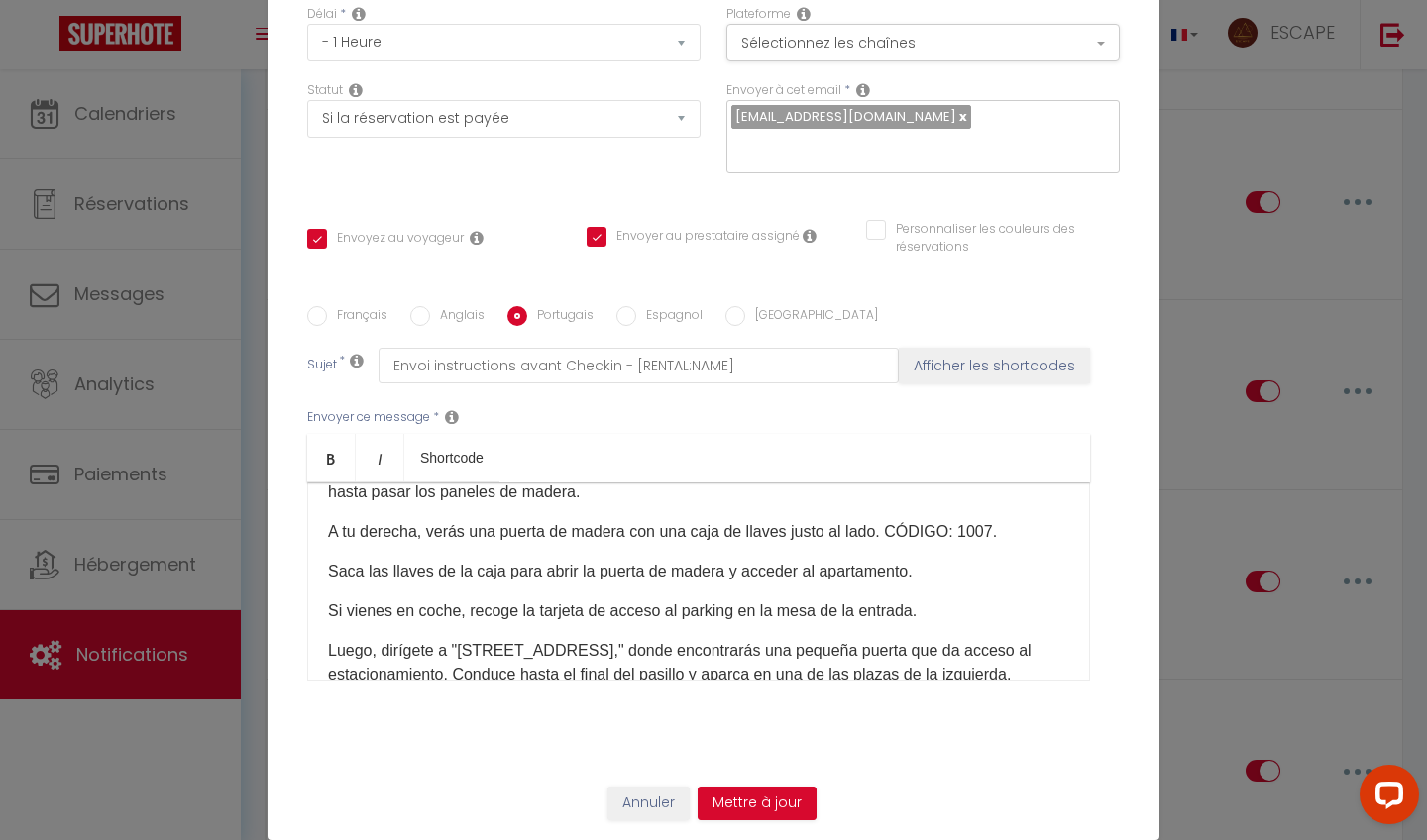 scroll, scrollTop: 0, scrollLeft: 0, axis: both 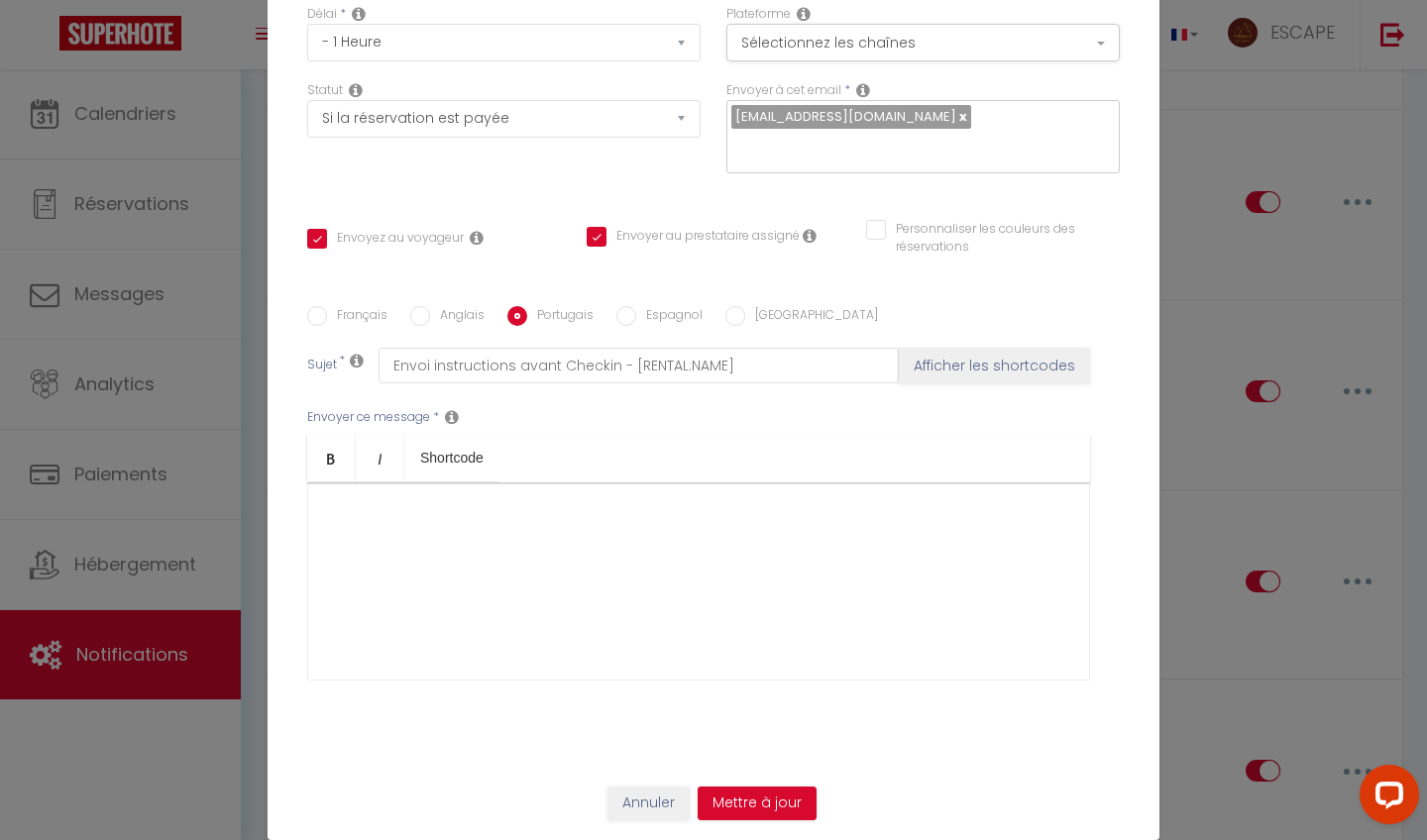 click on "Espagnol" at bounding box center (626, 316) 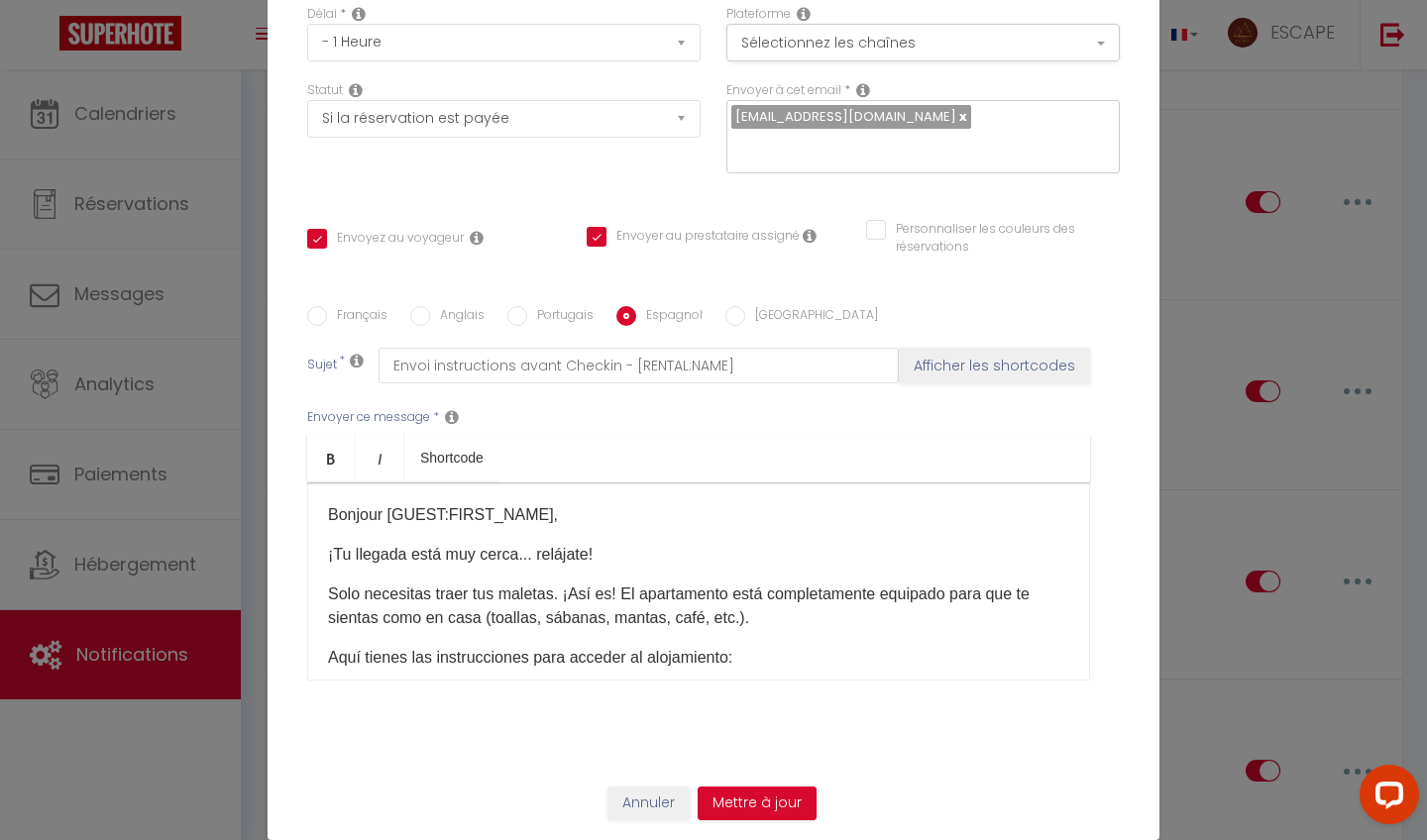 click on "[GEOGRAPHIC_DATA]" at bounding box center [735, 316] 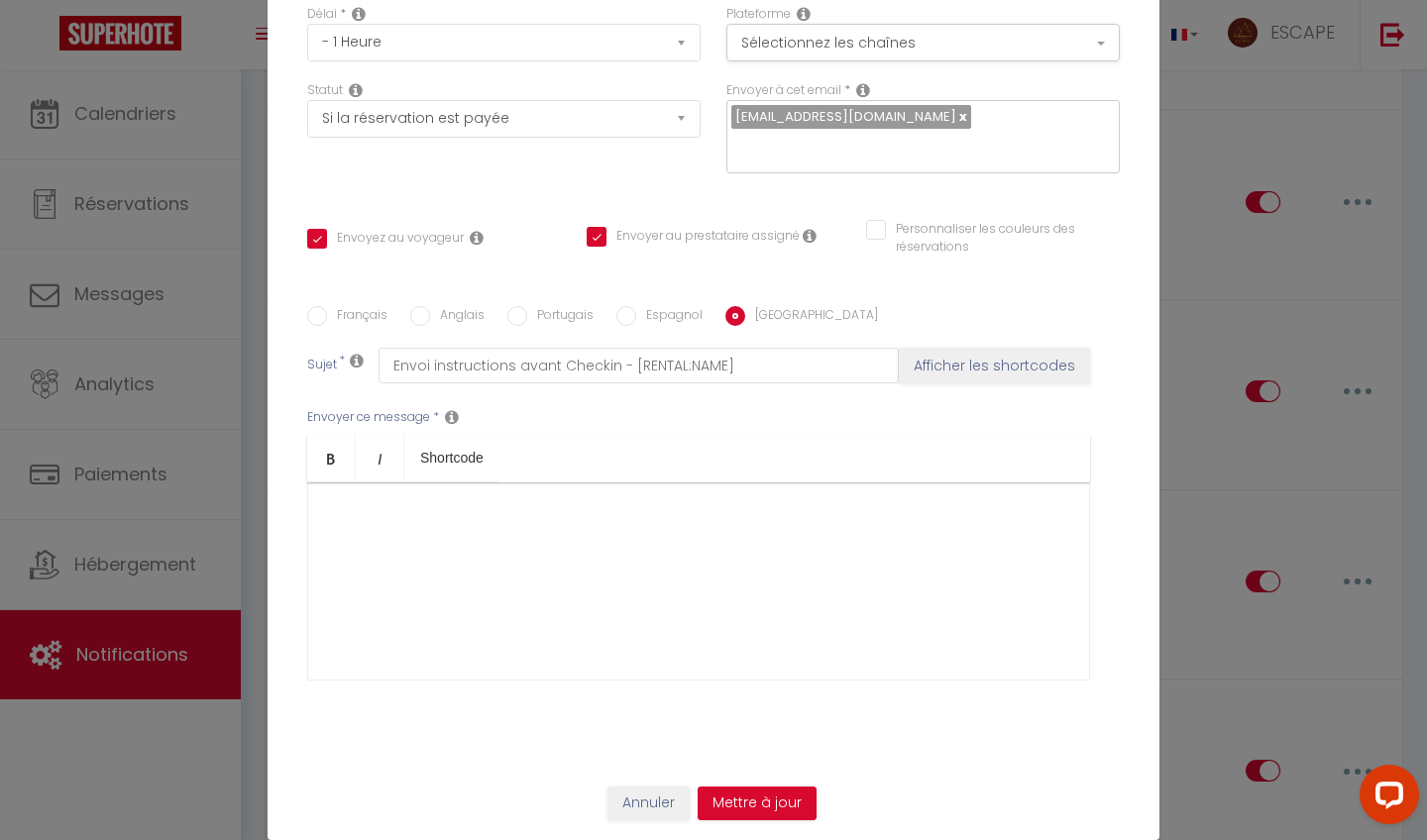 click on "Espagnol" at bounding box center [626, 316] 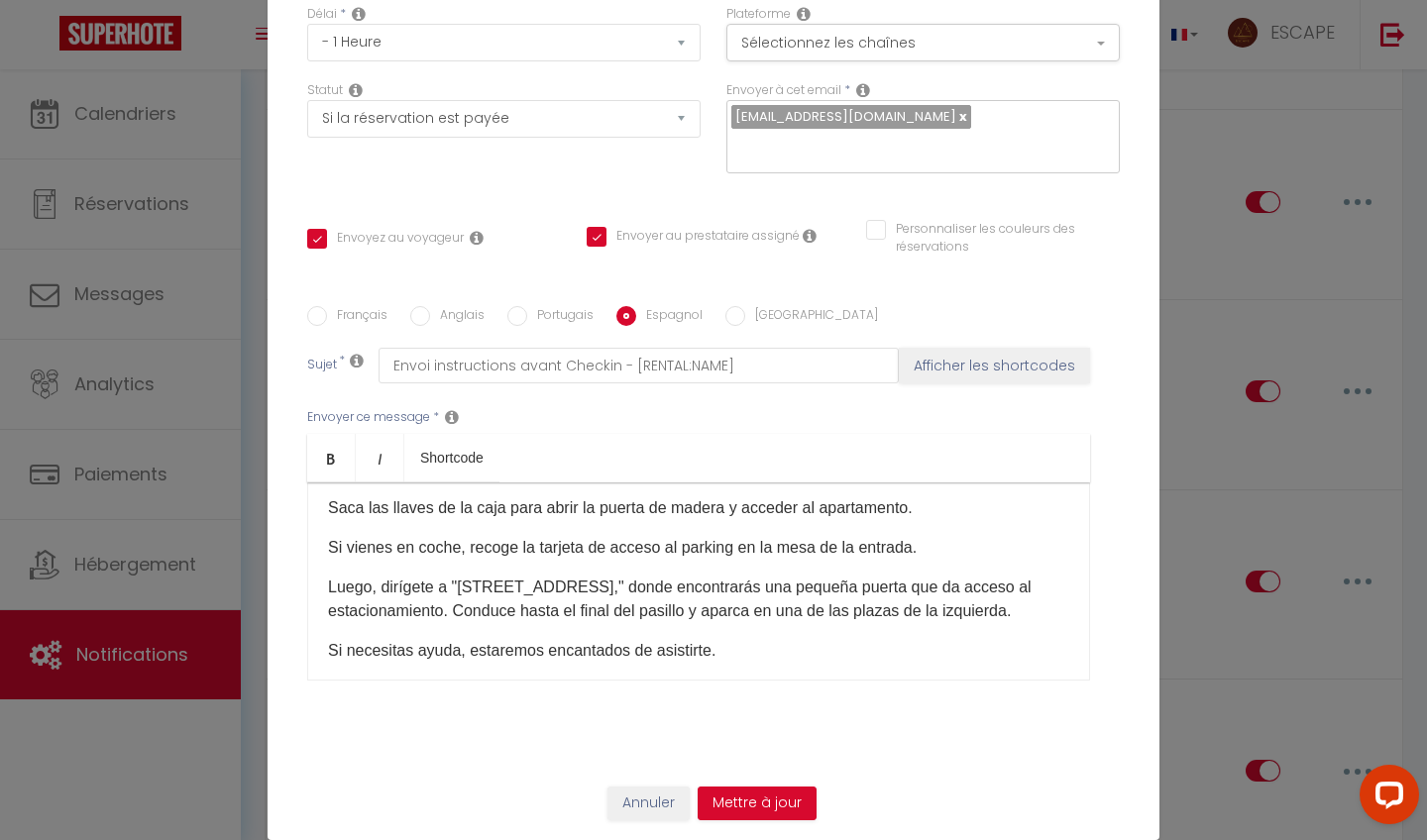 scroll, scrollTop: 357, scrollLeft: 0, axis: vertical 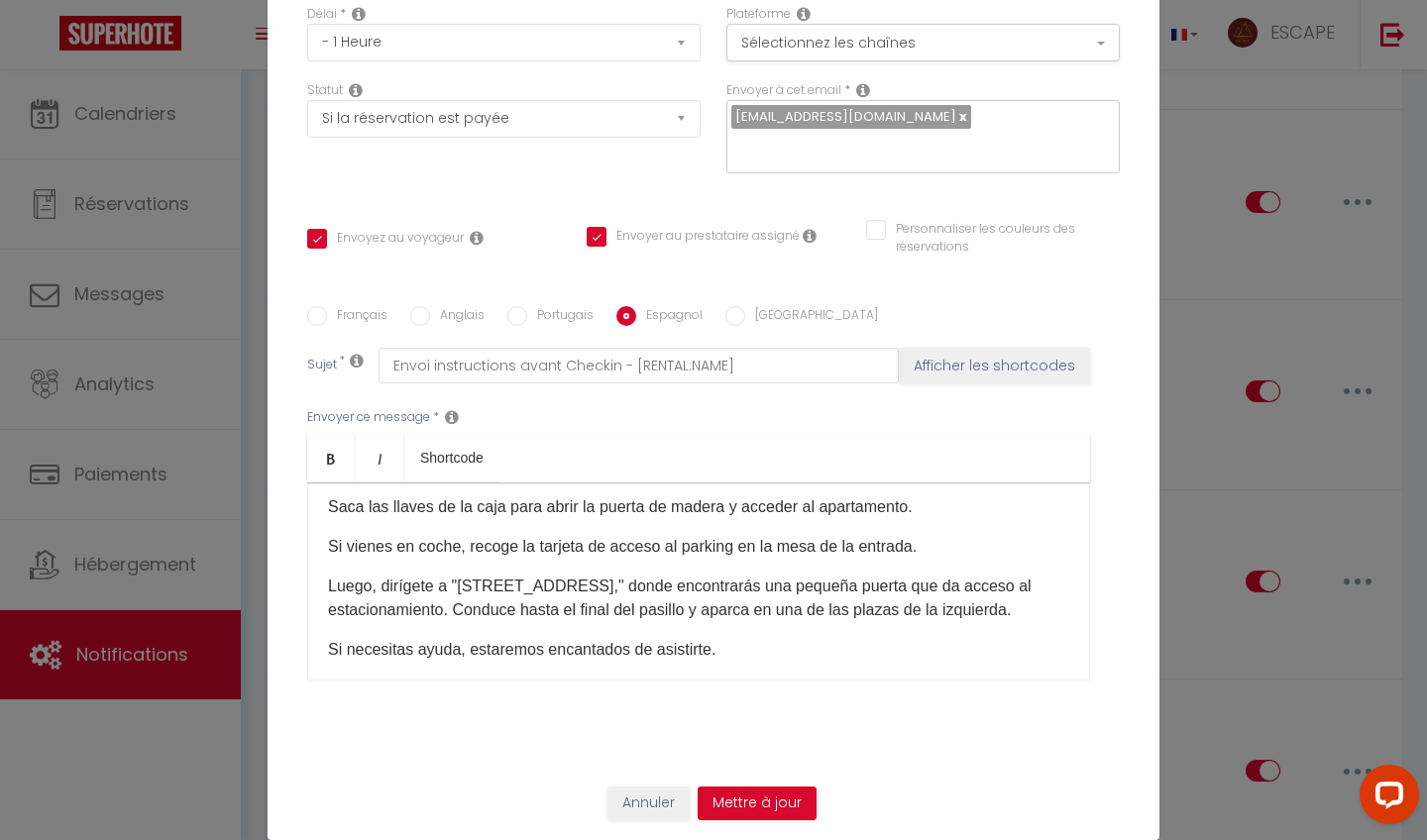 drag, startPoint x: 324, startPoint y: 573, endPoint x: 433, endPoint y: 661, distance: 140.08926 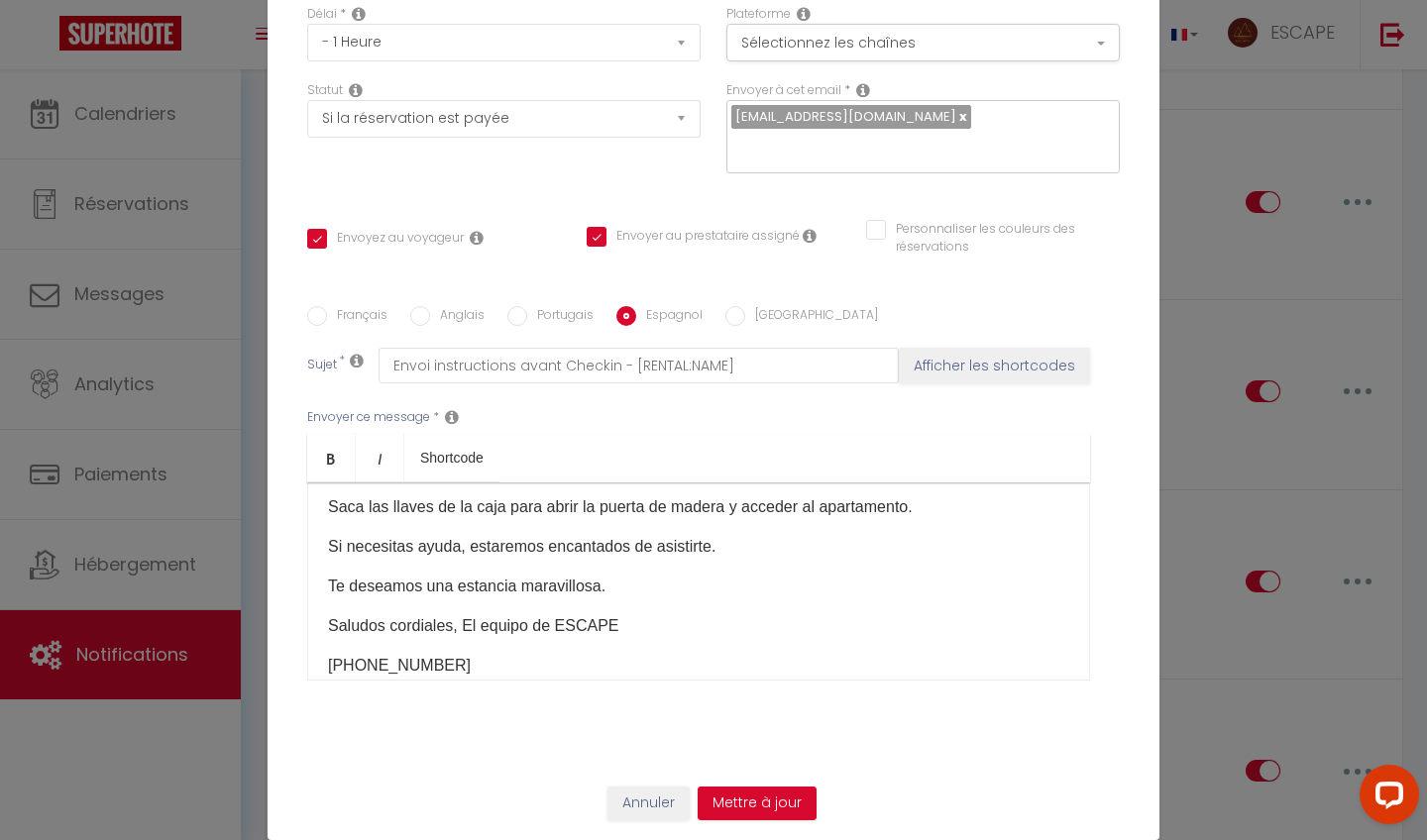 click on "Saca las llaves de la caja para abrir la puerta de madera y acceder al apartamento." at bounding box center (699, 507) 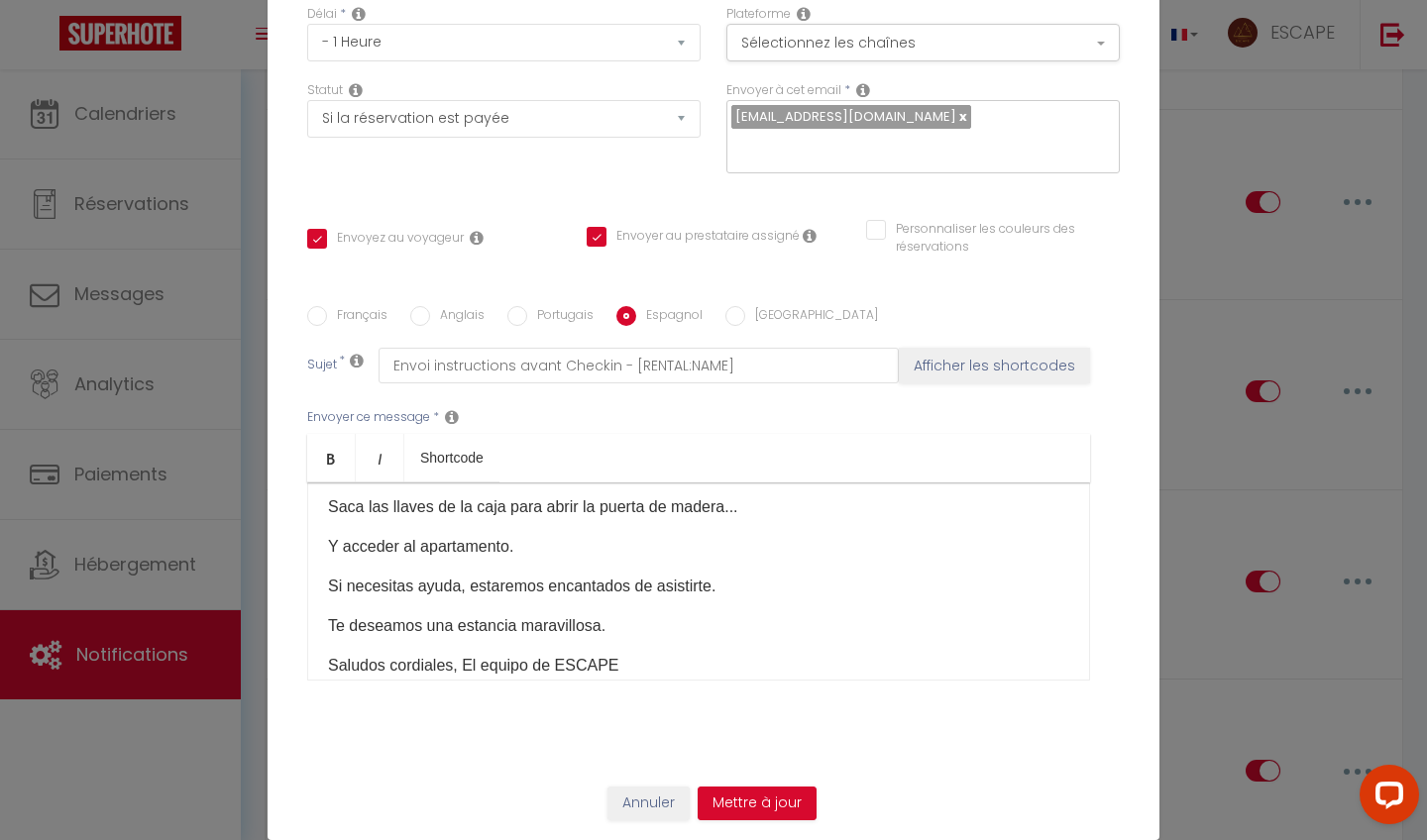 click on "Y acceder al apartamento." at bounding box center (699, 547) 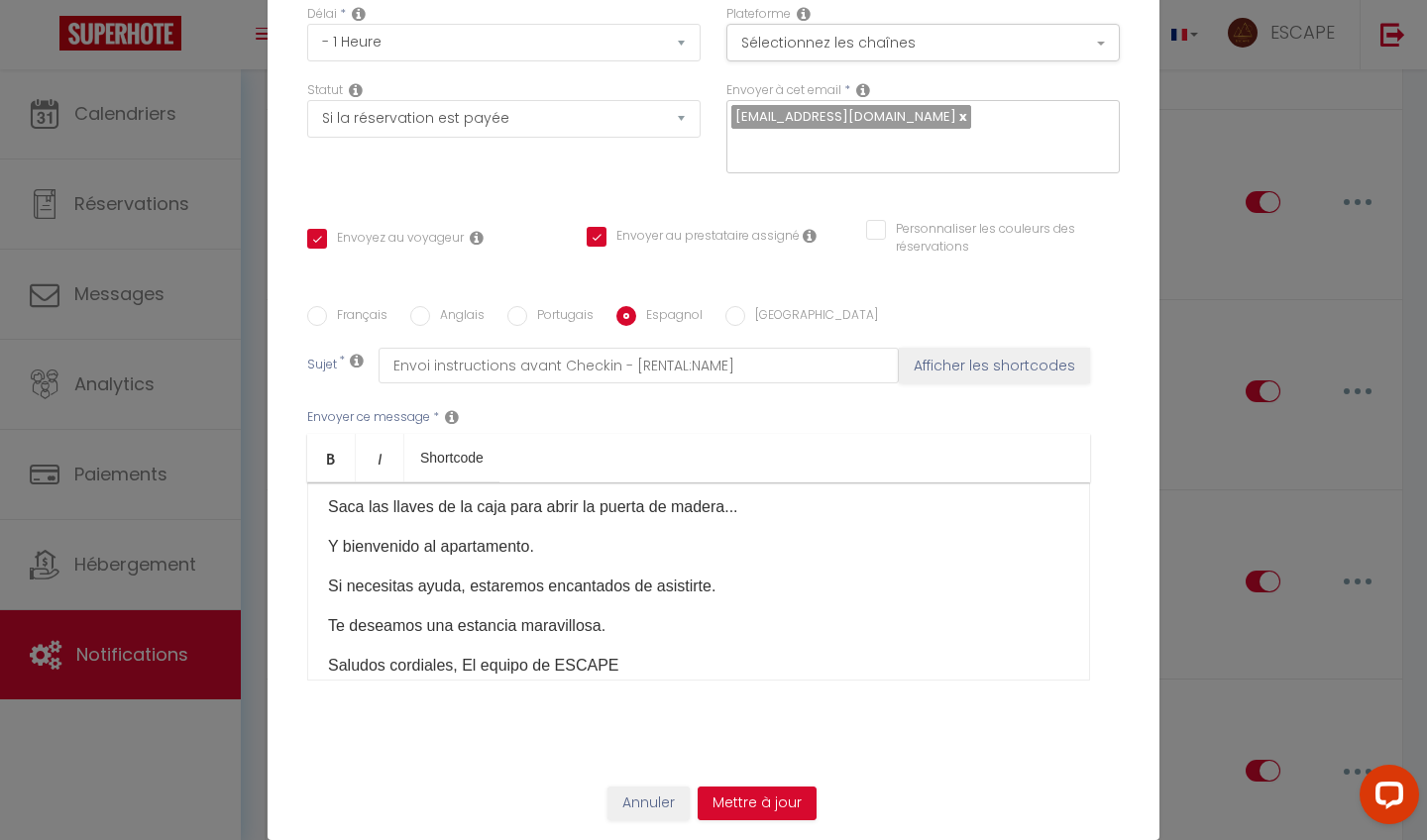 click on "Y bienvenido al apartamento." at bounding box center [699, 547] 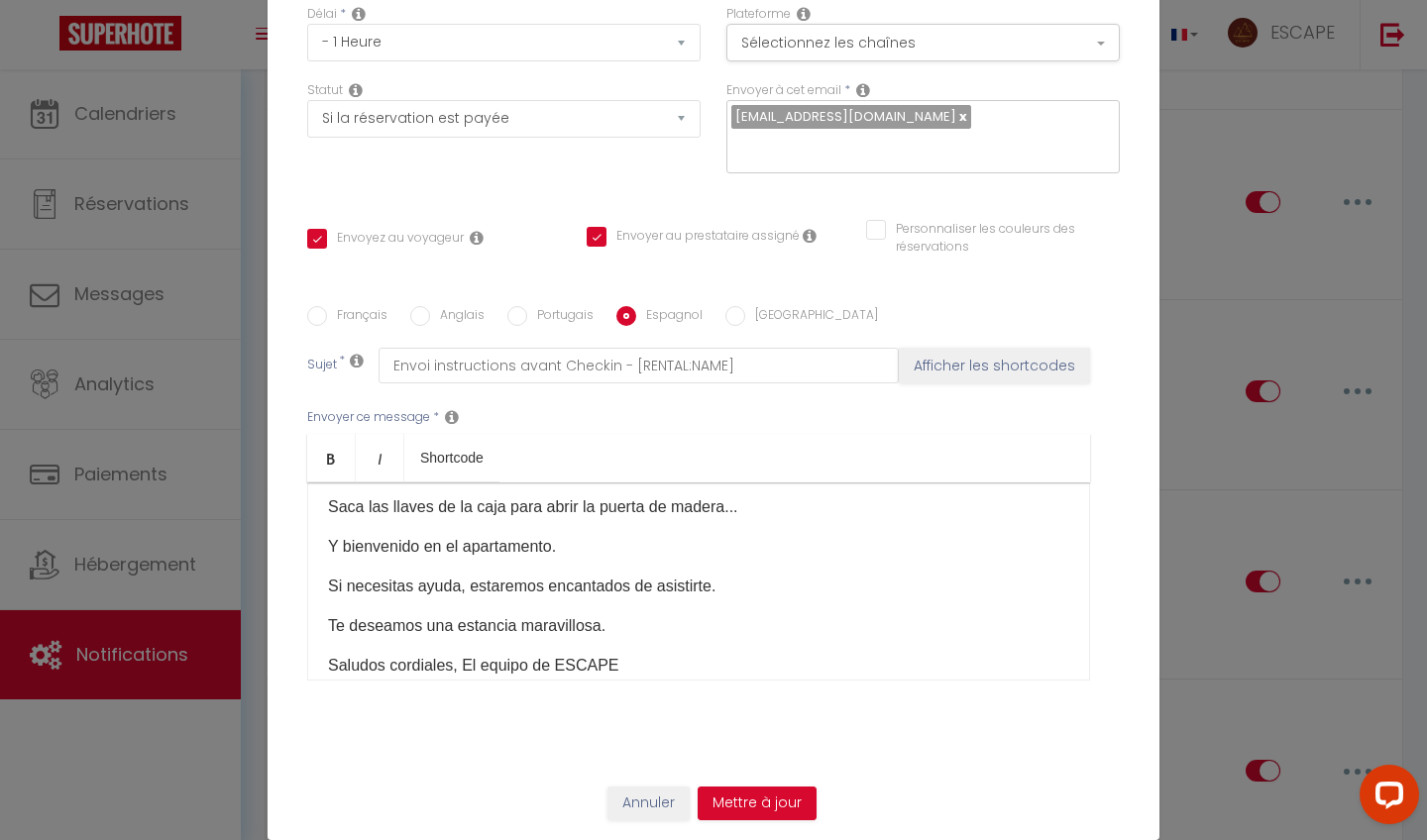 click on "Y bienvenido en el apartamento." at bounding box center [699, 547] 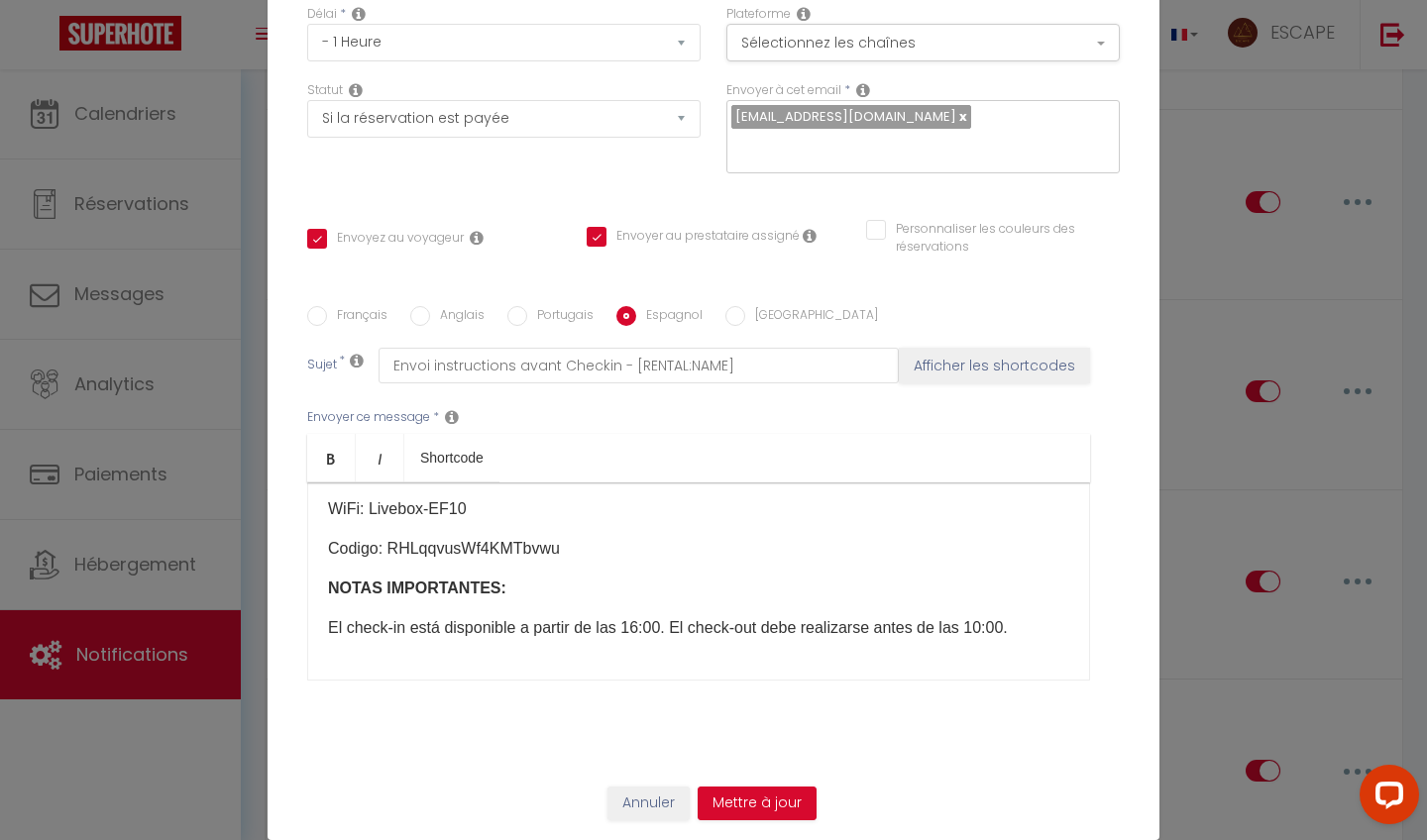 scroll, scrollTop: 616, scrollLeft: 0, axis: vertical 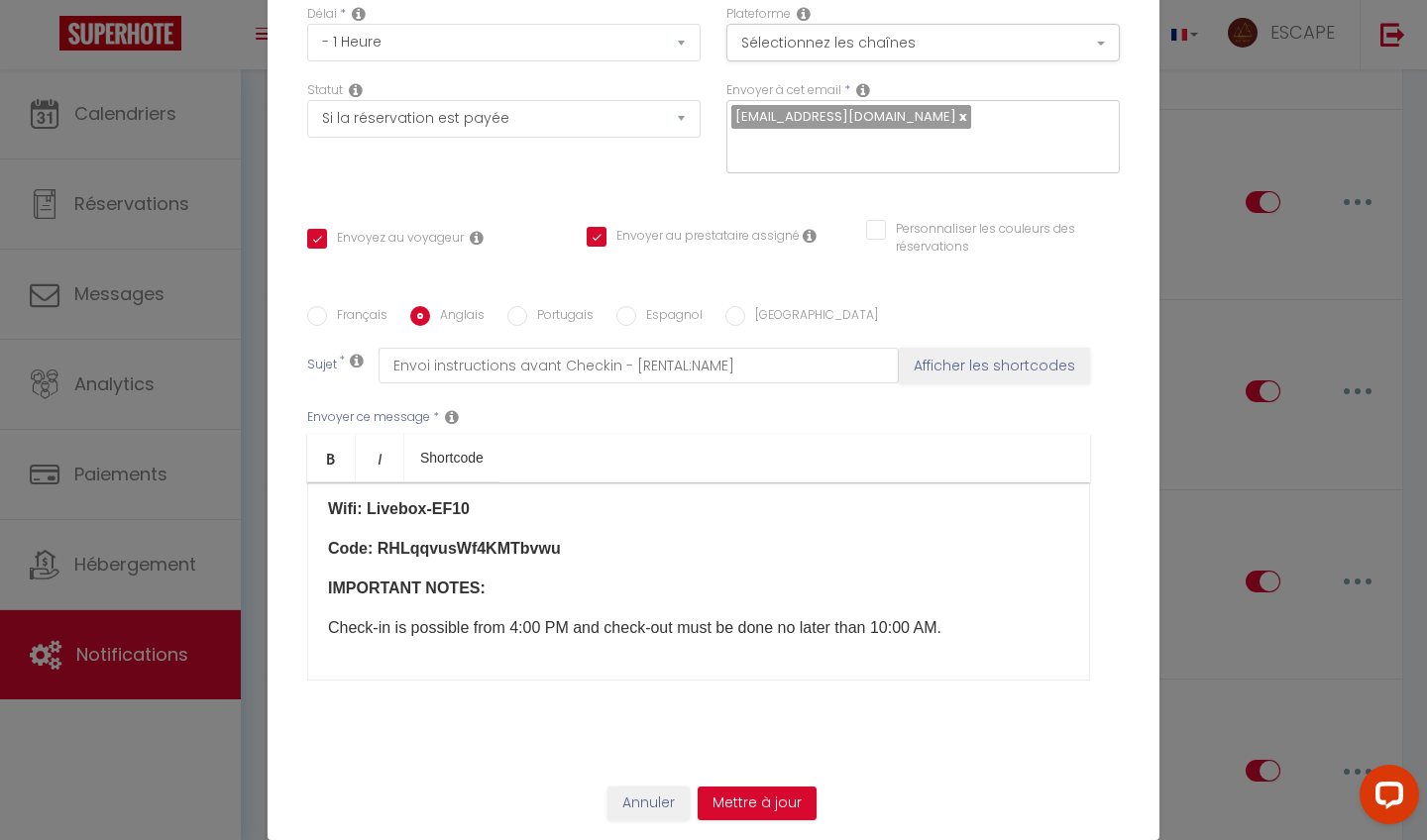 click on "Français" at bounding box center [357, 317] 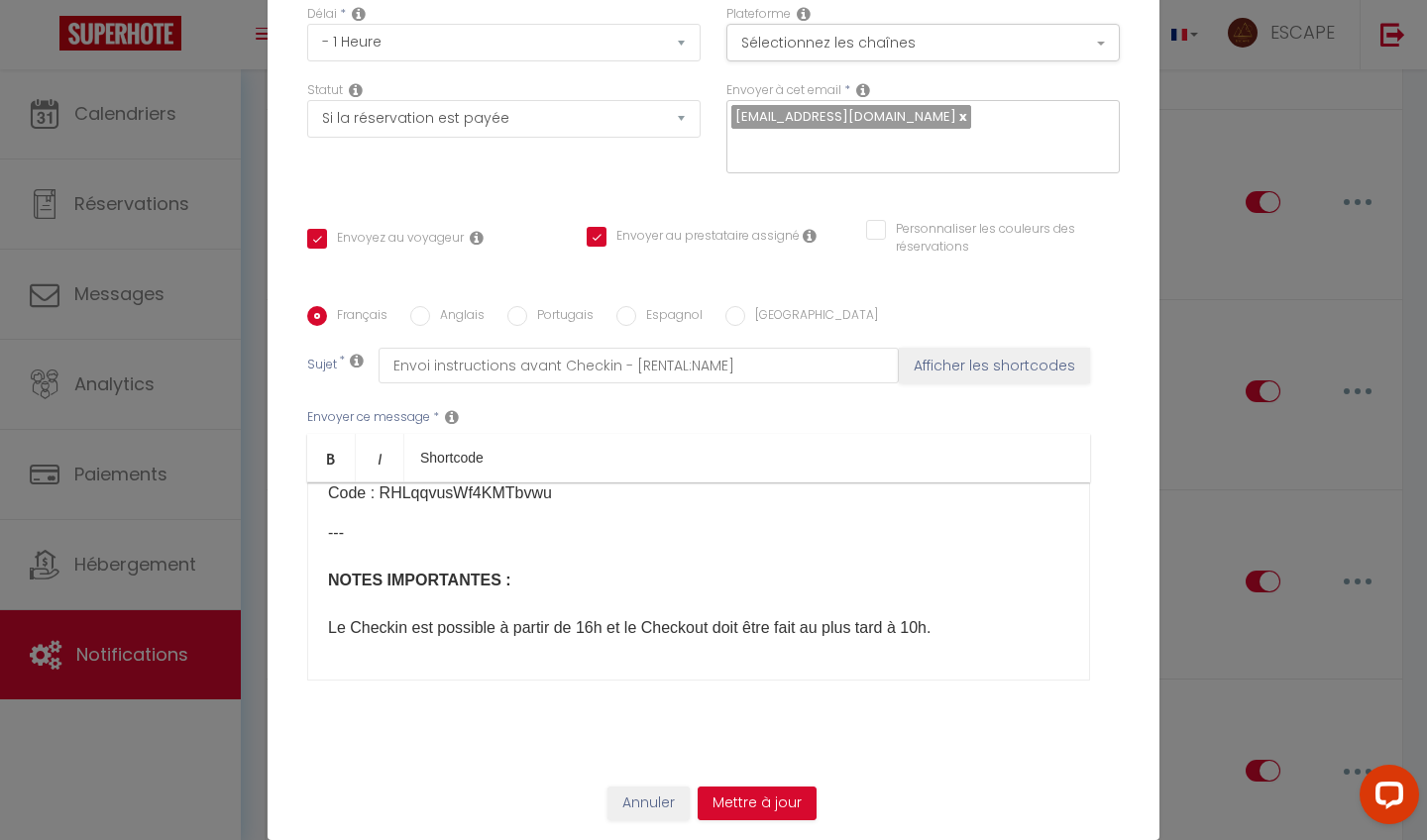 scroll, scrollTop: 656, scrollLeft: 0, axis: vertical 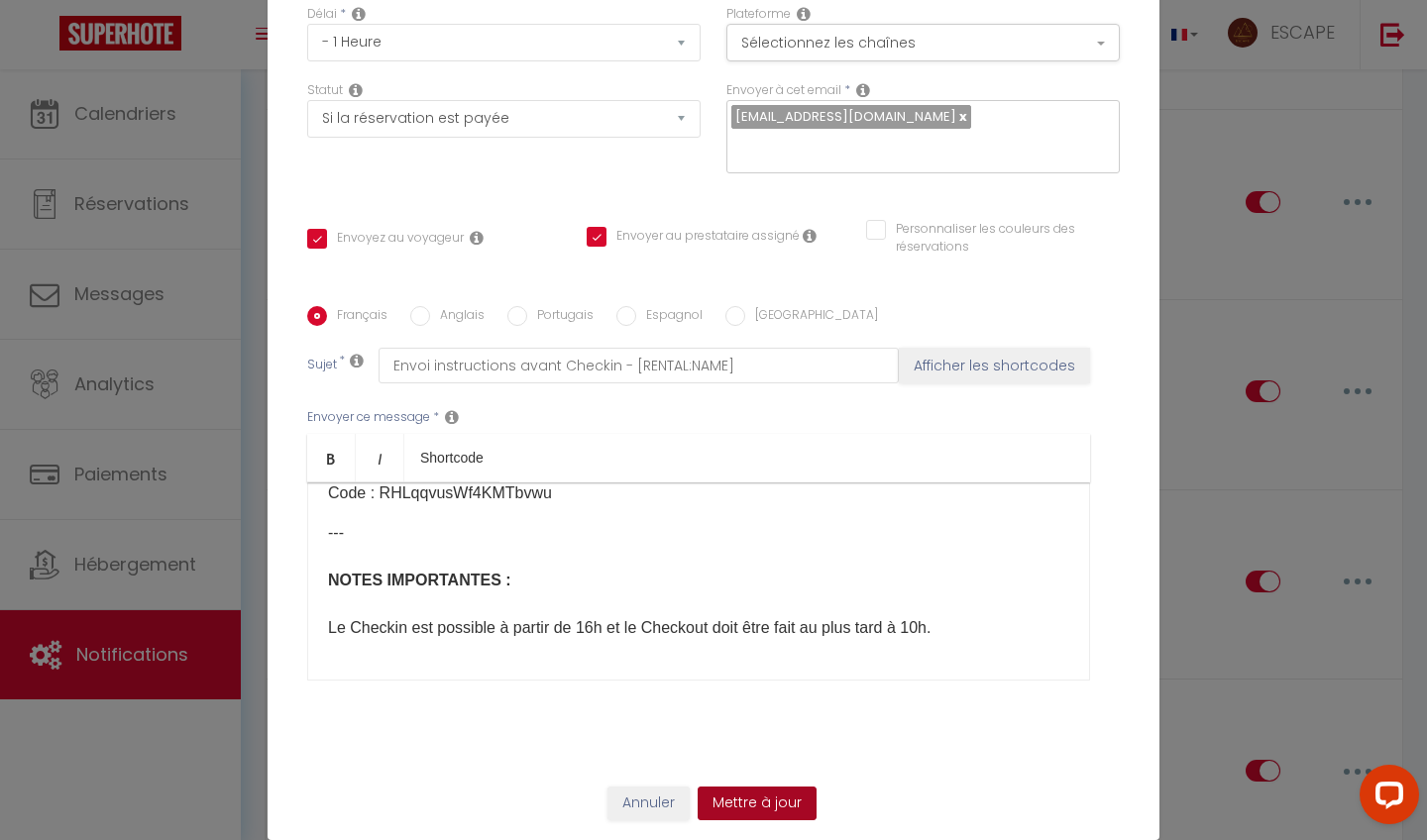 click on "Mettre à jour" at bounding box center [757, 803] 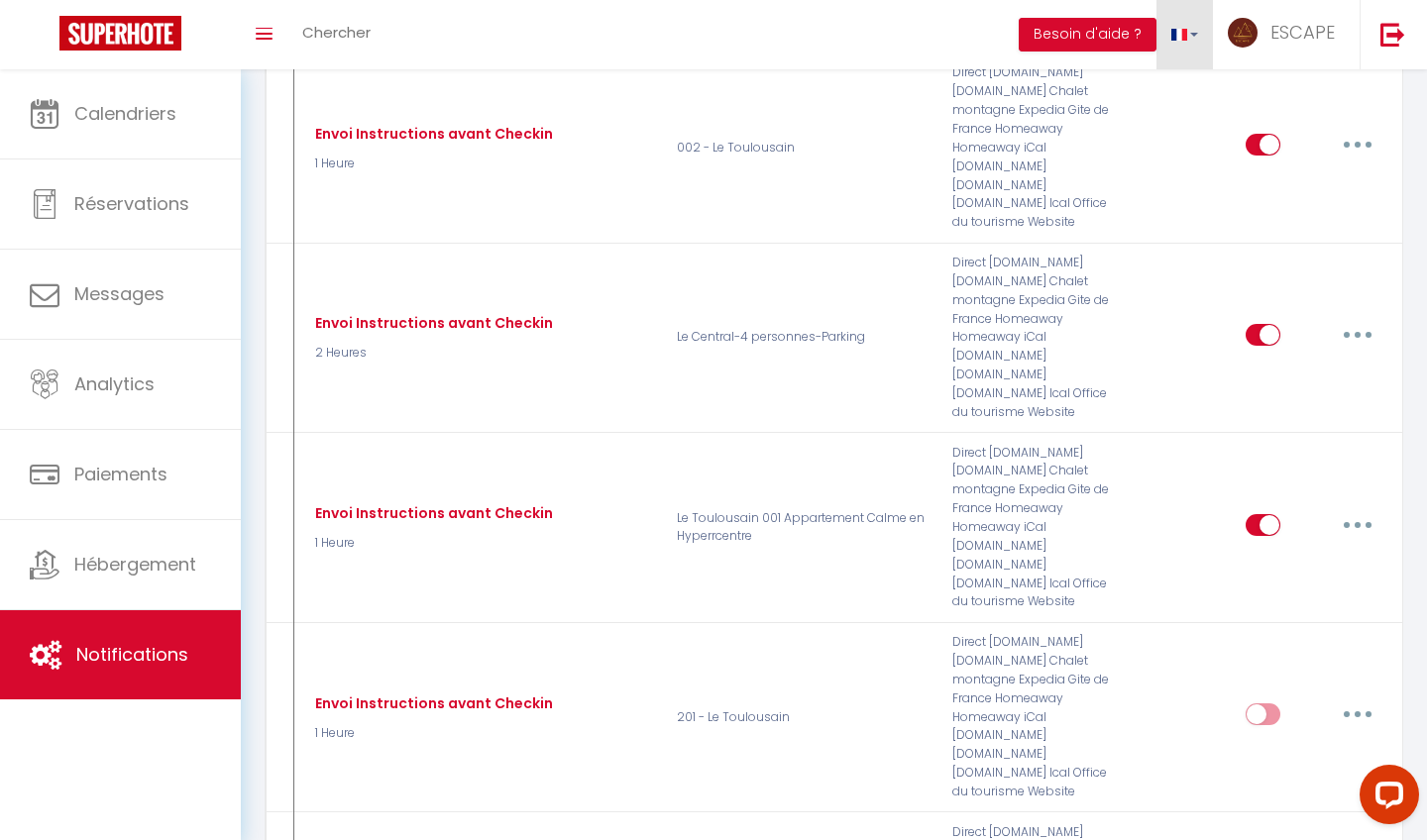 scroll, scrollTop: 2861, scrollLeft: 0, axis: vertical 